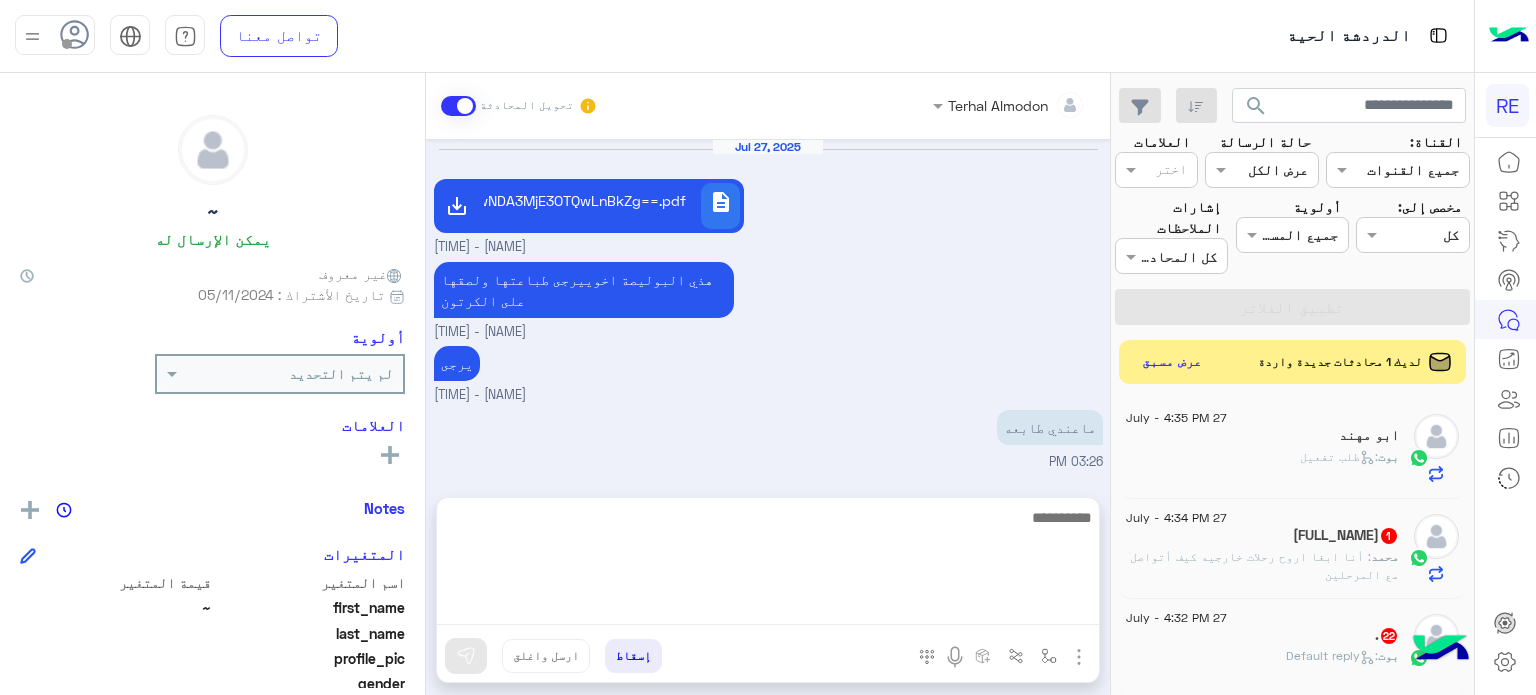 scroll, scrollTop: 0, scrollLeft: 0, axis: both 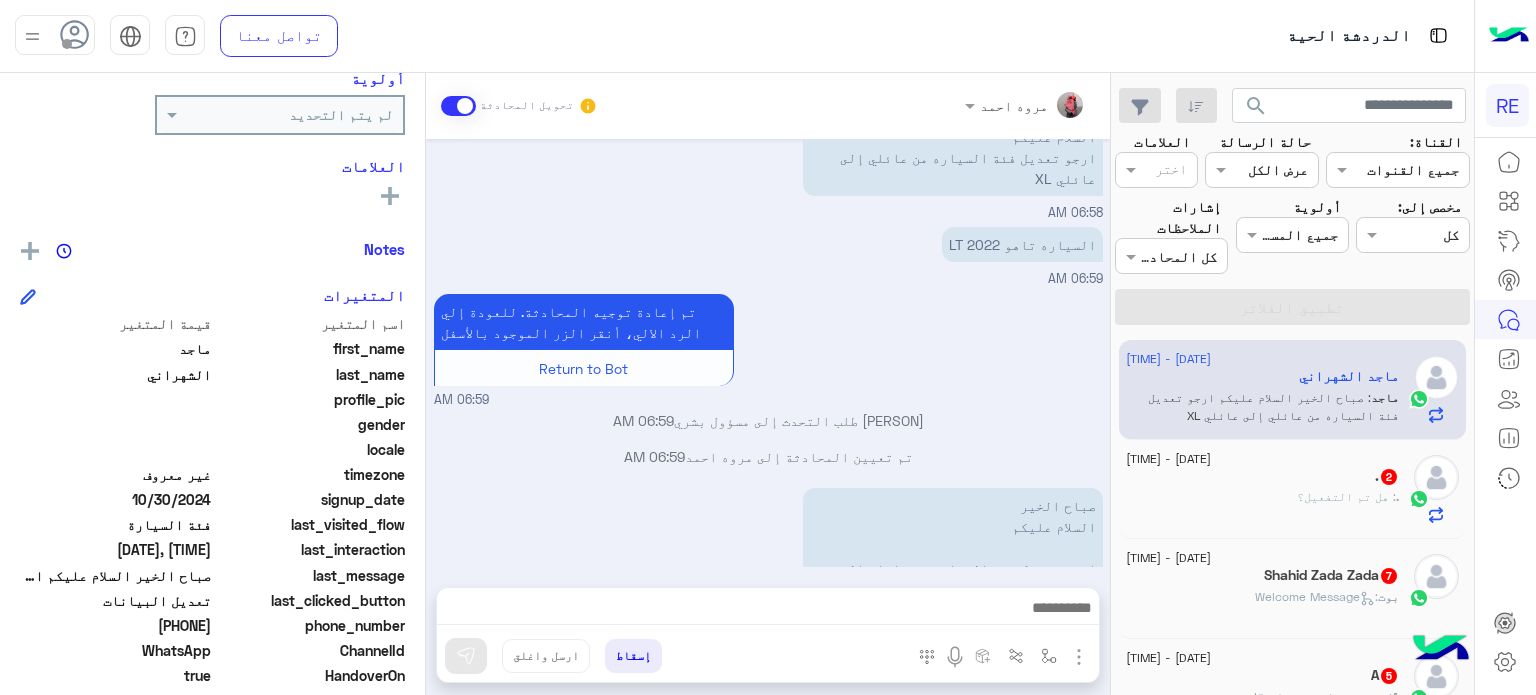 drag, startPoint x: 212, startPoint y: 628, endPoint x: 140, endPoint y: 626, distance: 72.02777 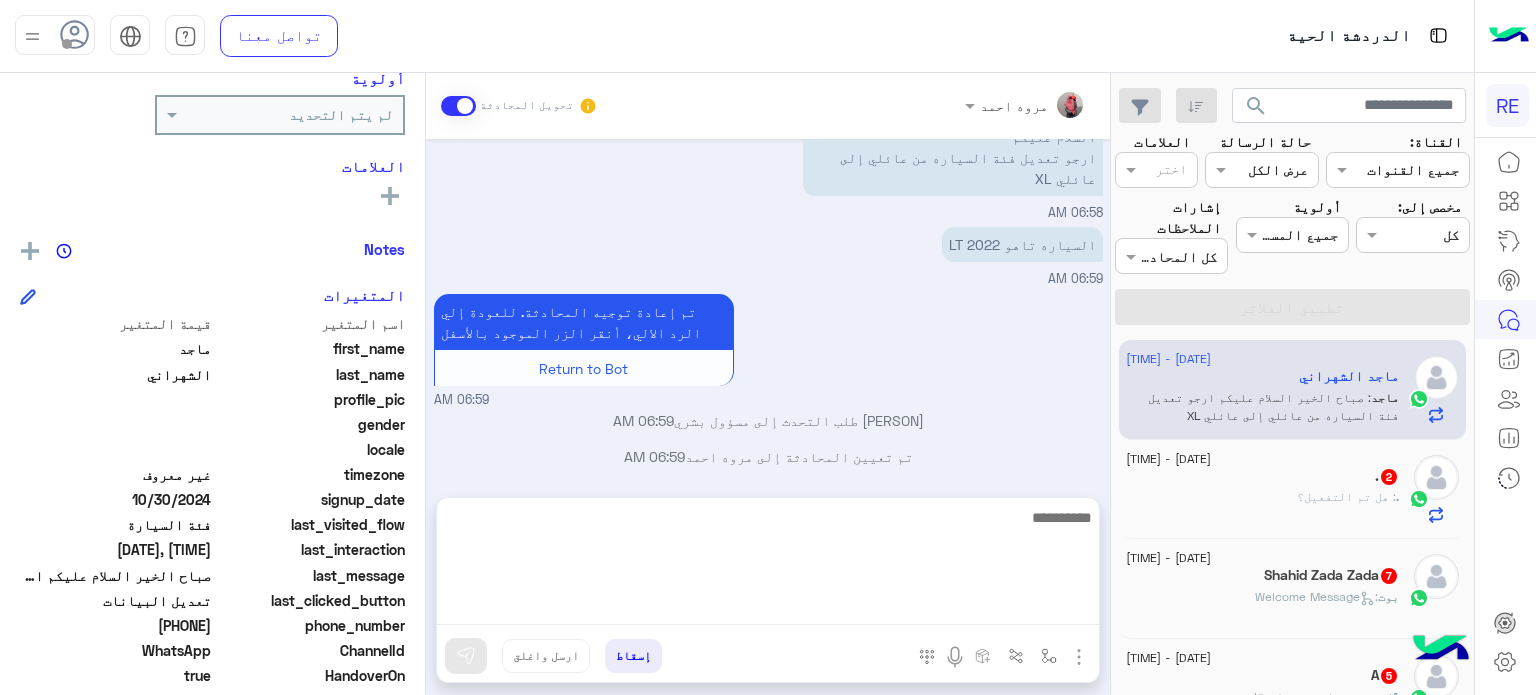click at bounding box center [768, 565] 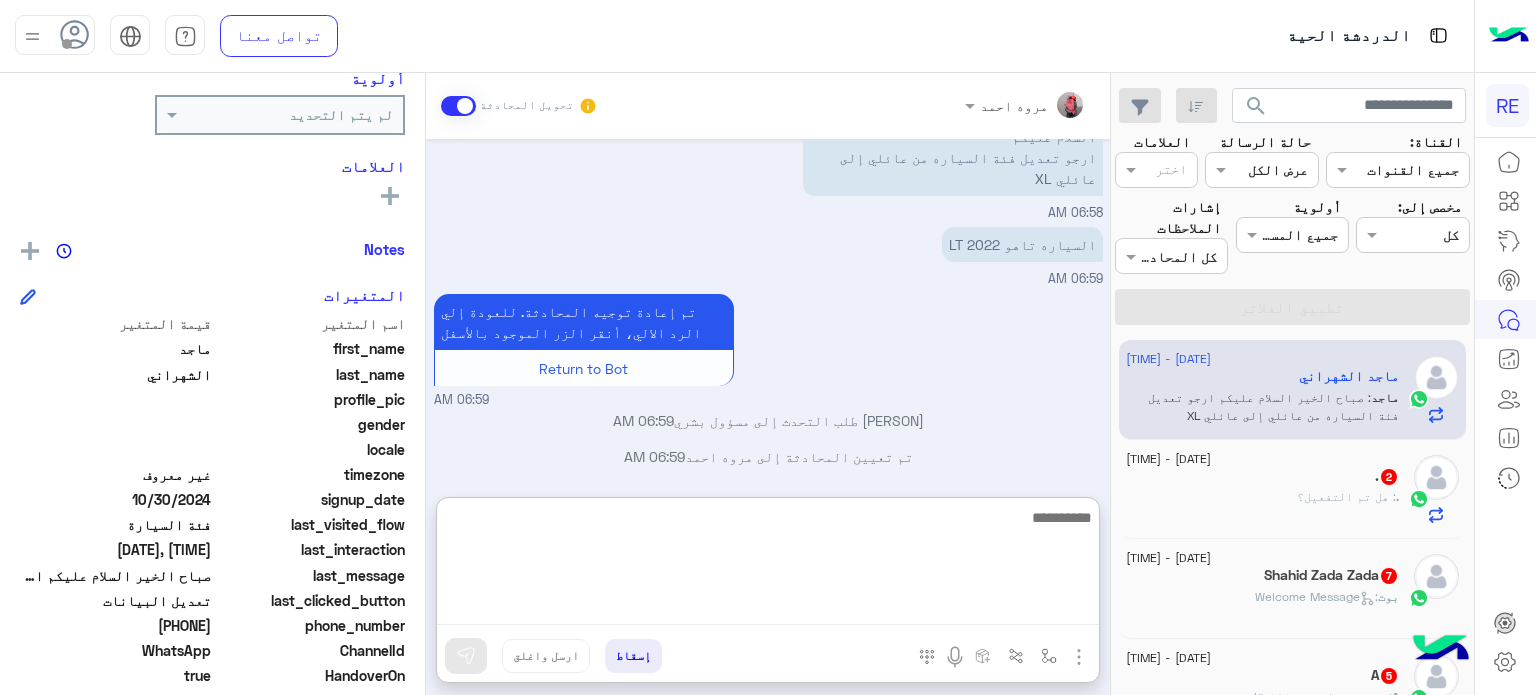 type on "*" 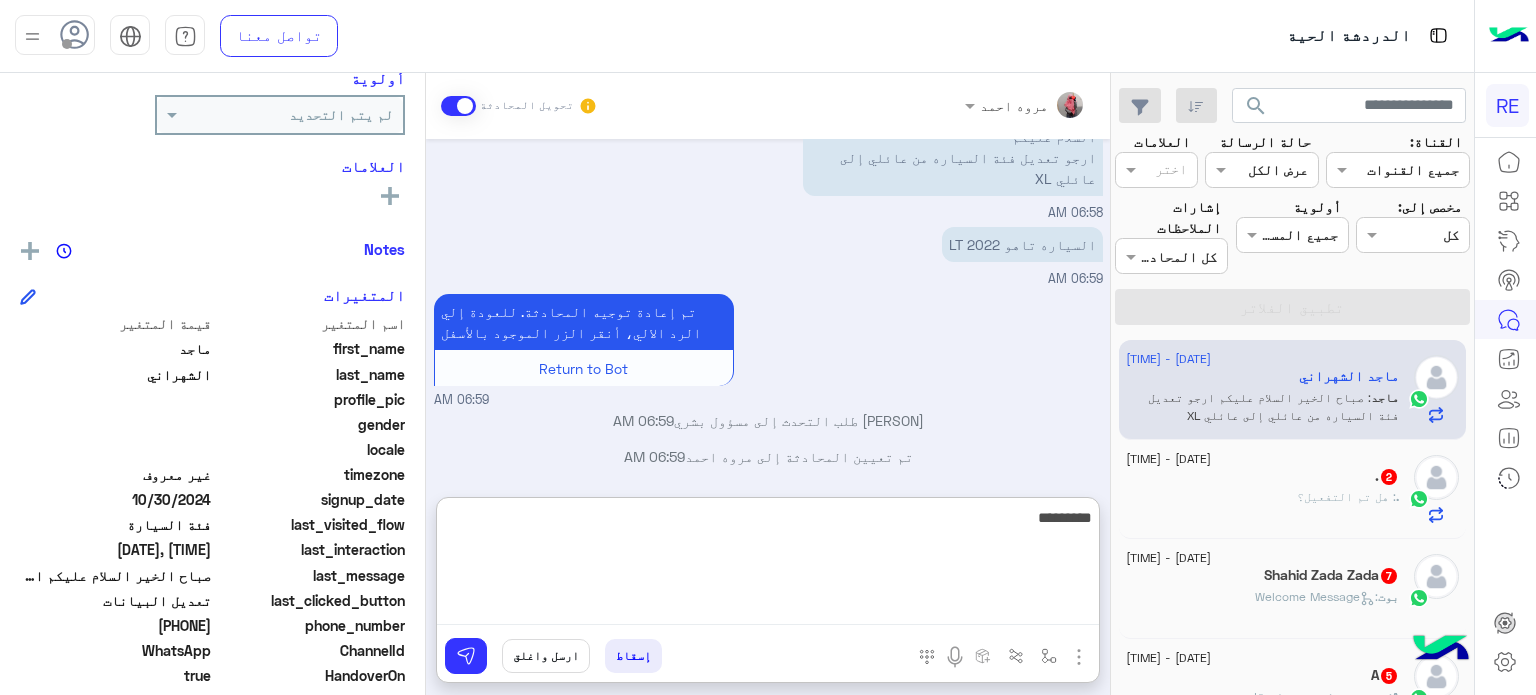 type on "**********" 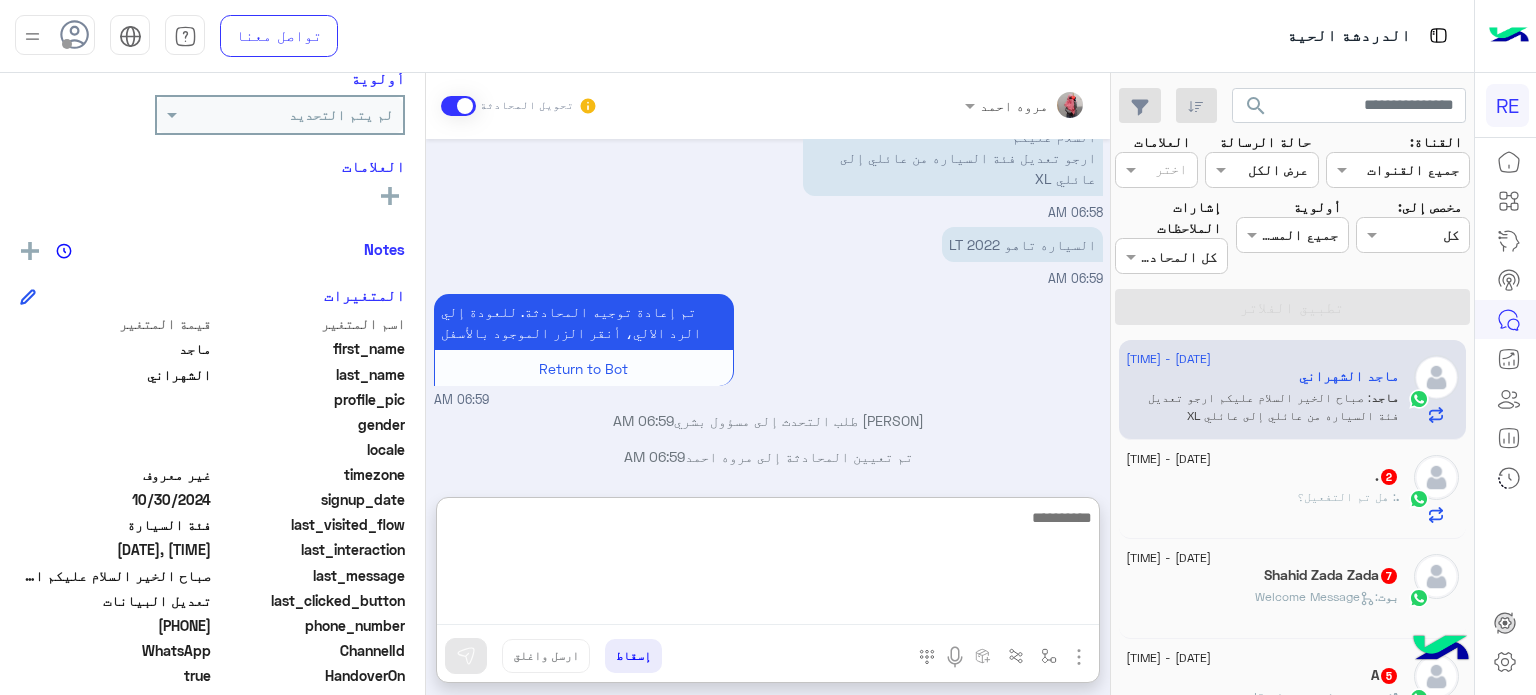 scroll, scrollTop: 564, scrollLeft: 0, axis: vertical 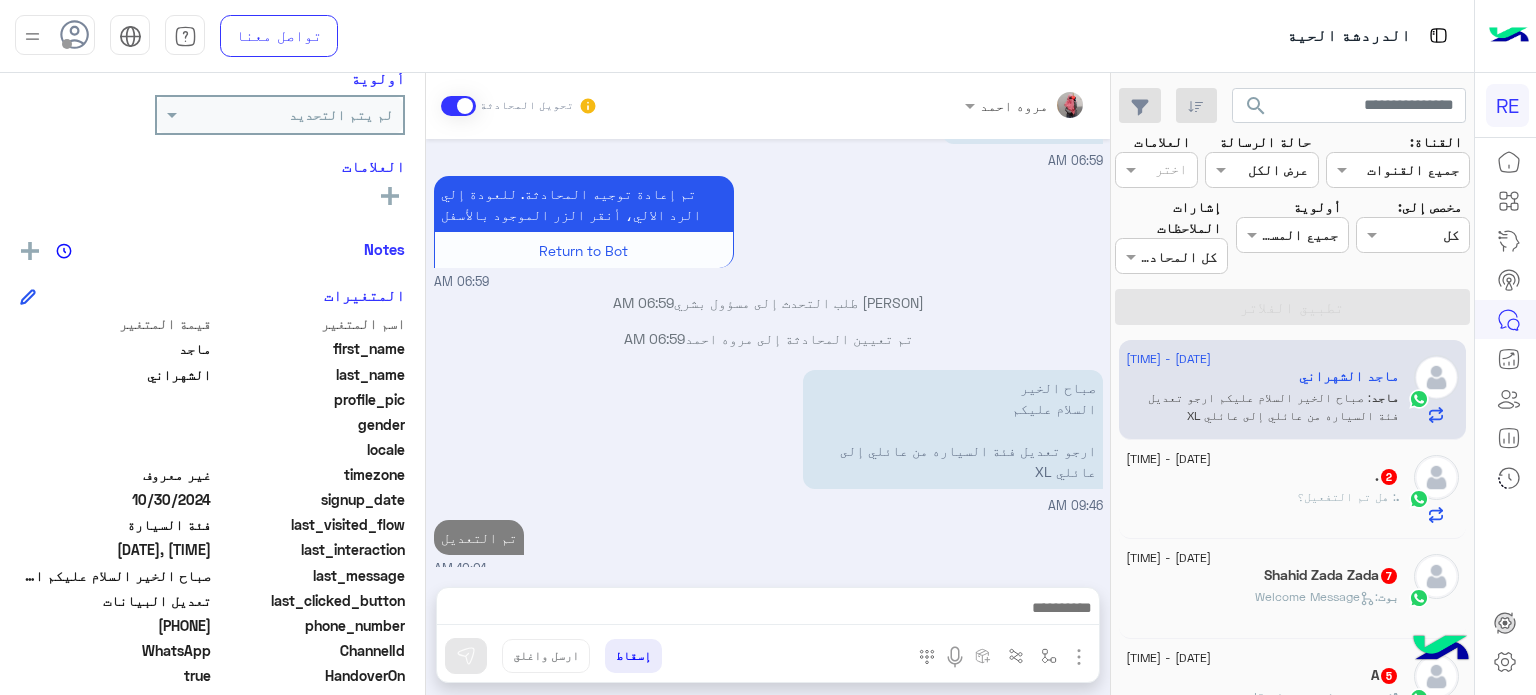 click on ". : هل تم التفعيل؟" 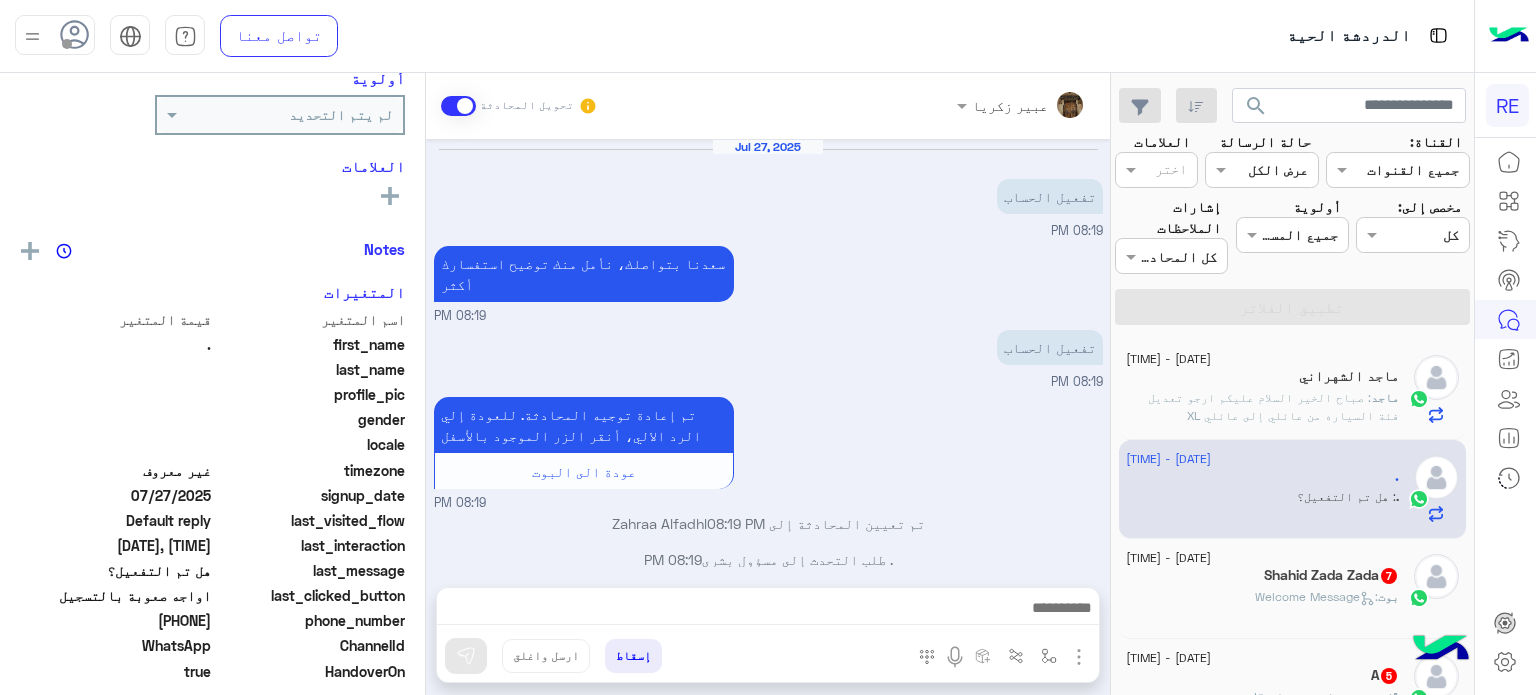 scroll, scrollTop: 264, scrollLeft: 0, axis: vertical 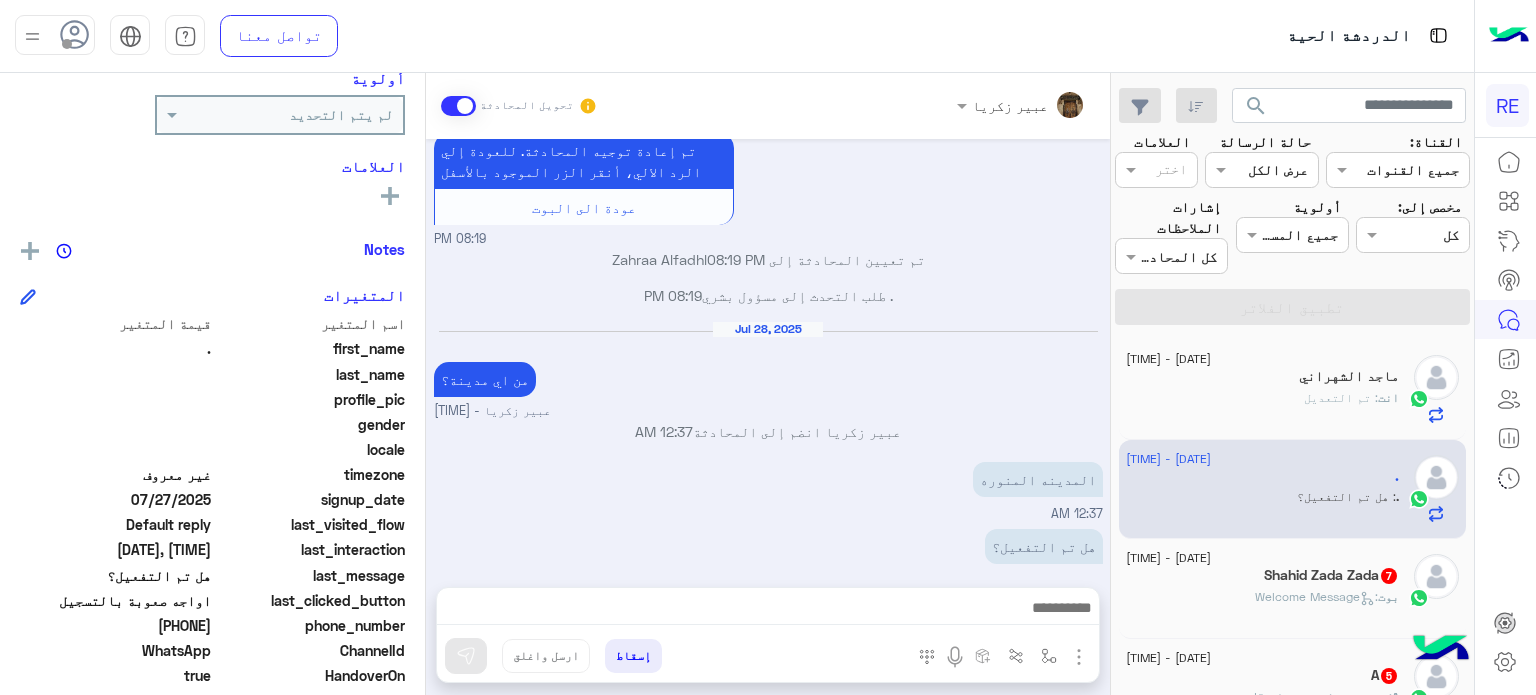 drag, startPoint x: 213, startPoint y: 622, endPoint x: 141, endPoint y: 627, distance: 72.1734 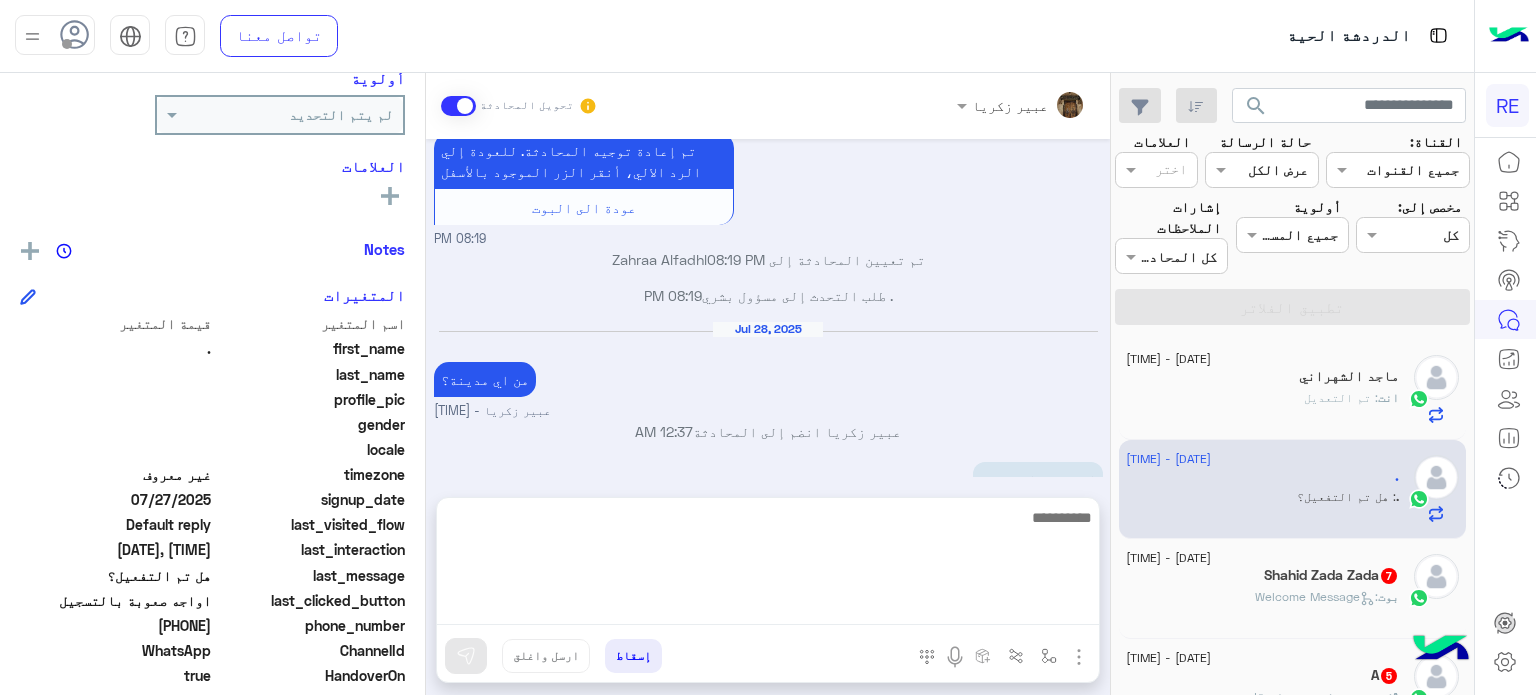 click at bounding box center [768, 565] 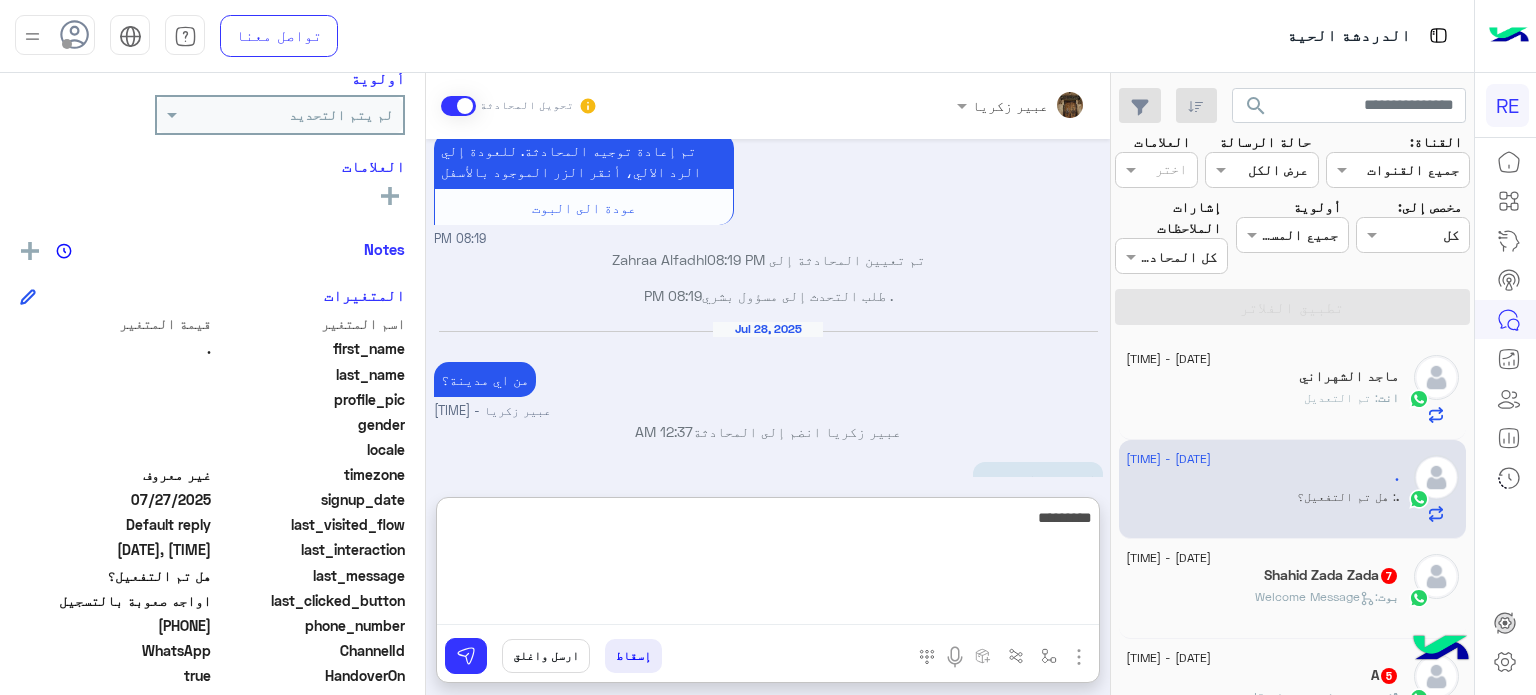 type on "**********" 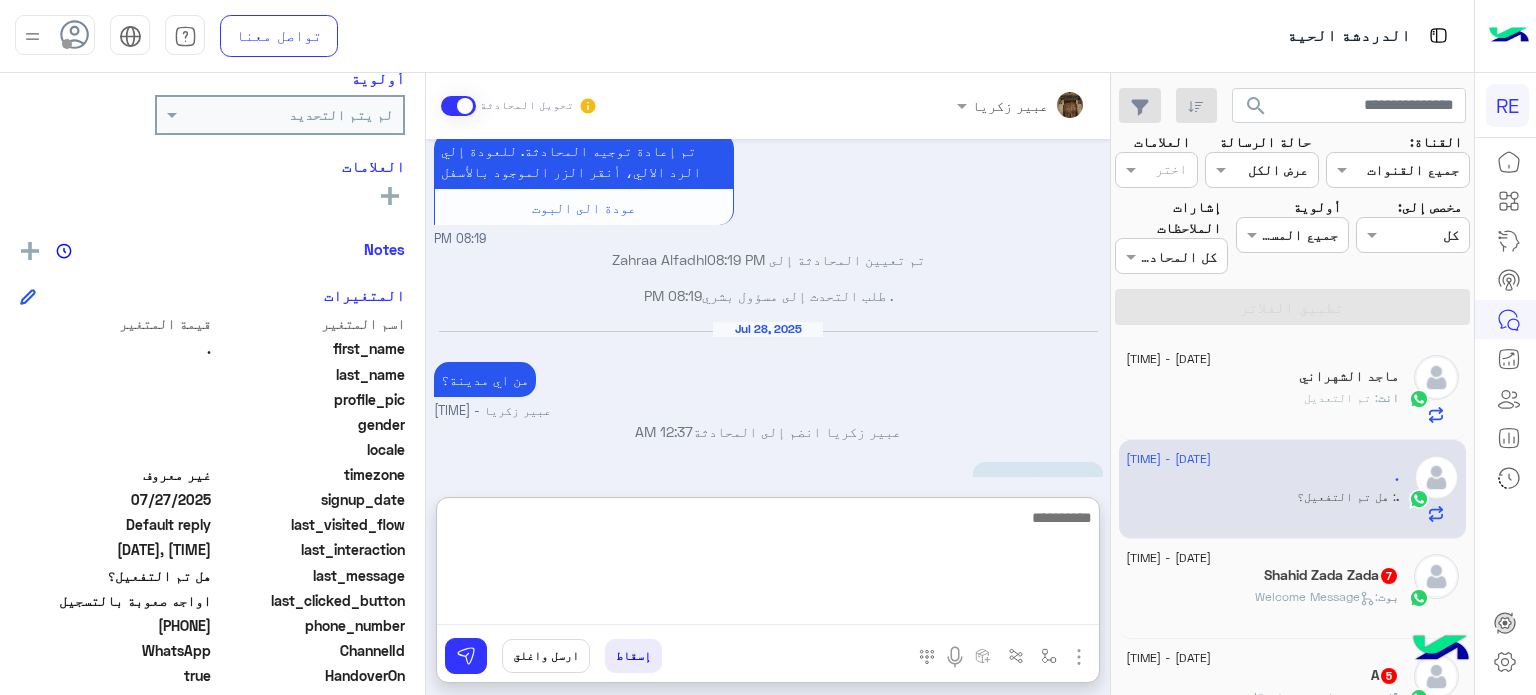 scroll, scrollTop: 418, scrollLeft: 0, axis: vertical 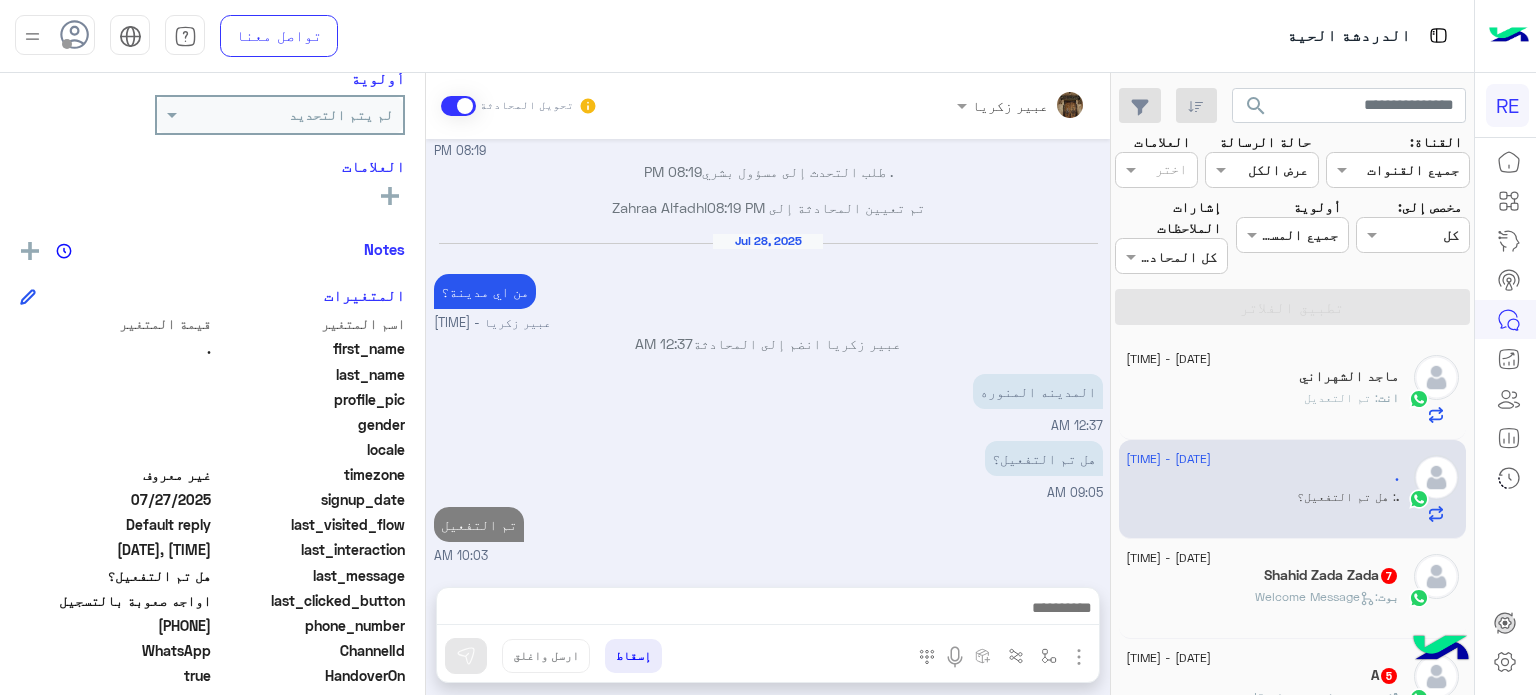 click on "بوت :   Welcome Message" 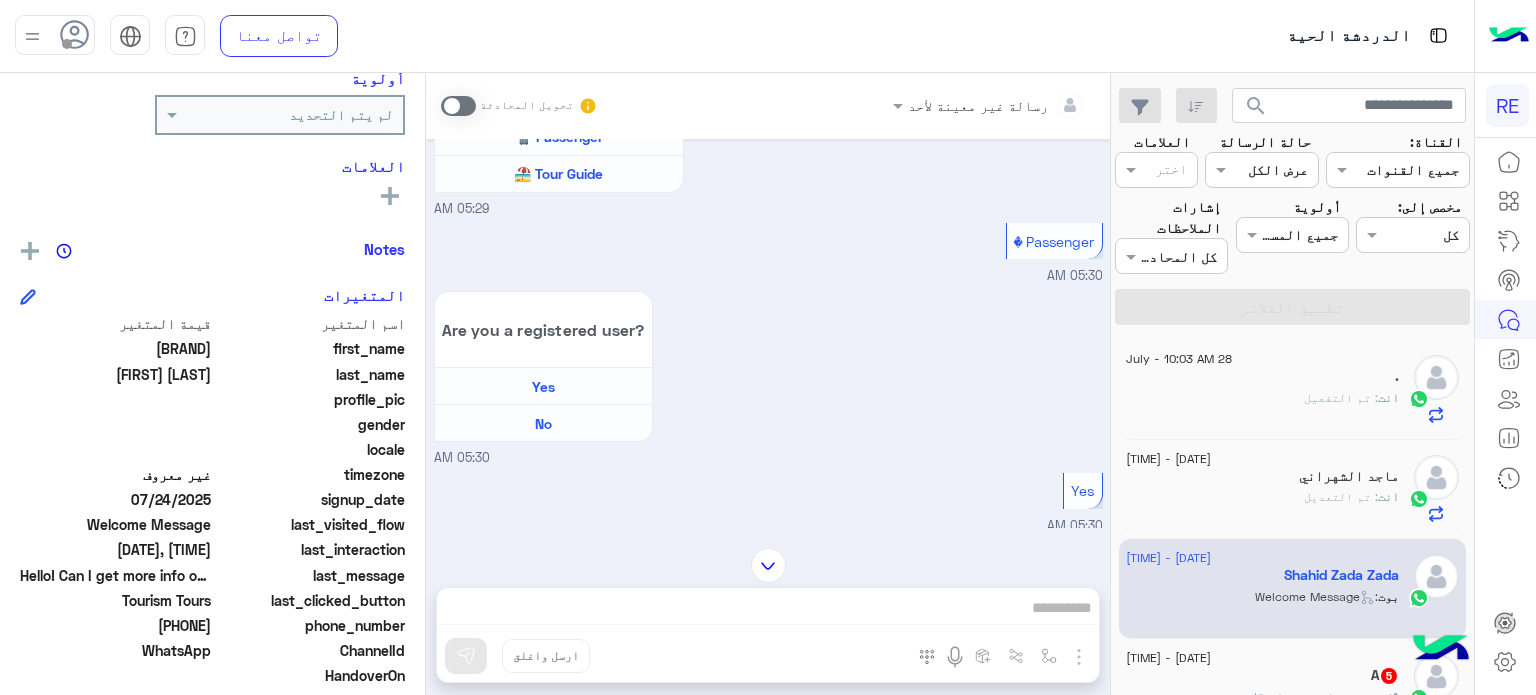 scroll, scrollTop: 142, scrollLeft: 0, axis: vertical 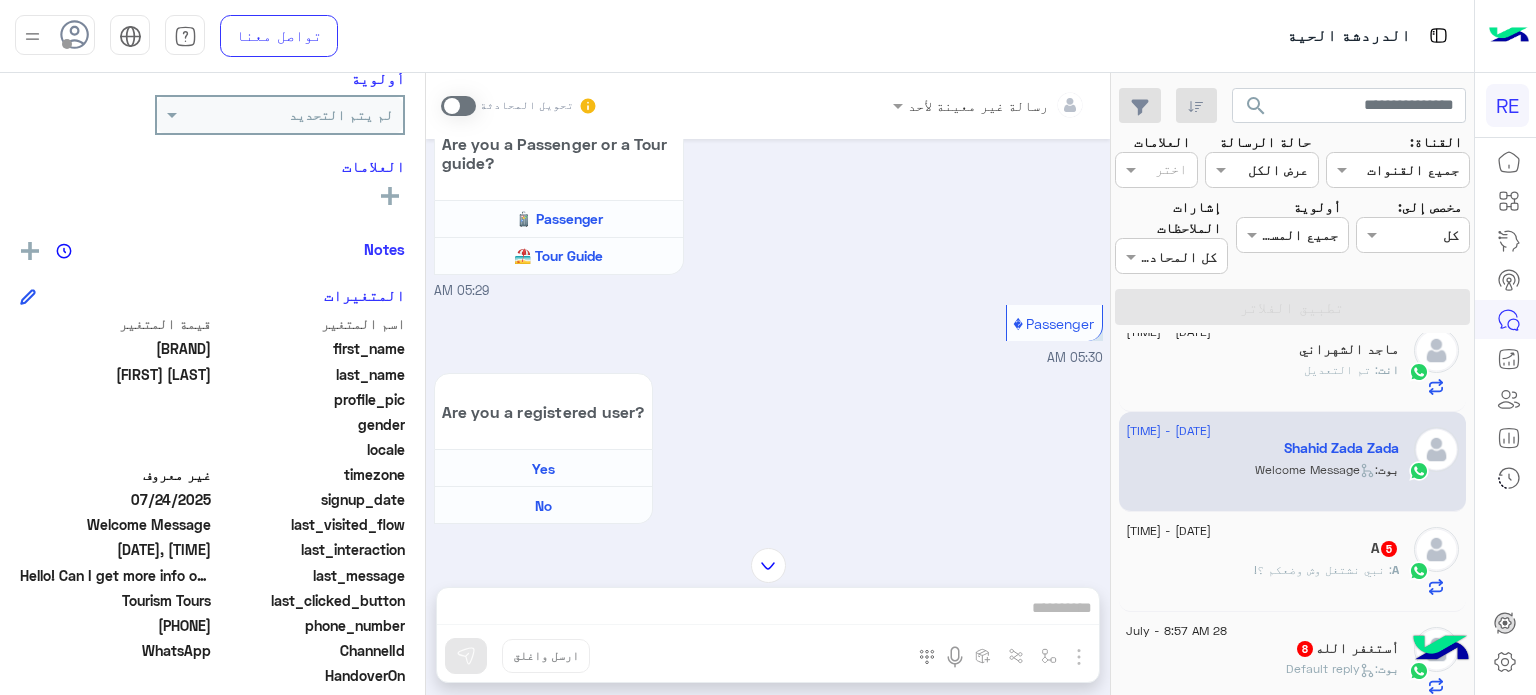 click on ": نبي نشتغل وش وضعكم ؟!" 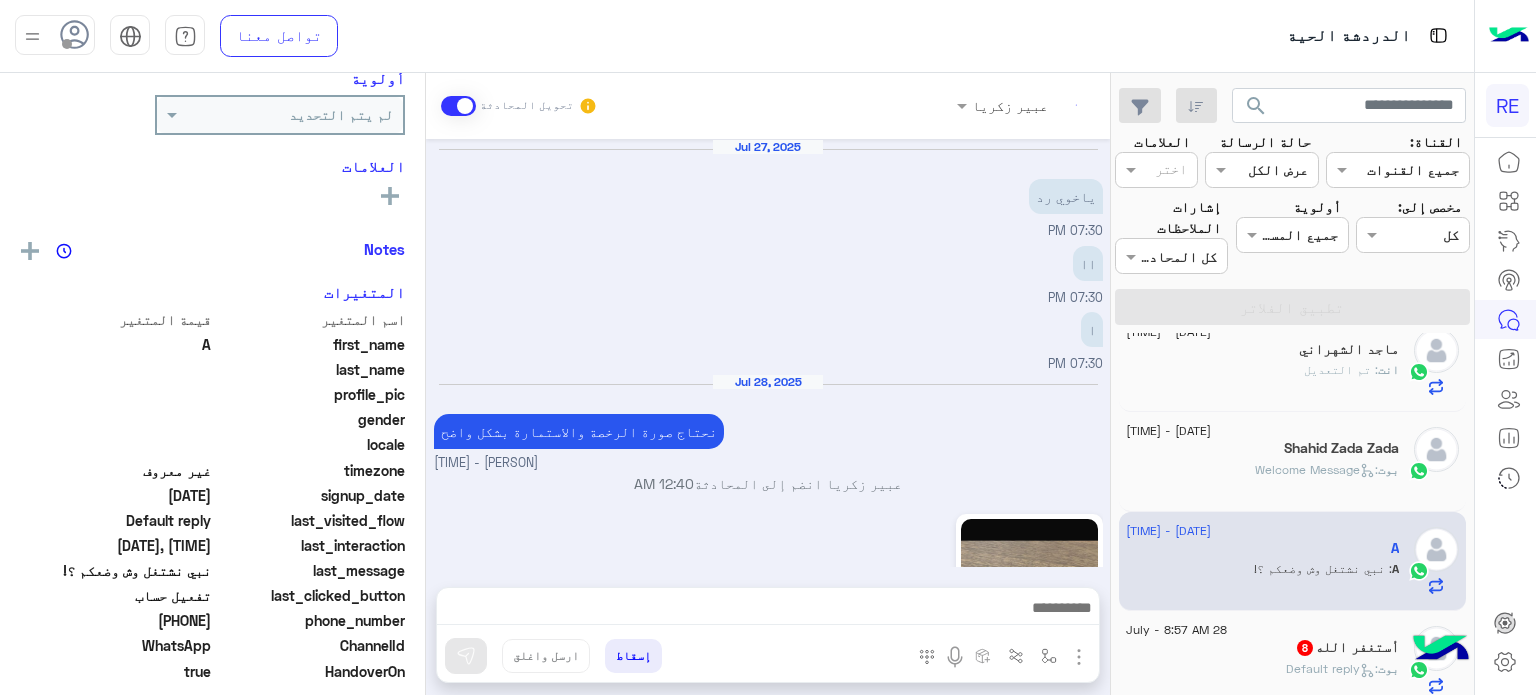 scroll, scrollTop: 926, scrollLeft: 0, axis: vertical 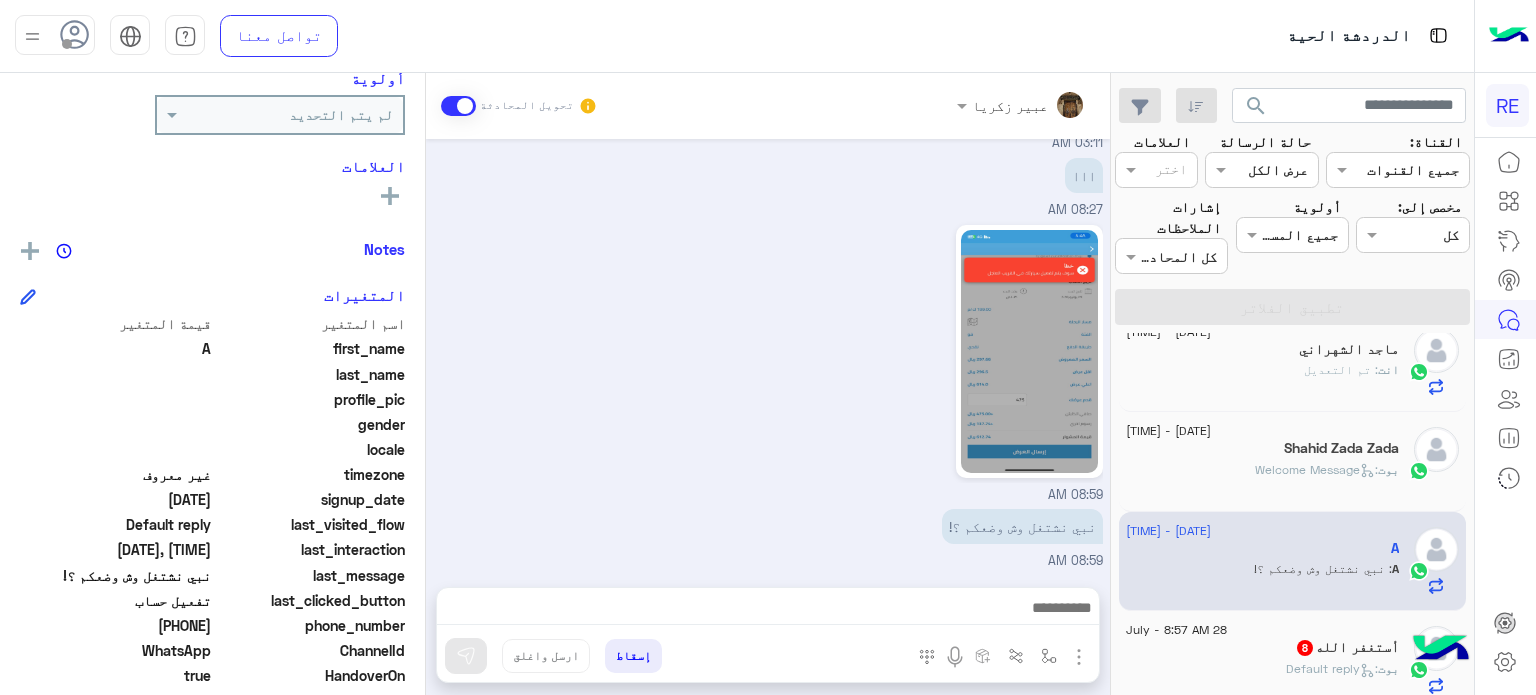 drag, startPoint x: 213, startPoint y: 624, endPoint x: 142, endPoint y: 627, distance: 71.063354 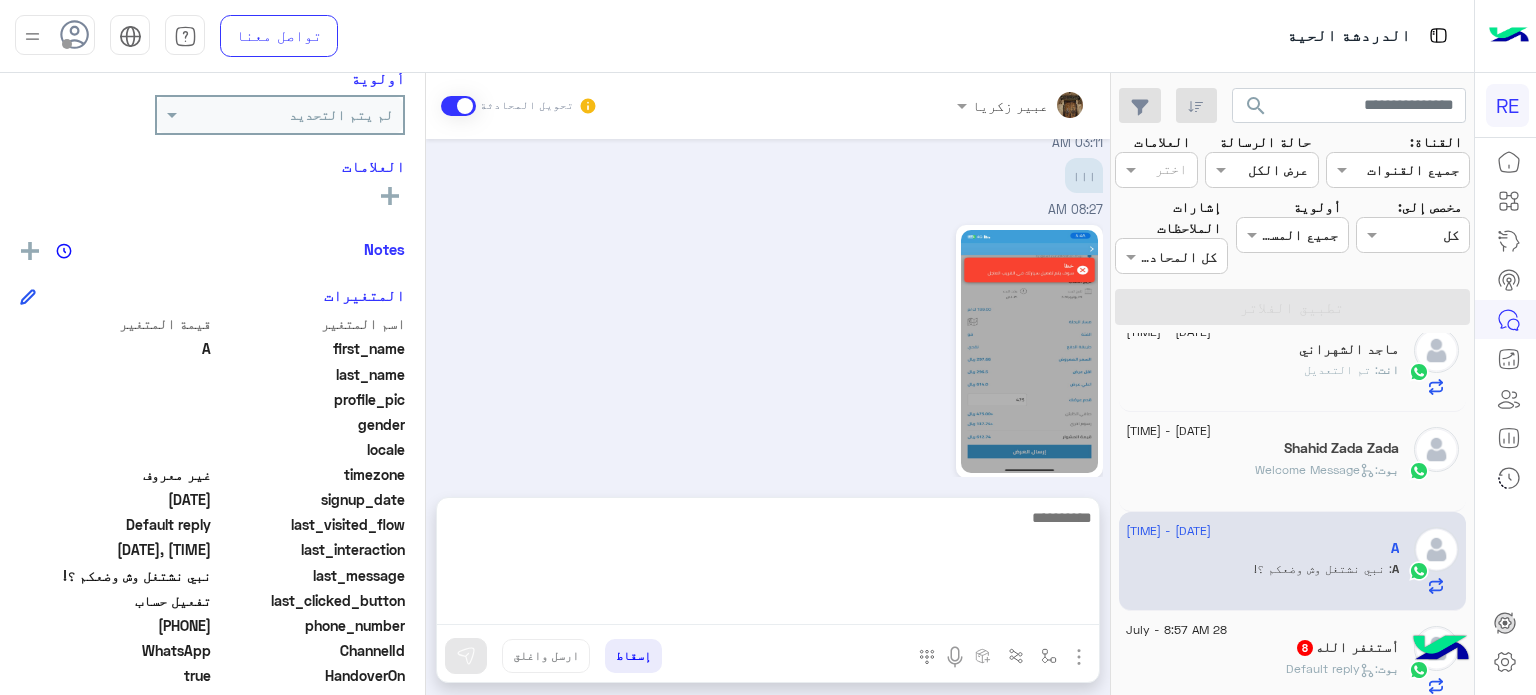 click at bounding box center (768, 565) 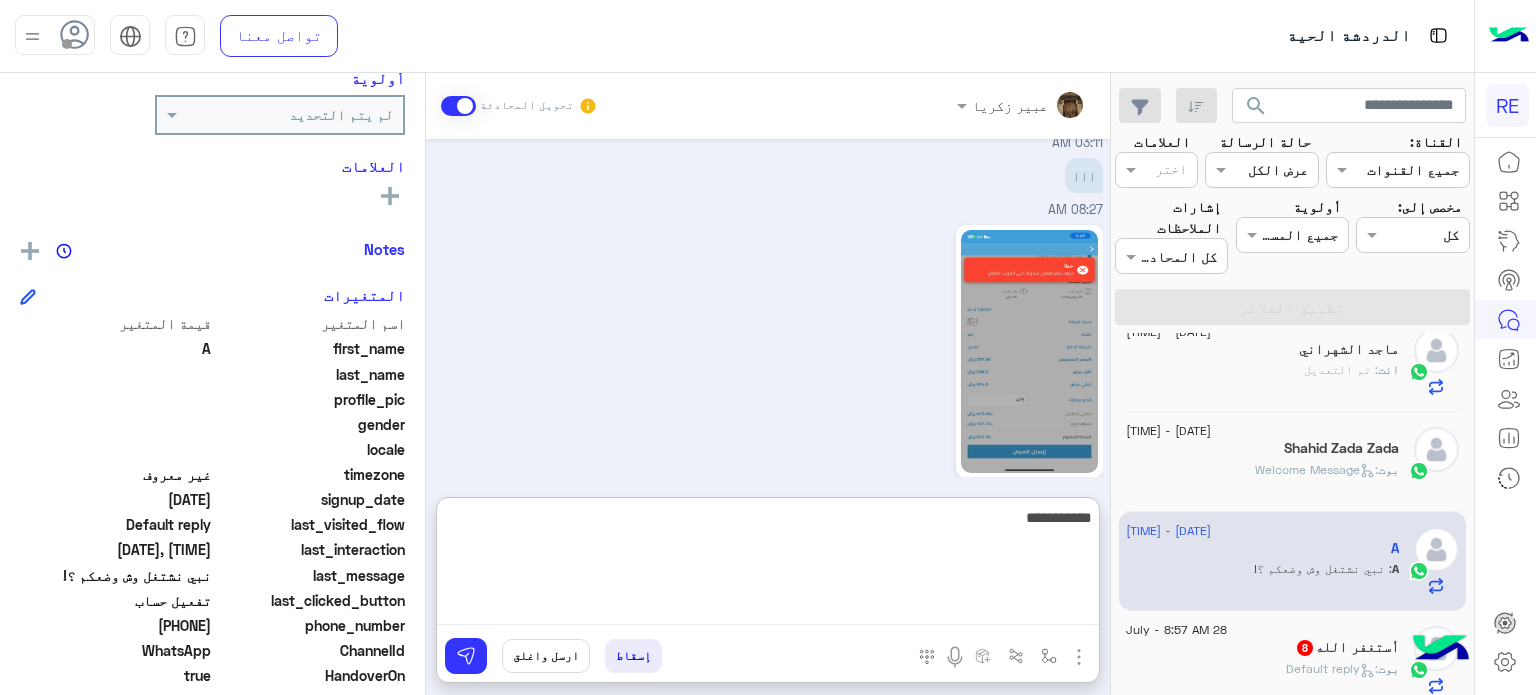 type on "**********" 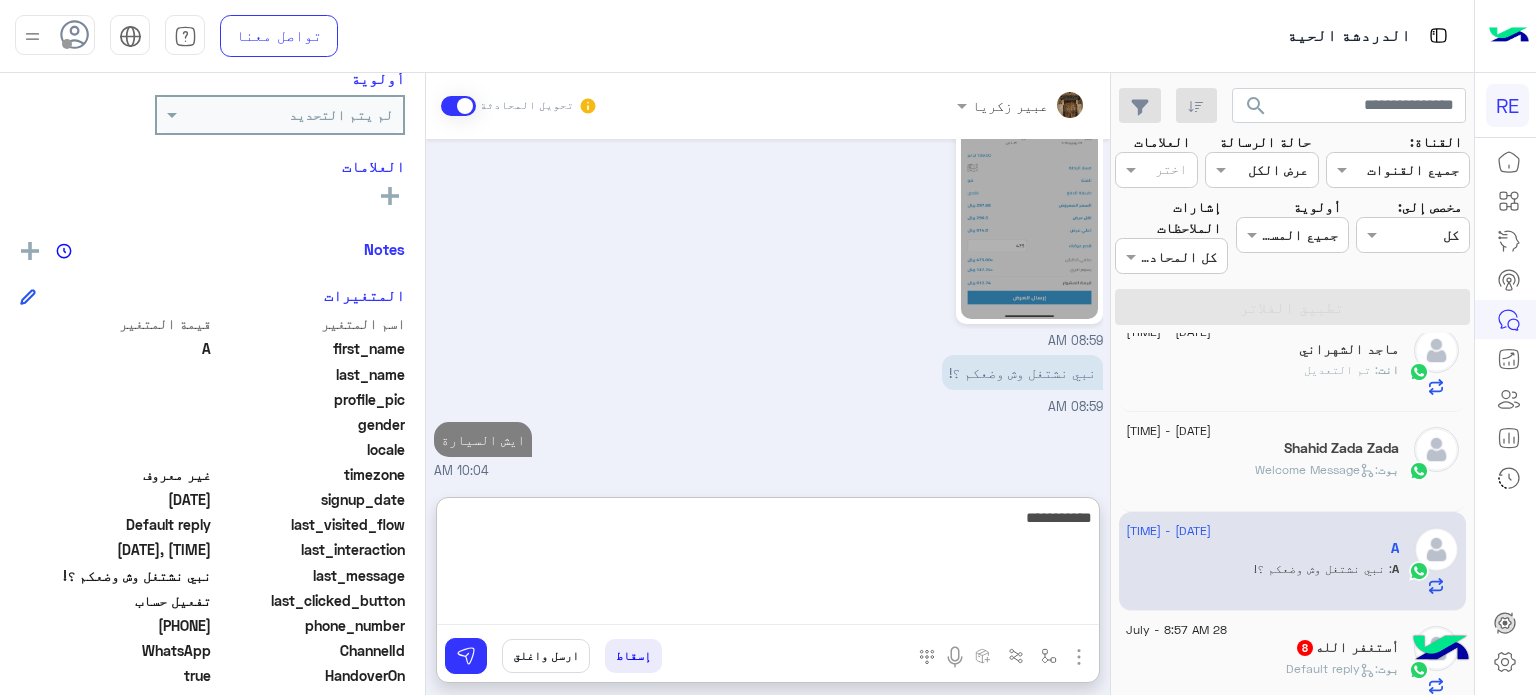 scroll, scrollTop: 1116, scrollLeft: 0, axis: vertical 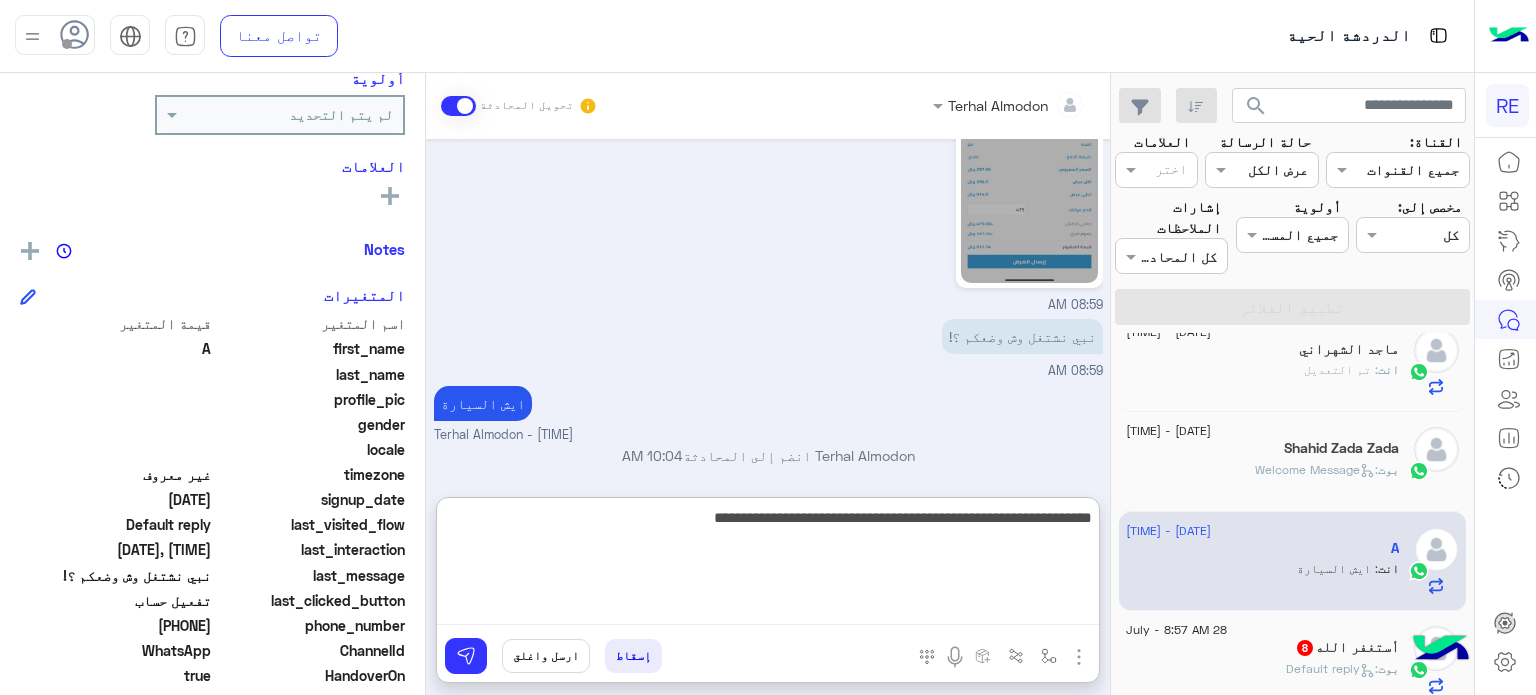 type on "**********" 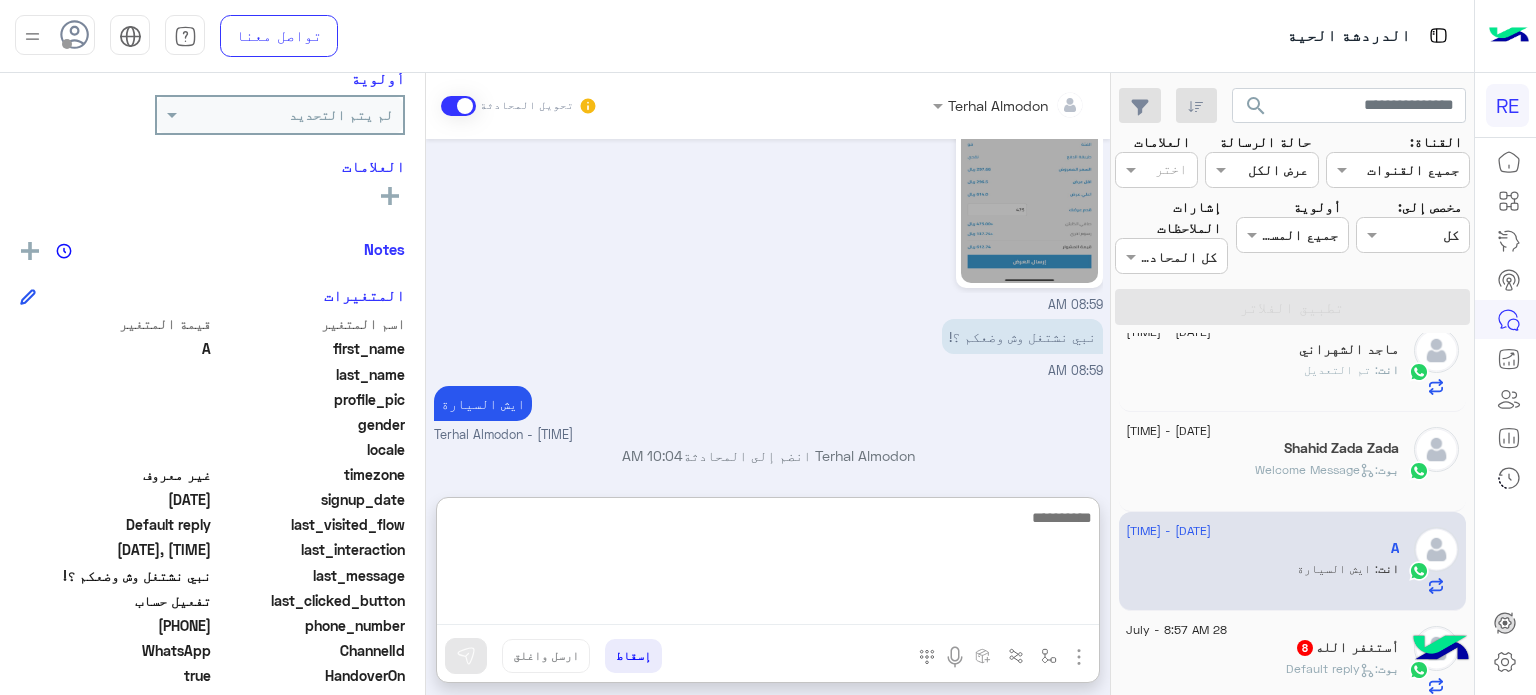 scroll, scrollTop: 1201, scrollLeft: 0, axis: vertical 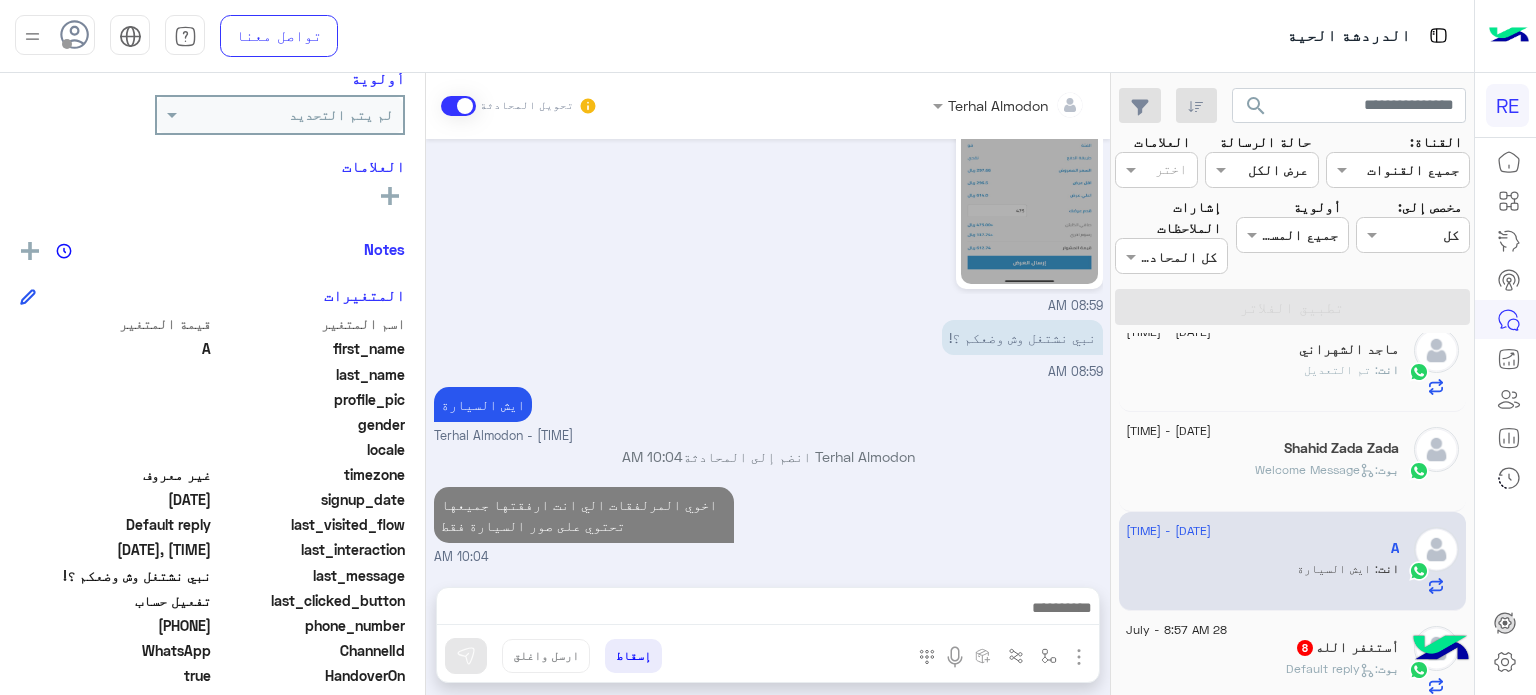 click on "28 July - 8:57 AM" 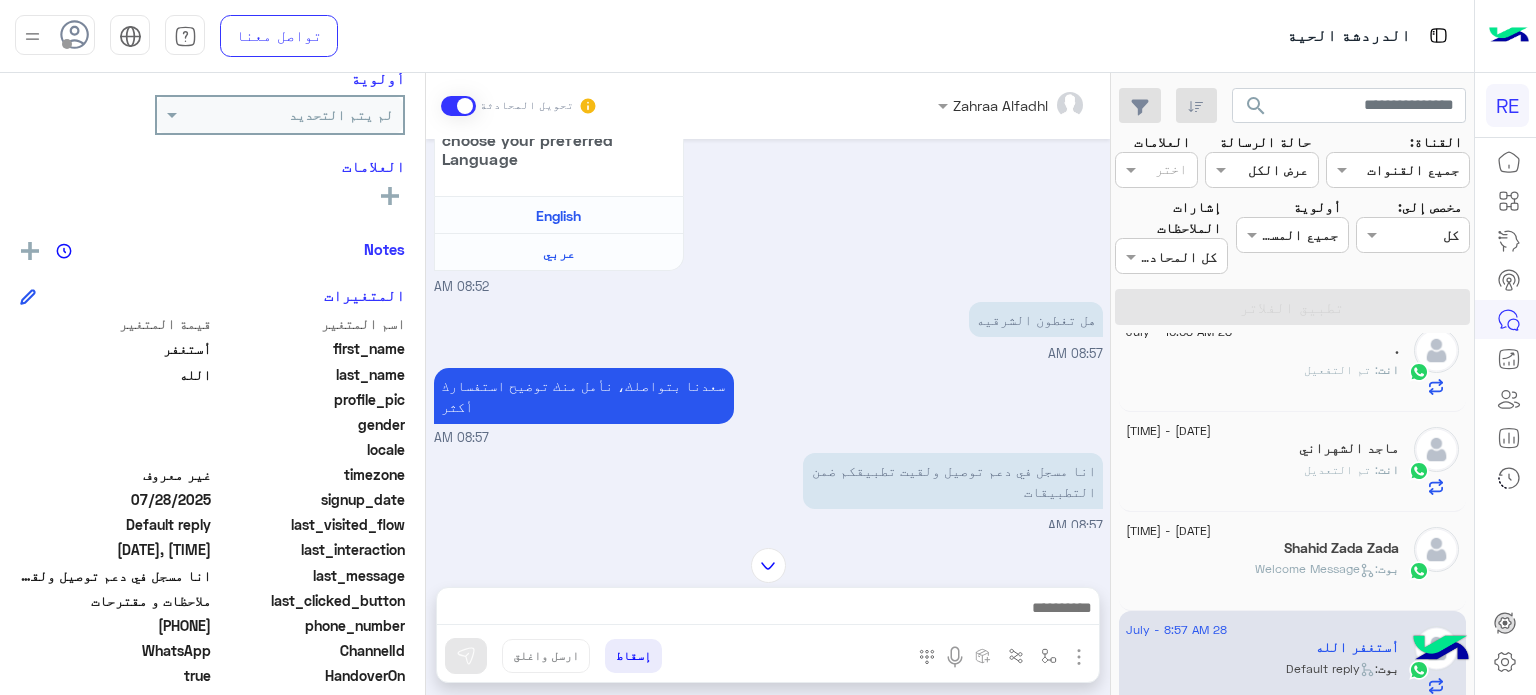 scroll, scrollTop: 654, scrollLeft: 0, axis: vertical 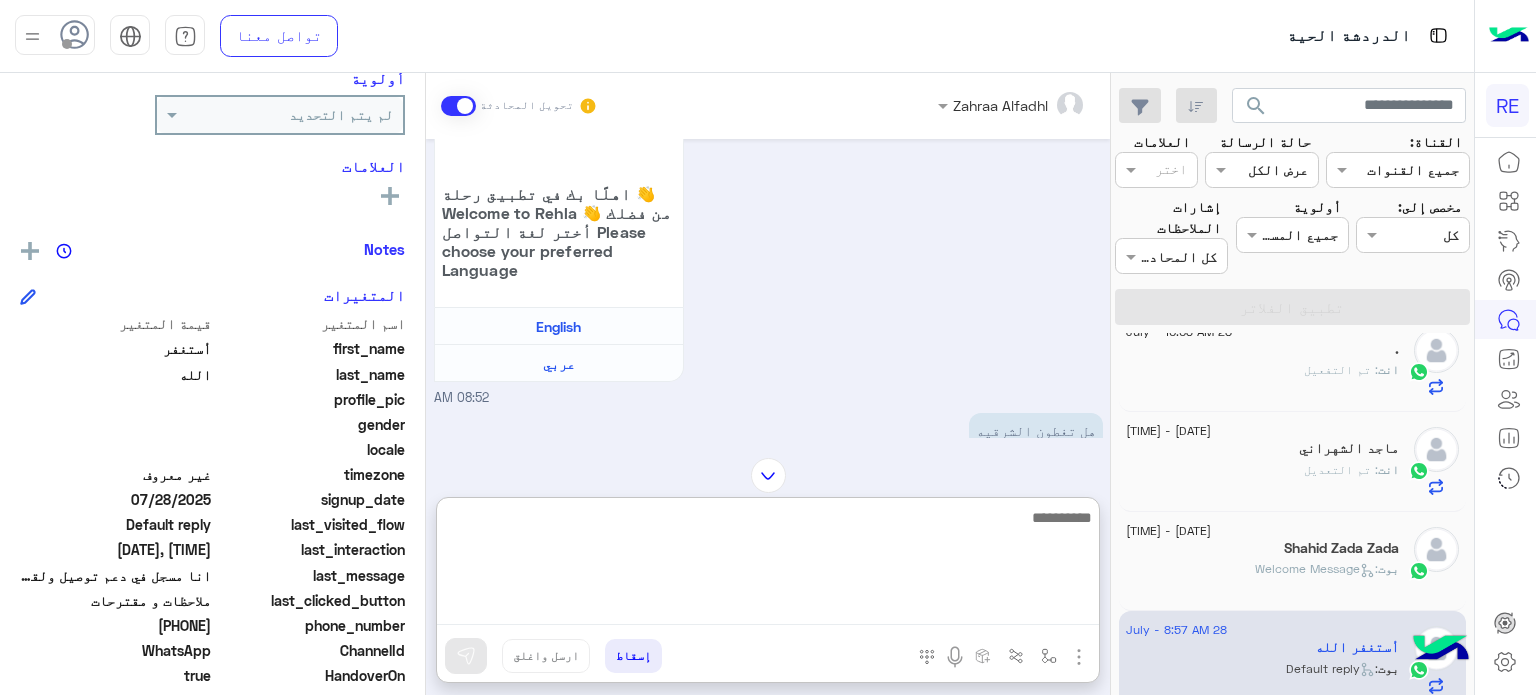 click at bounding box center [768, 565] 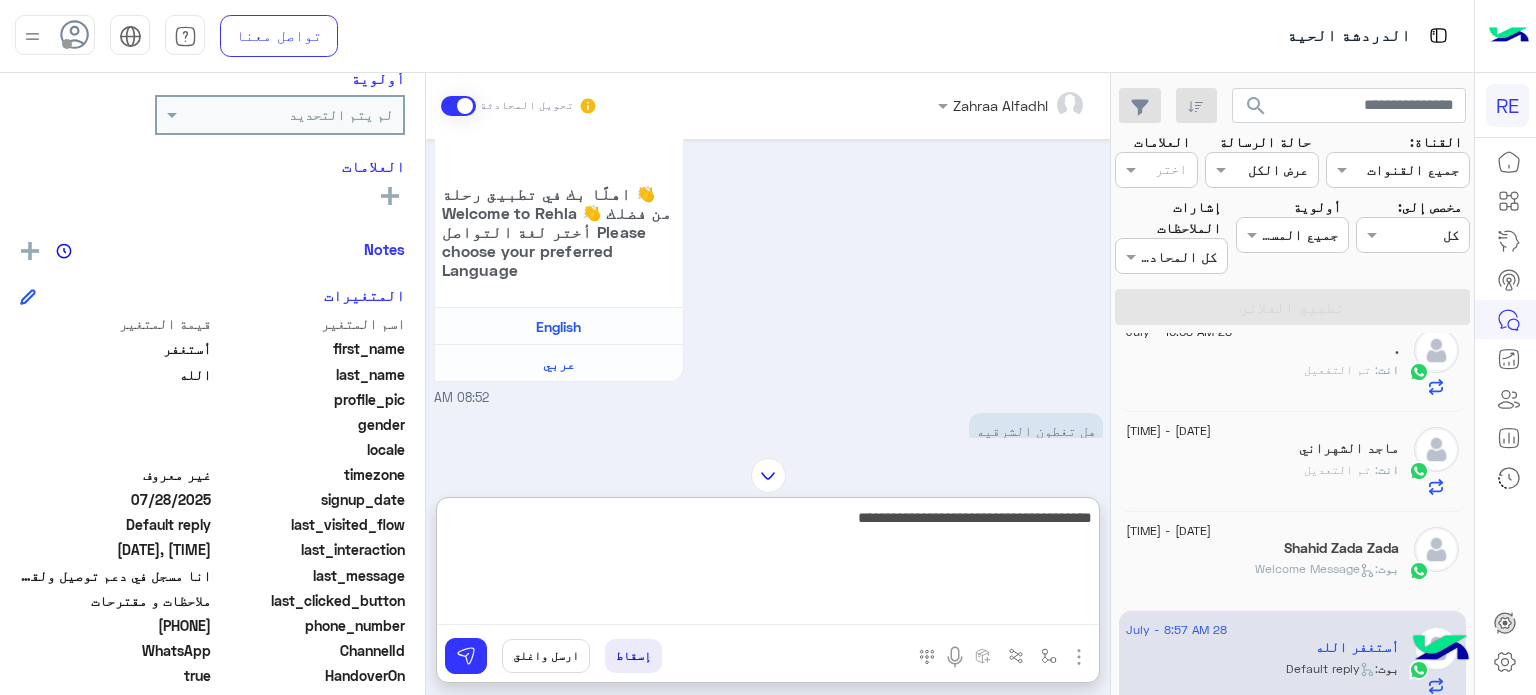 type on "**********" 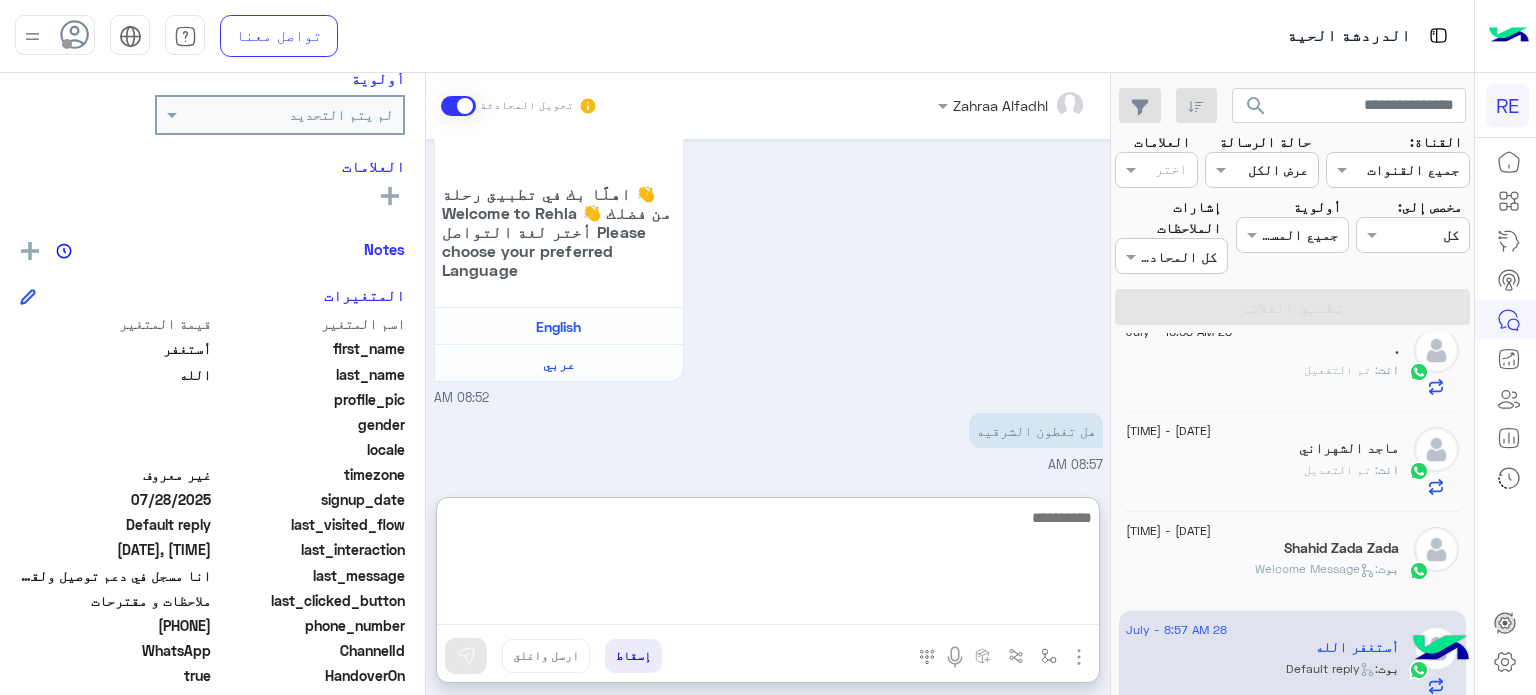 scroll, scrollTop: 1057, scrollLeft: 0, axis: vertical 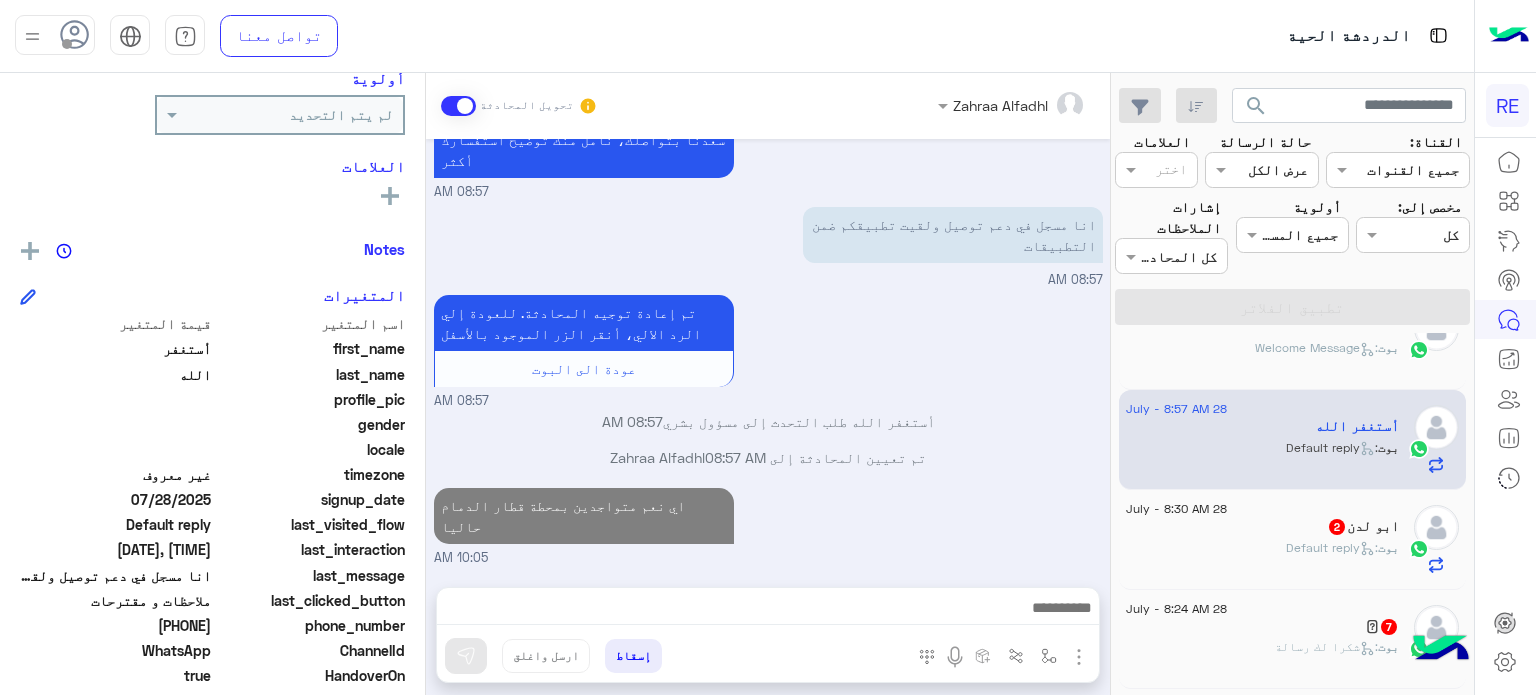 click on "بوت :   Default reply" 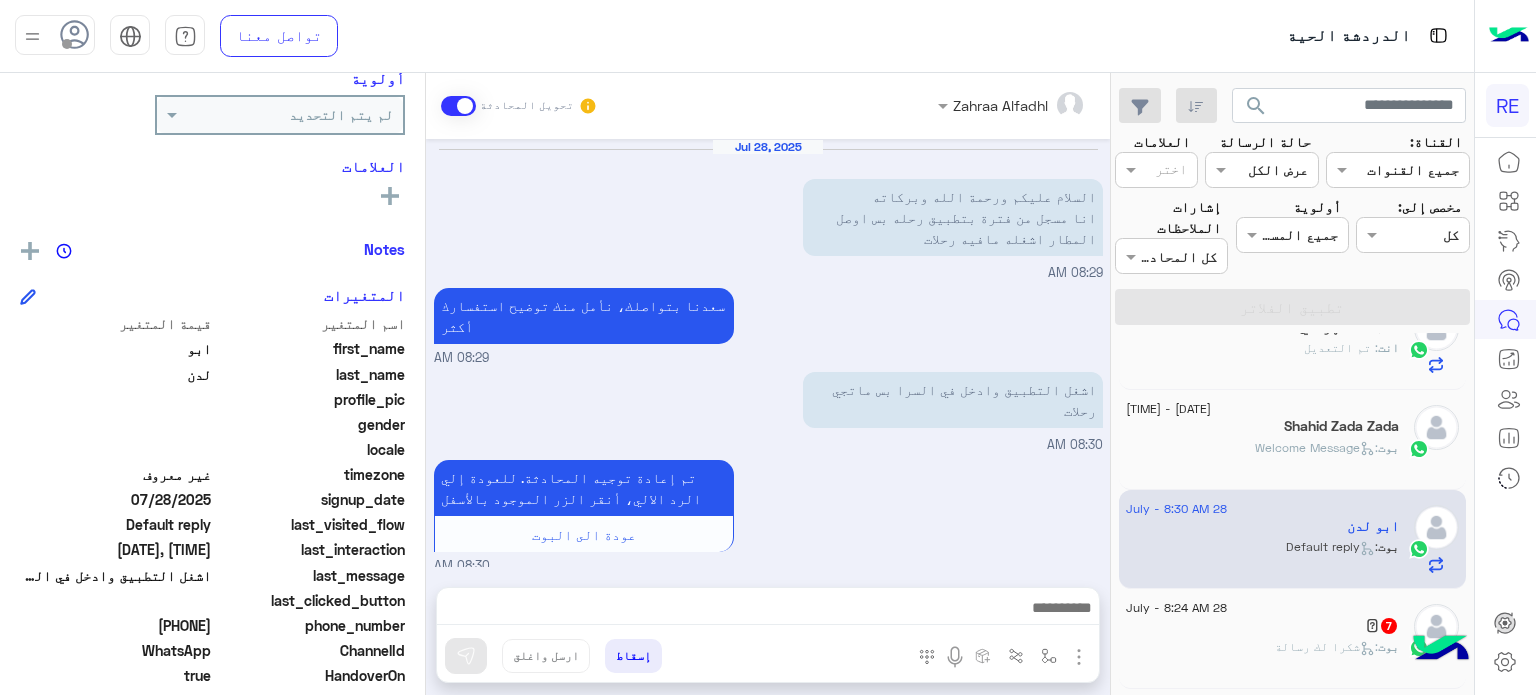 scroll, scrollTop: 0, scrollLeft: 0, axis: both 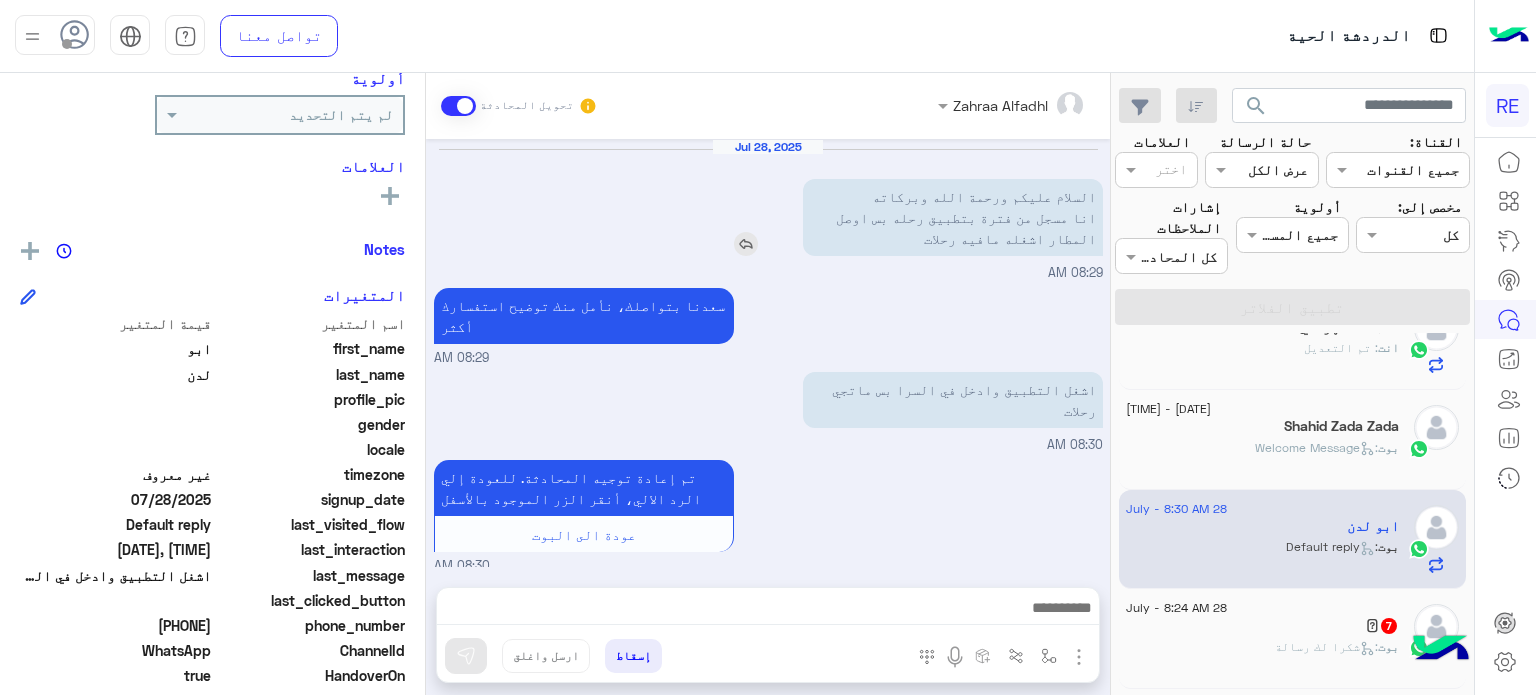 click on "السلام عليكم ورحمة الله وبركاته  انا مسجل من فترة بتطبيق رحله بس اوصل المطار اشغله مافيه رحلات" at bounding box center [953, 217] 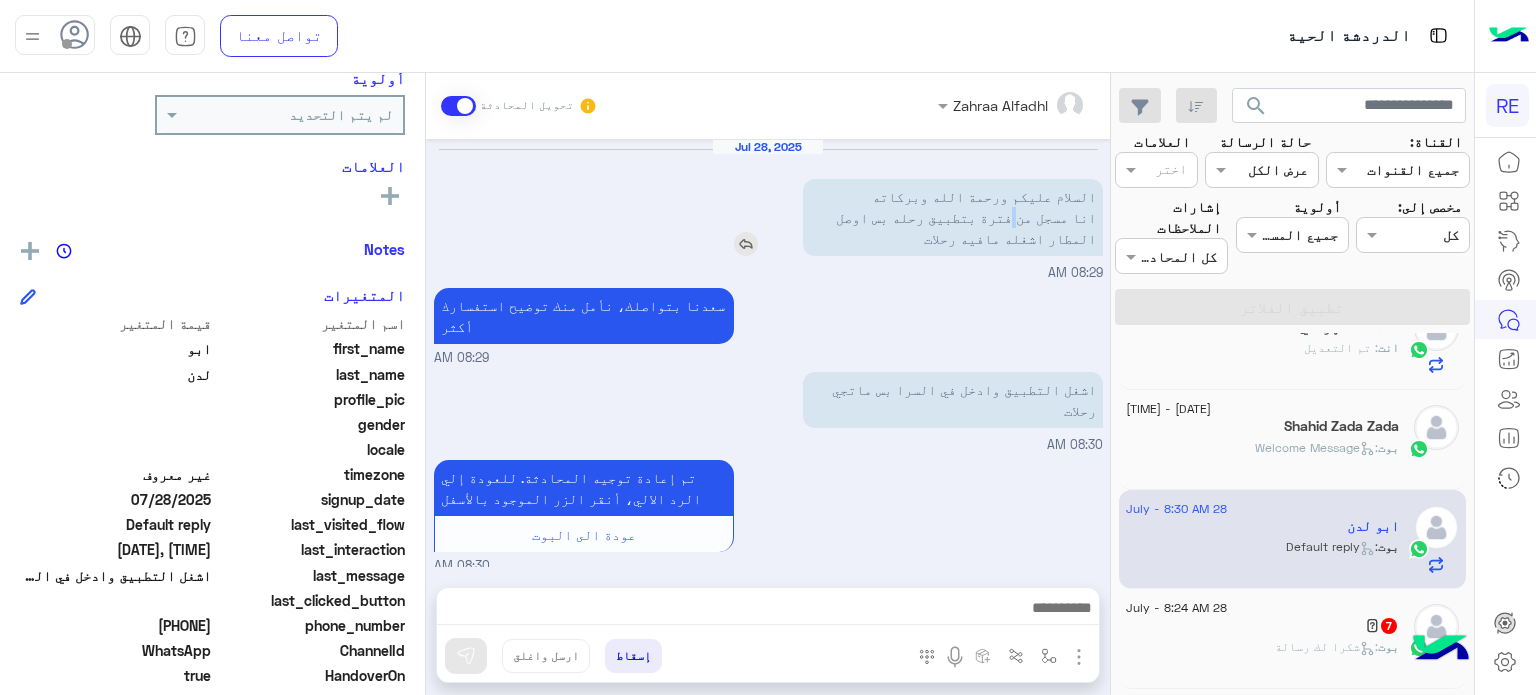 click on "السلام عليكم ورحمة الله وبركاته  انا مسجل من فترة بتطبيق رحله بس اوصل المطار اشغله مافيه رحلات" at bounding box center (953, 217) 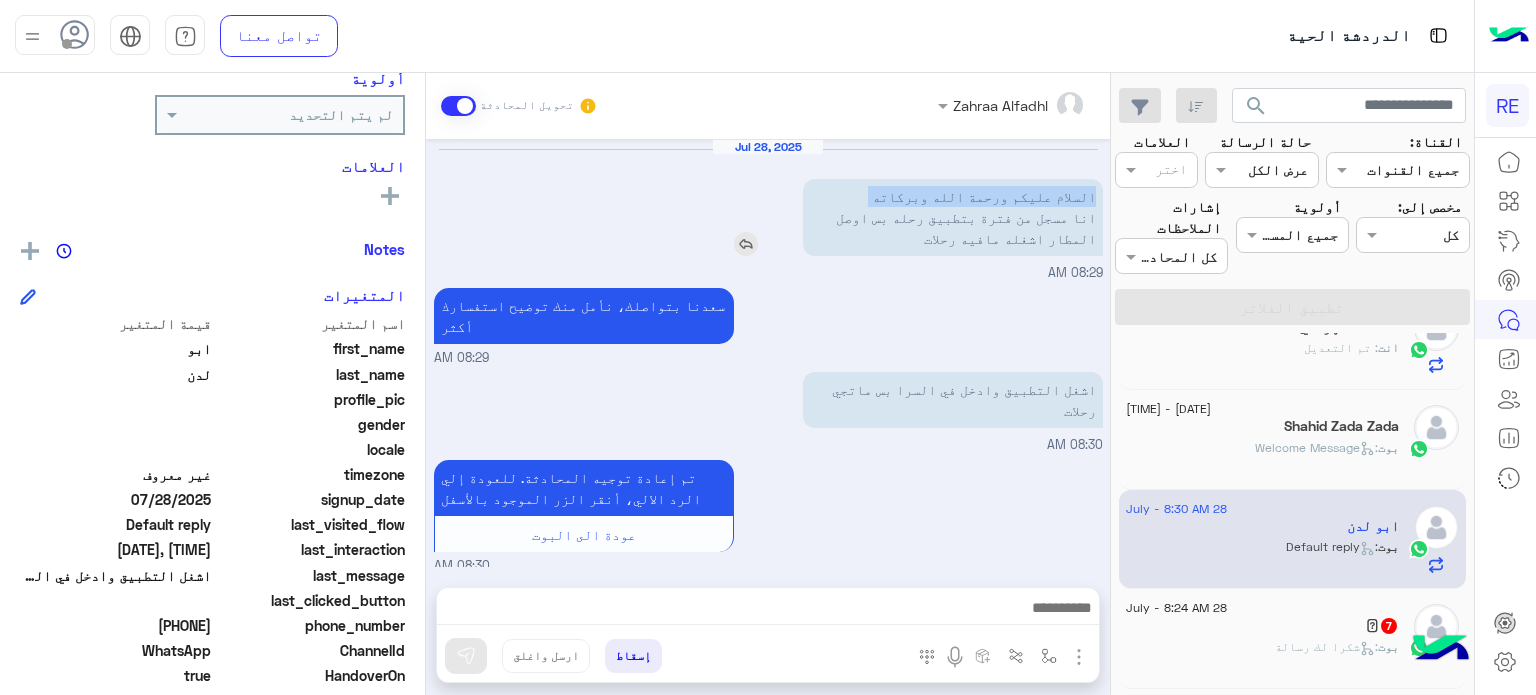 click on "السلام عليكم ورحمة الله وبركاته  انا مسجل من فترة بتطبيق رحله بس اوصل المطار اشغله مافيه رحلات" at bounding box center [953, 217] 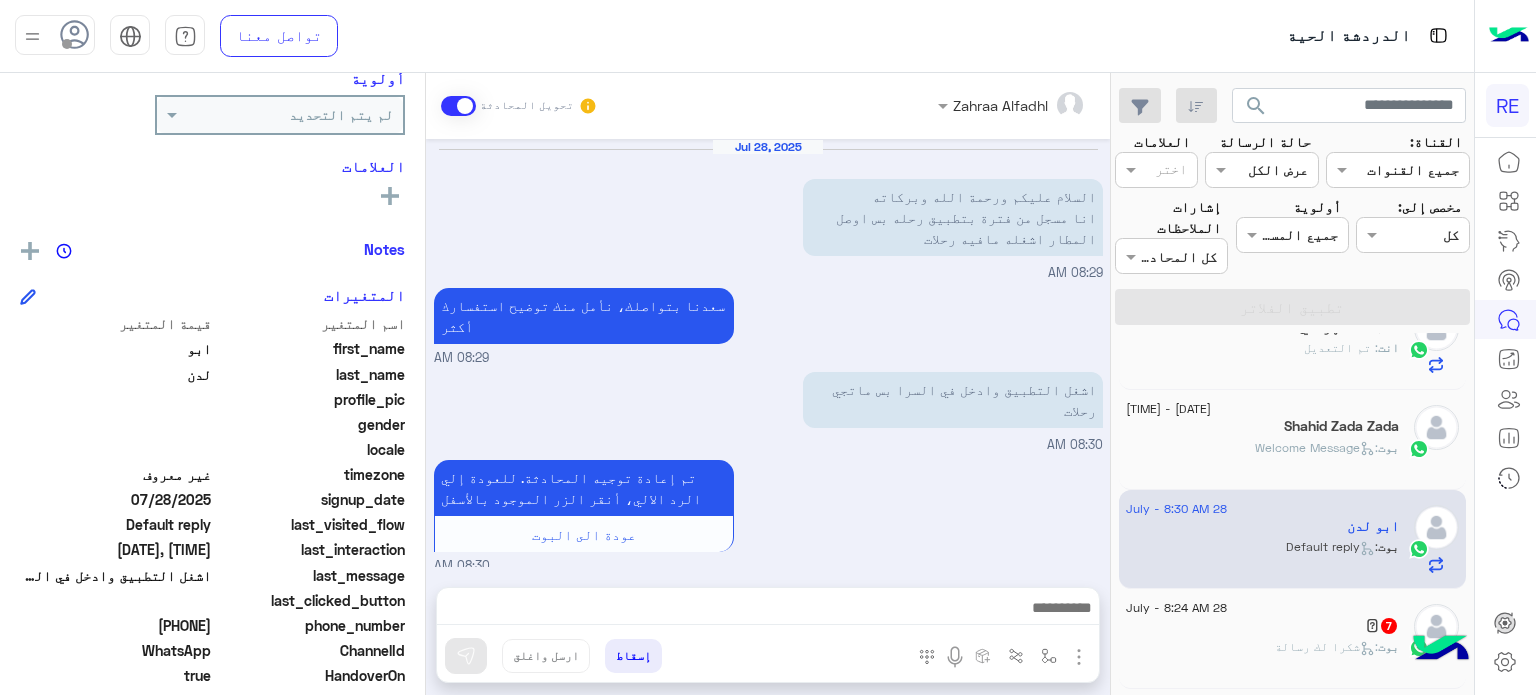 click on "سعدنا بتواصلك، نأمل منك توضيح استفسارك أكثر    08:29 AM" at bounding box center [768, 325] 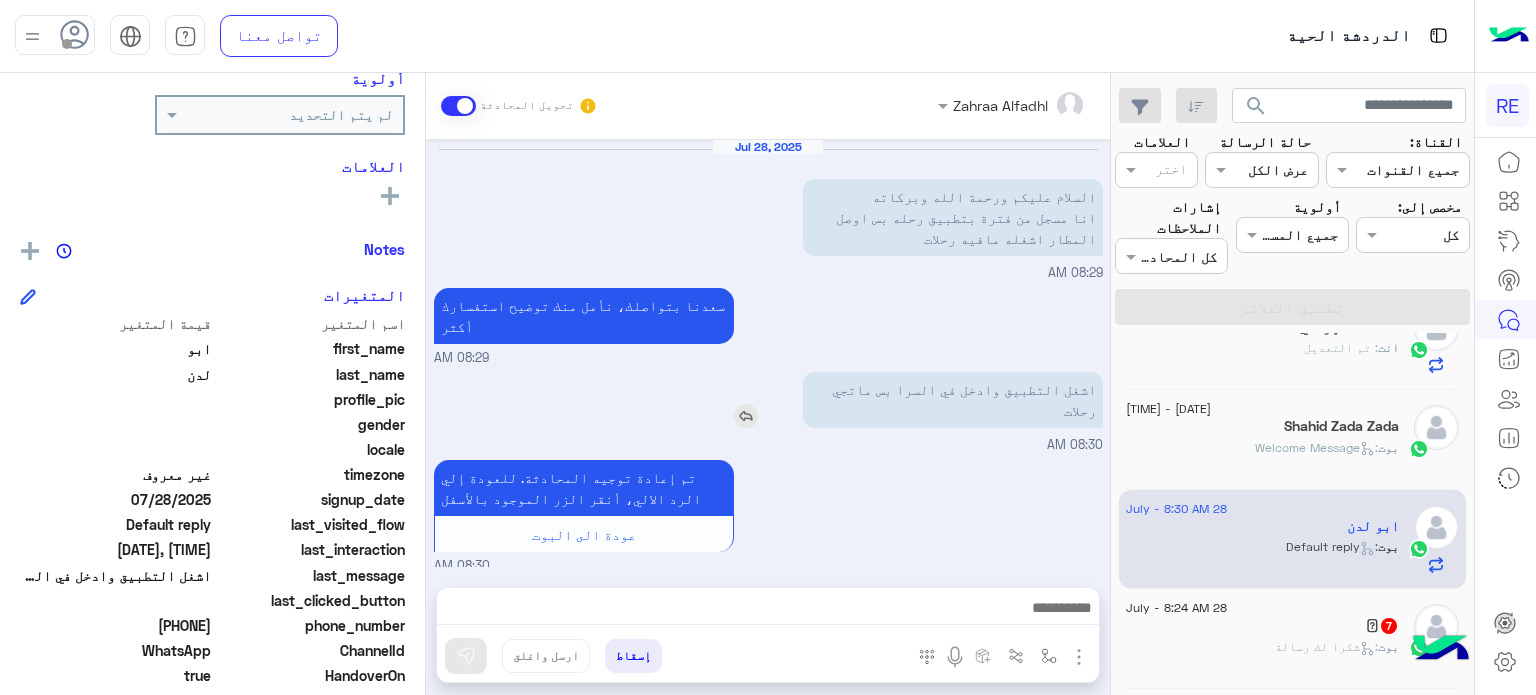 click on "اشغل التطبيق وادخل في السرا بس ماتجي رحلات" at bounding box center (953, 400) 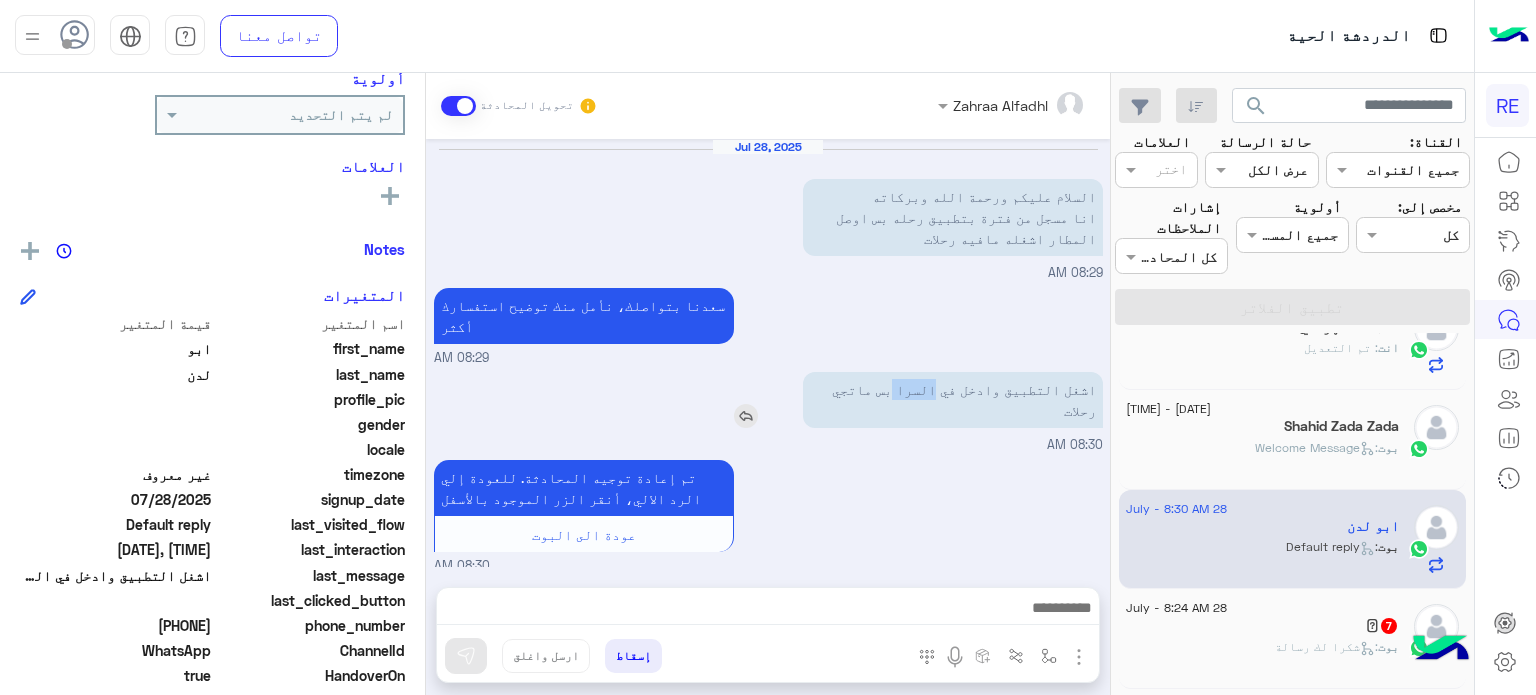 click on "اشغل التطبيق وادخل في السرا بس ماتجي رحلات" at bounding box center [953, 400] 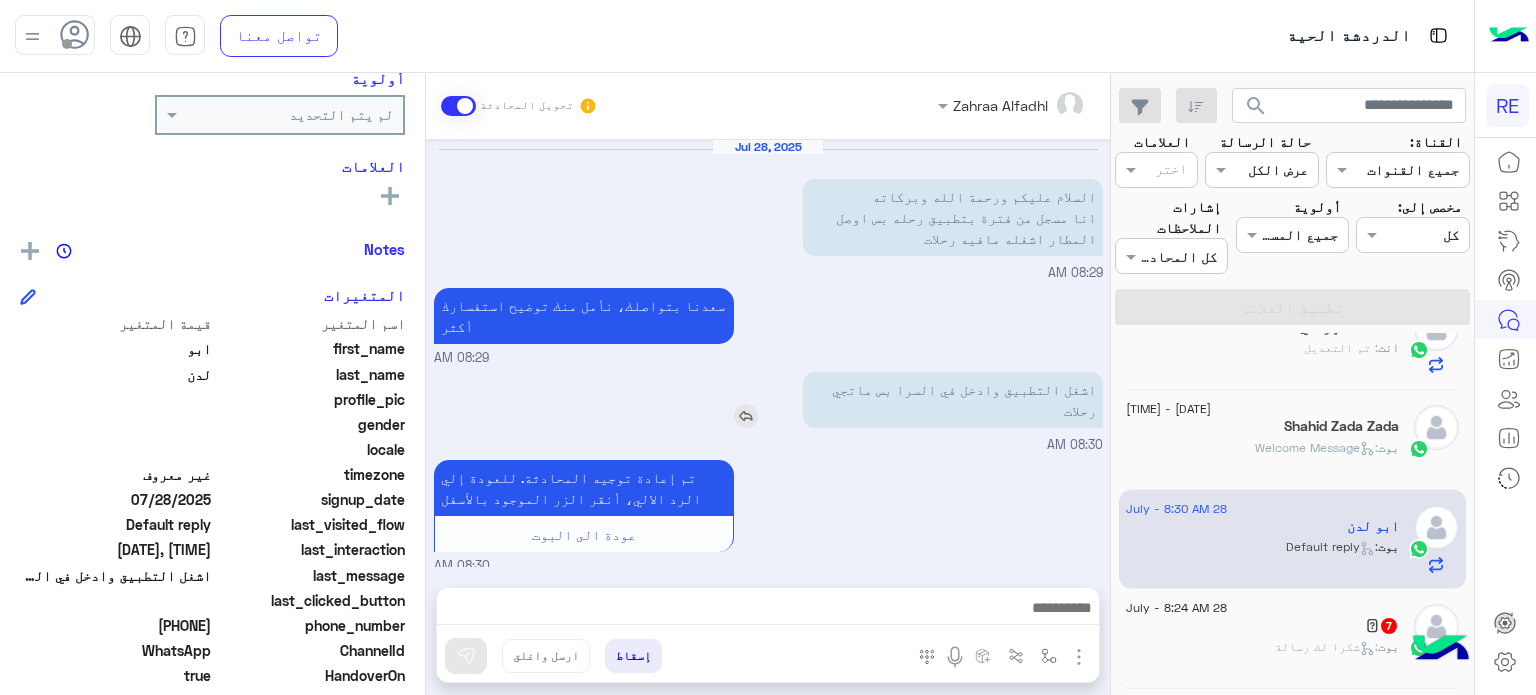 click on "اشغل التطبيق وادخل في السرا بس ماتجي رحلات" at bounding box center (953, 400) 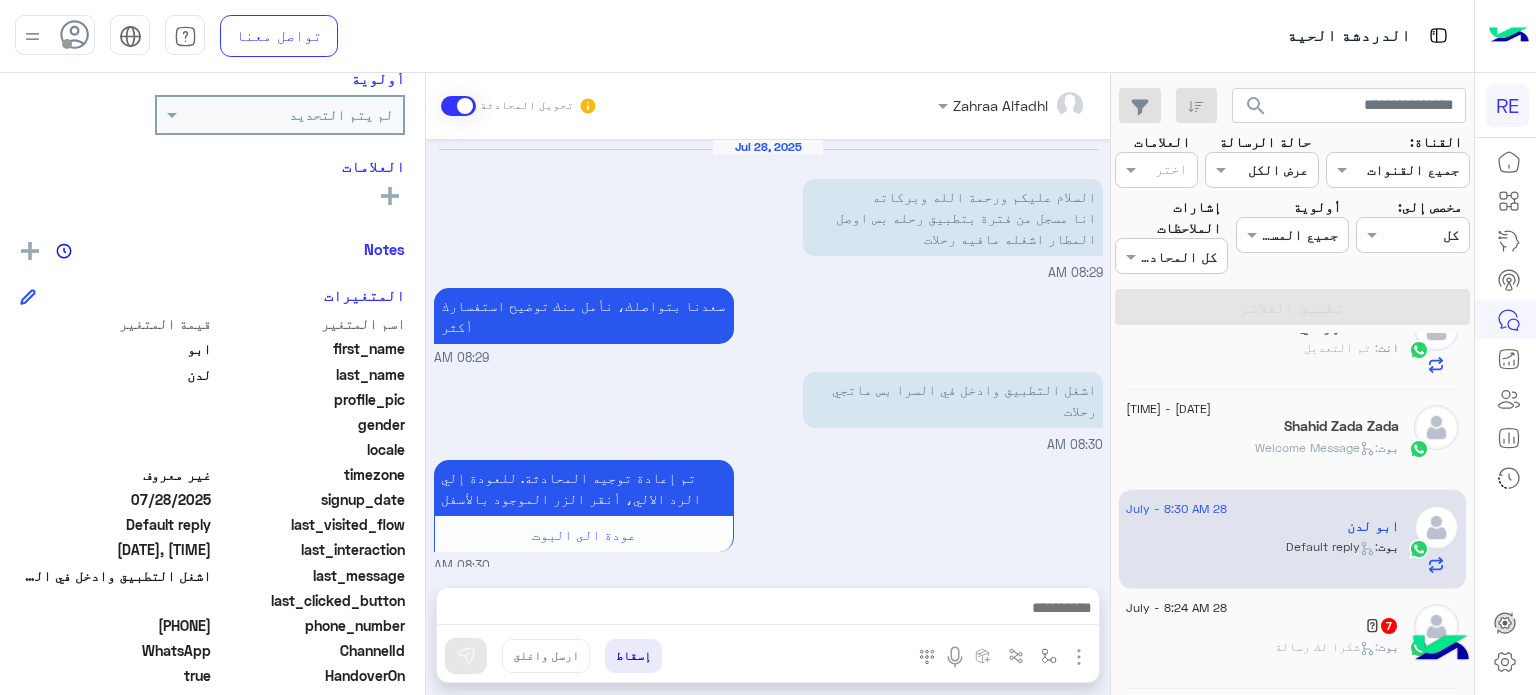 click on "تم إعادة توجيه المحادثة. للعودة إلي الرد الالي، أنقر الزر الموجود بالأسفل  عودة الى البوت     08:30 AM" at bounding box center (768, 515) 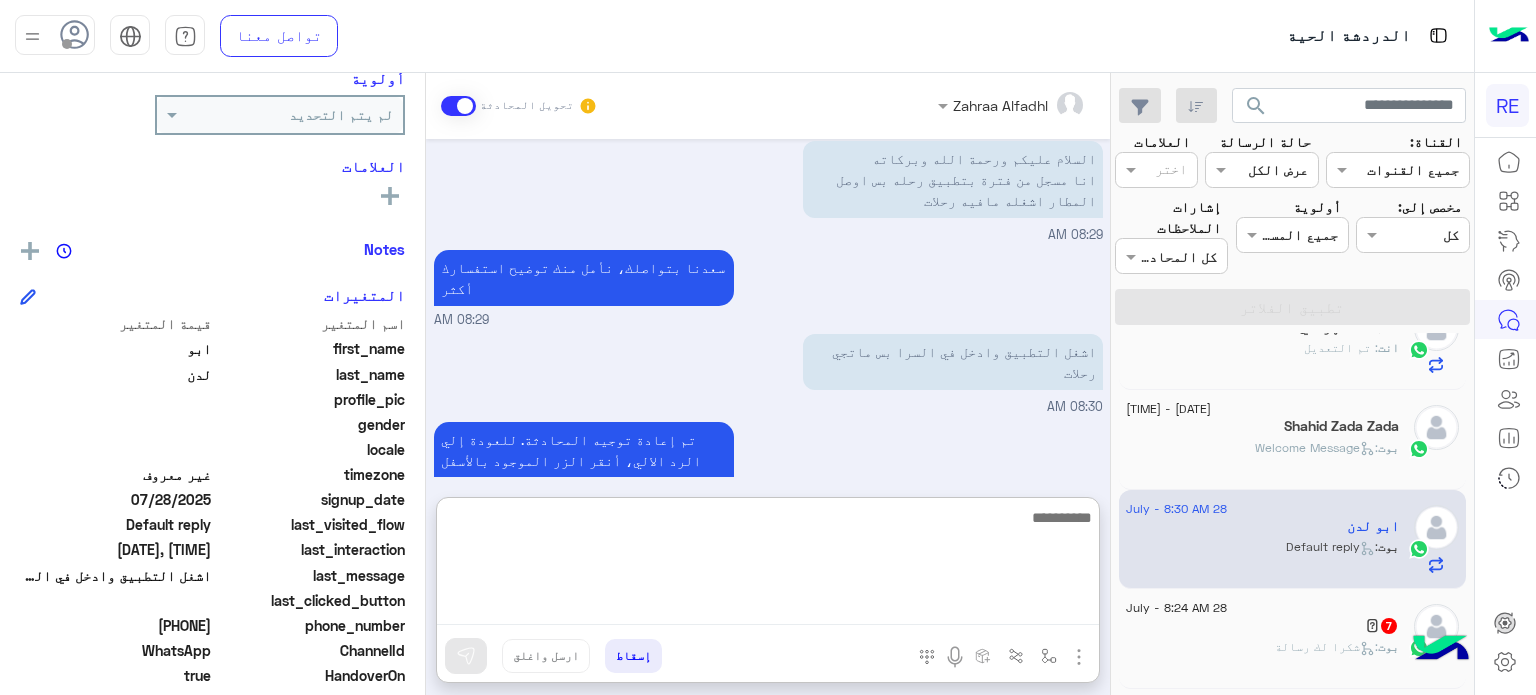 click at bounding box center [768, 565] 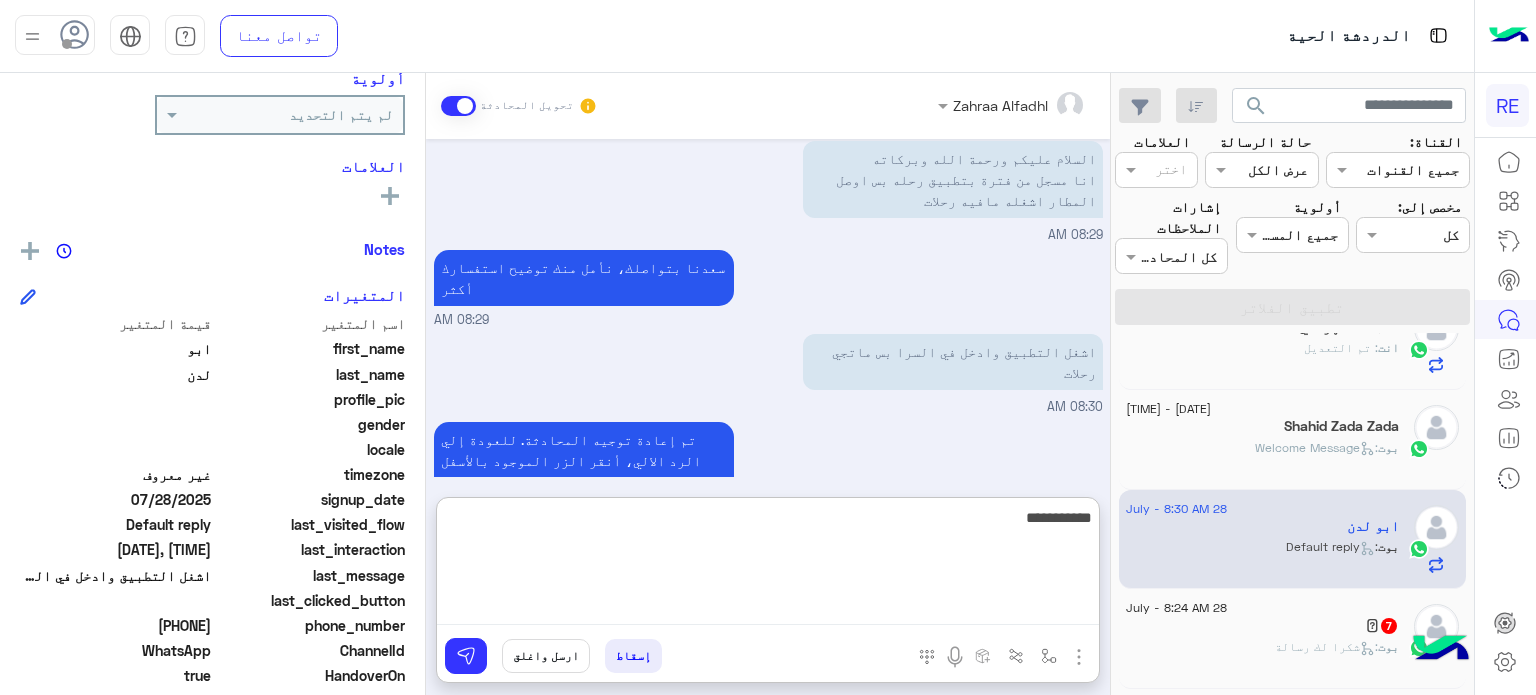 type on "**********" 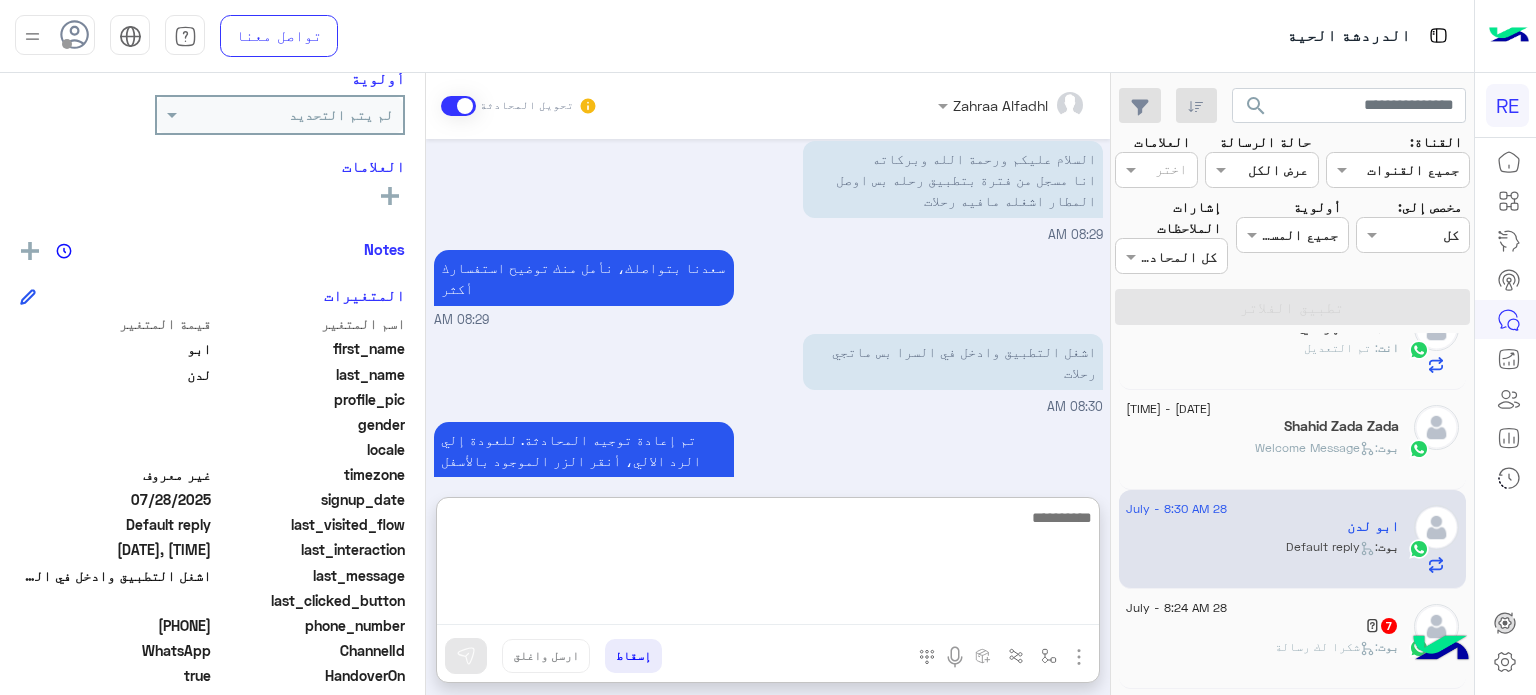 scroll, scrollTop: 192, scrollLeft: 0, axis: vertical 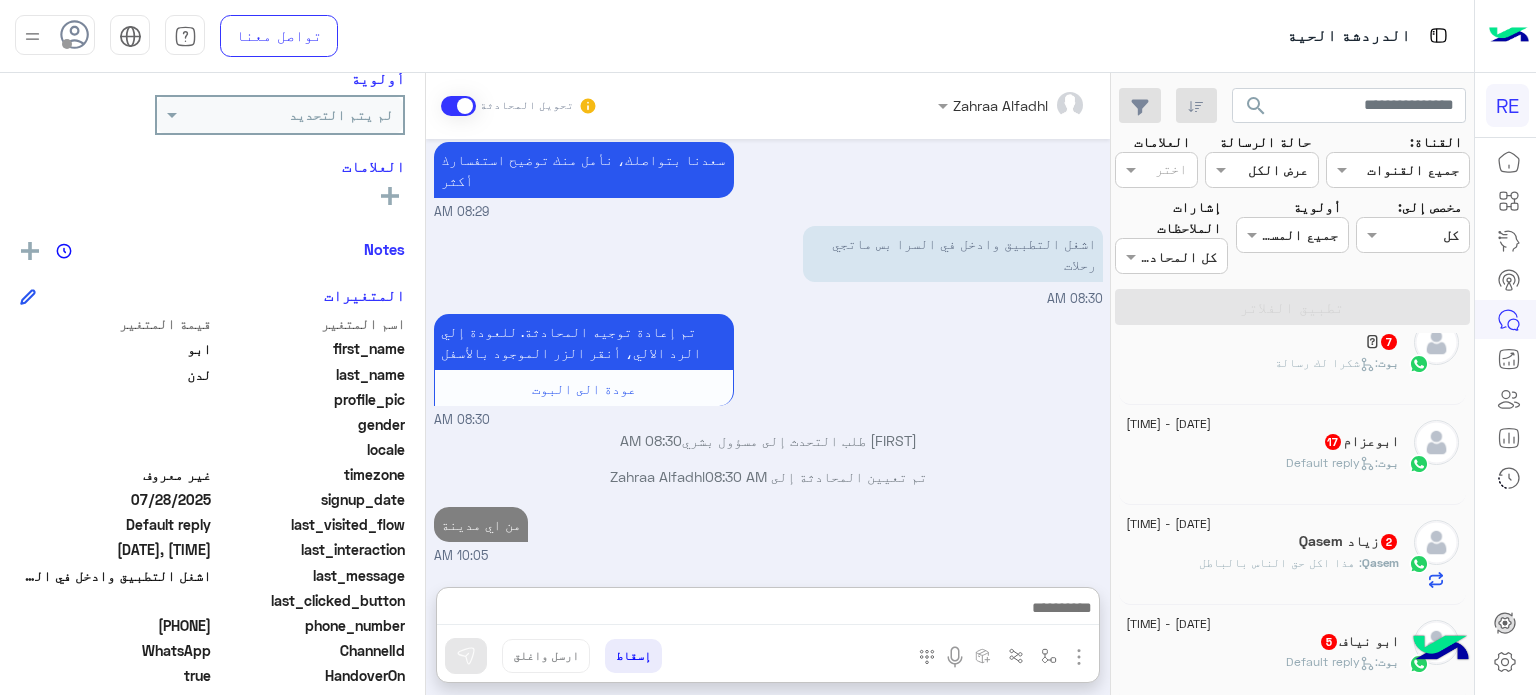 click on "𓅆   7" 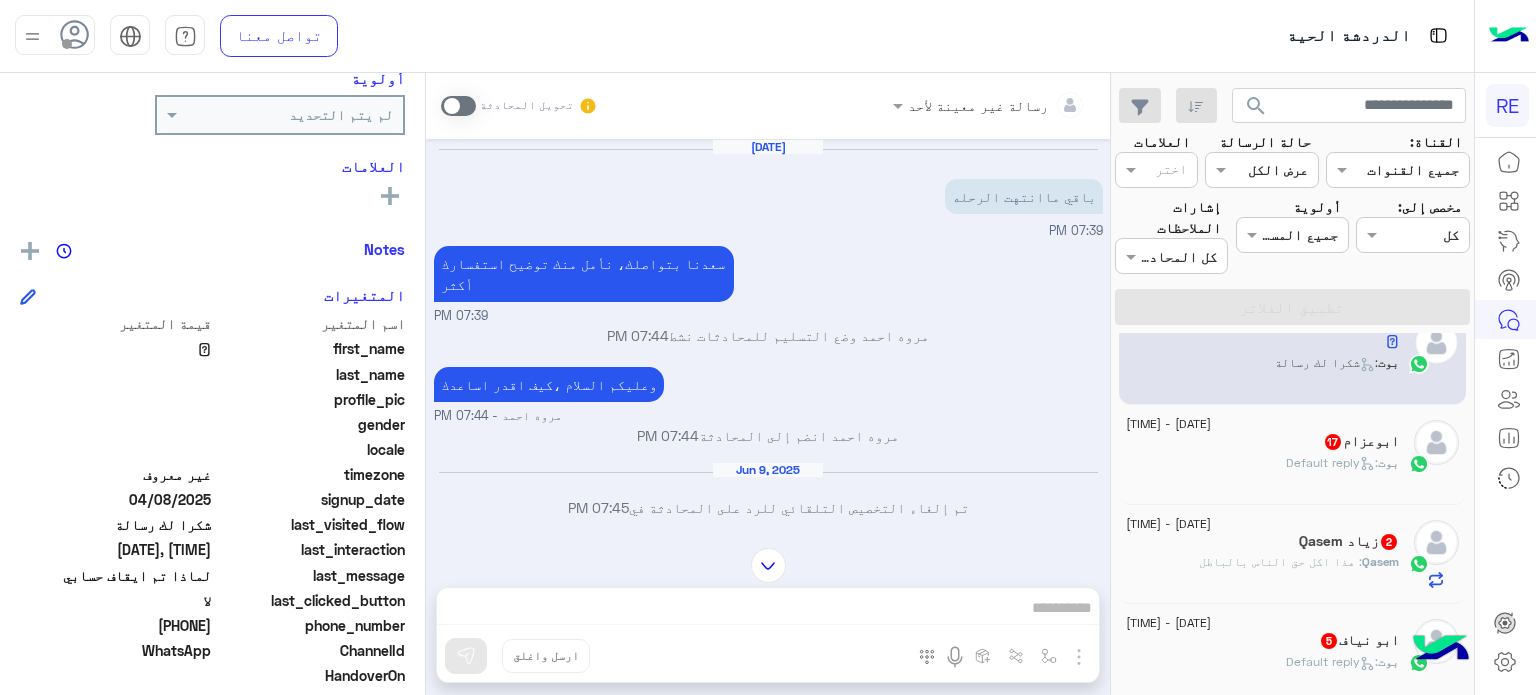 scroll, scrollTop: 1211, scrollLeft: 0, axis: vertical 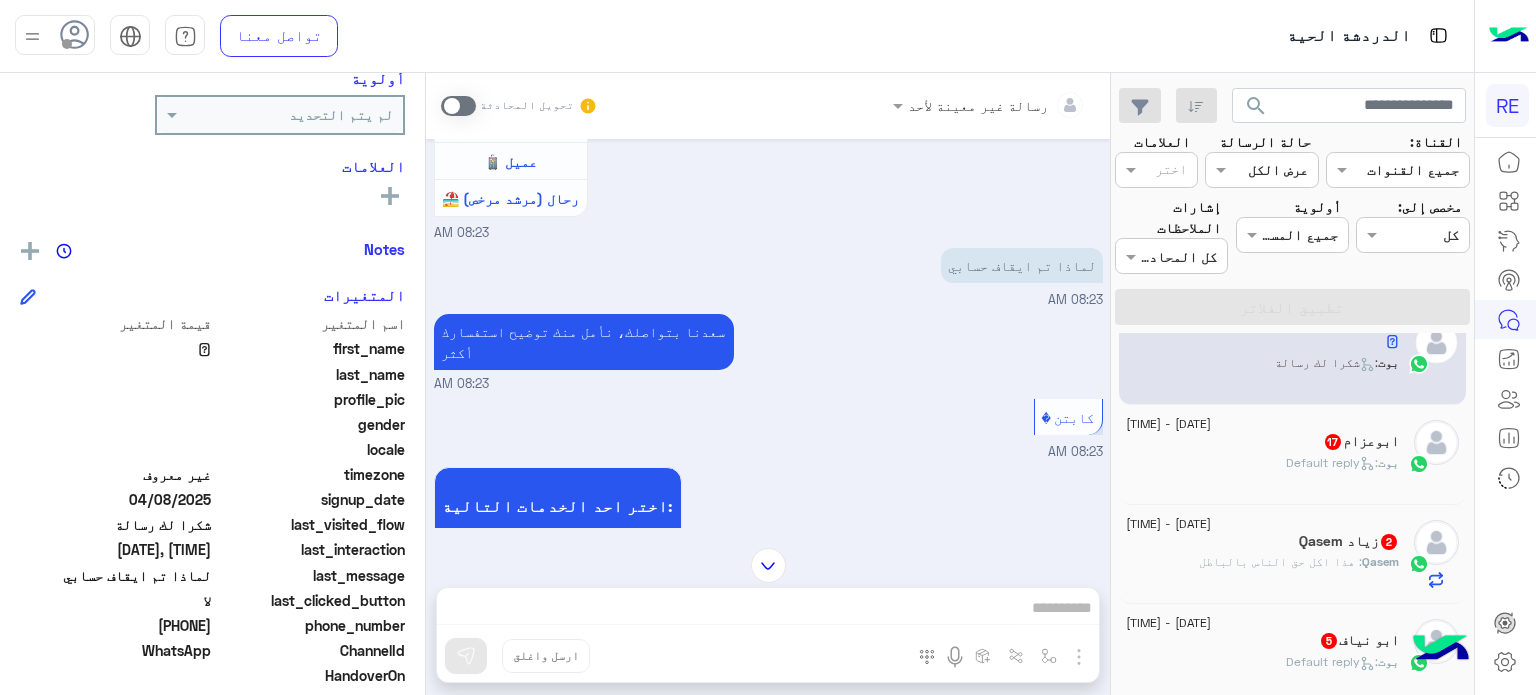 click on "بوت :   Default reply" 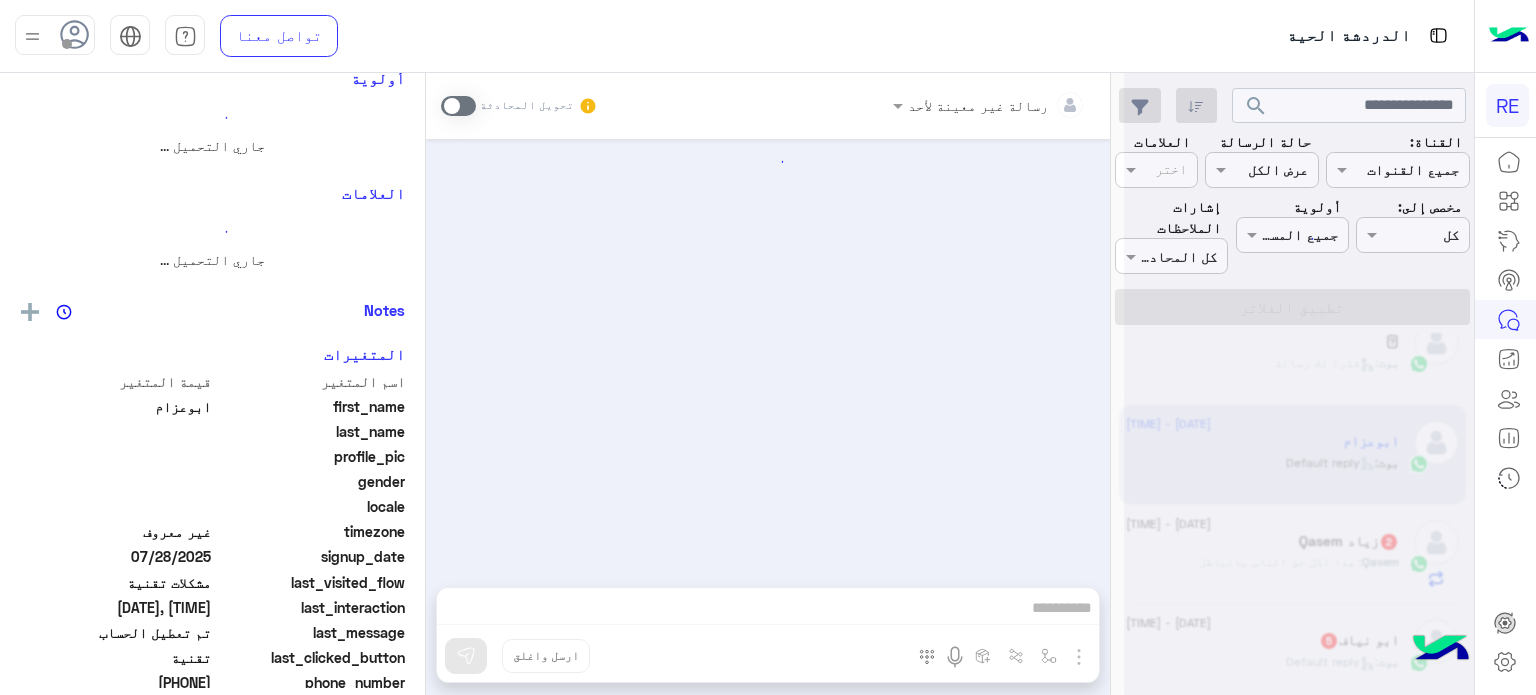 scroll, scrollTop: 707, scrollLeft: 0, axis: vertical 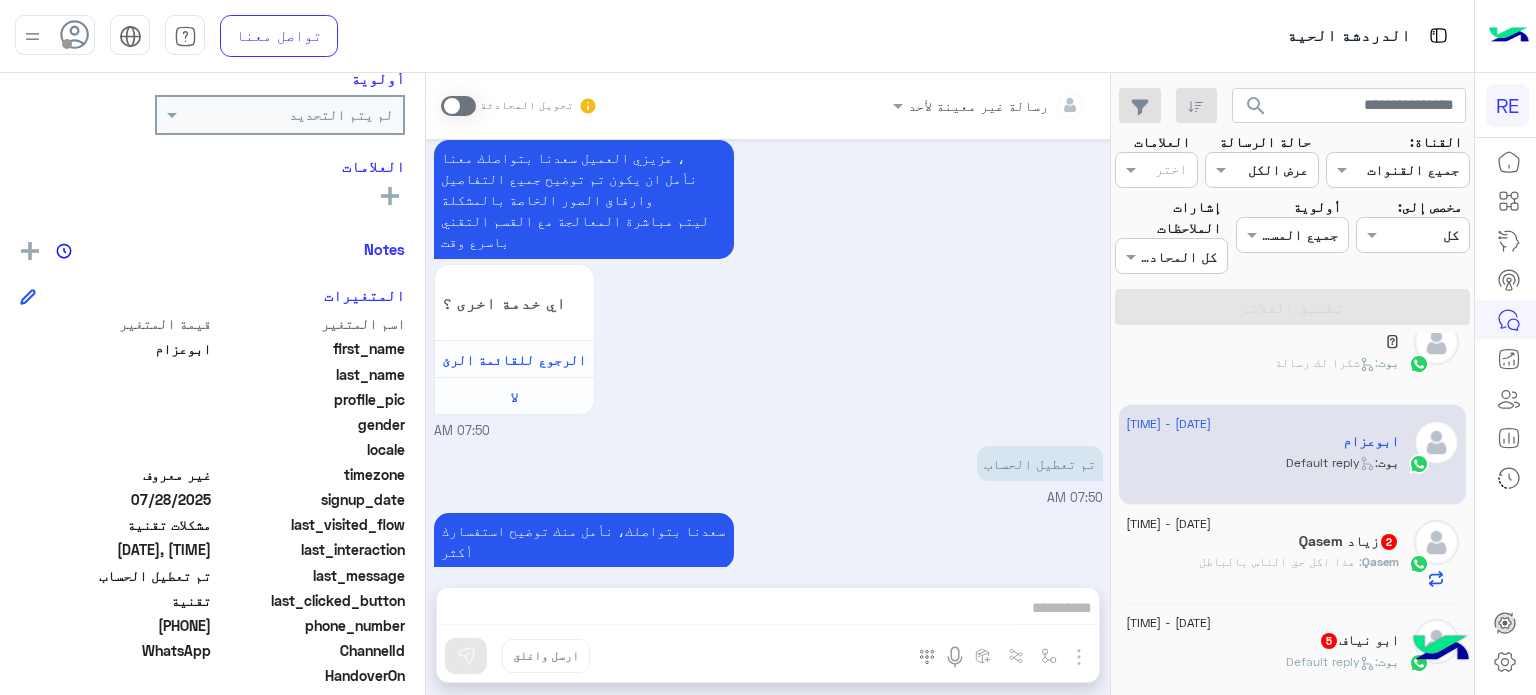 drag, startPoint x: 212, startPoint y: 621, endPoint x: 139, endPoint y: 628, distance: 73.33485 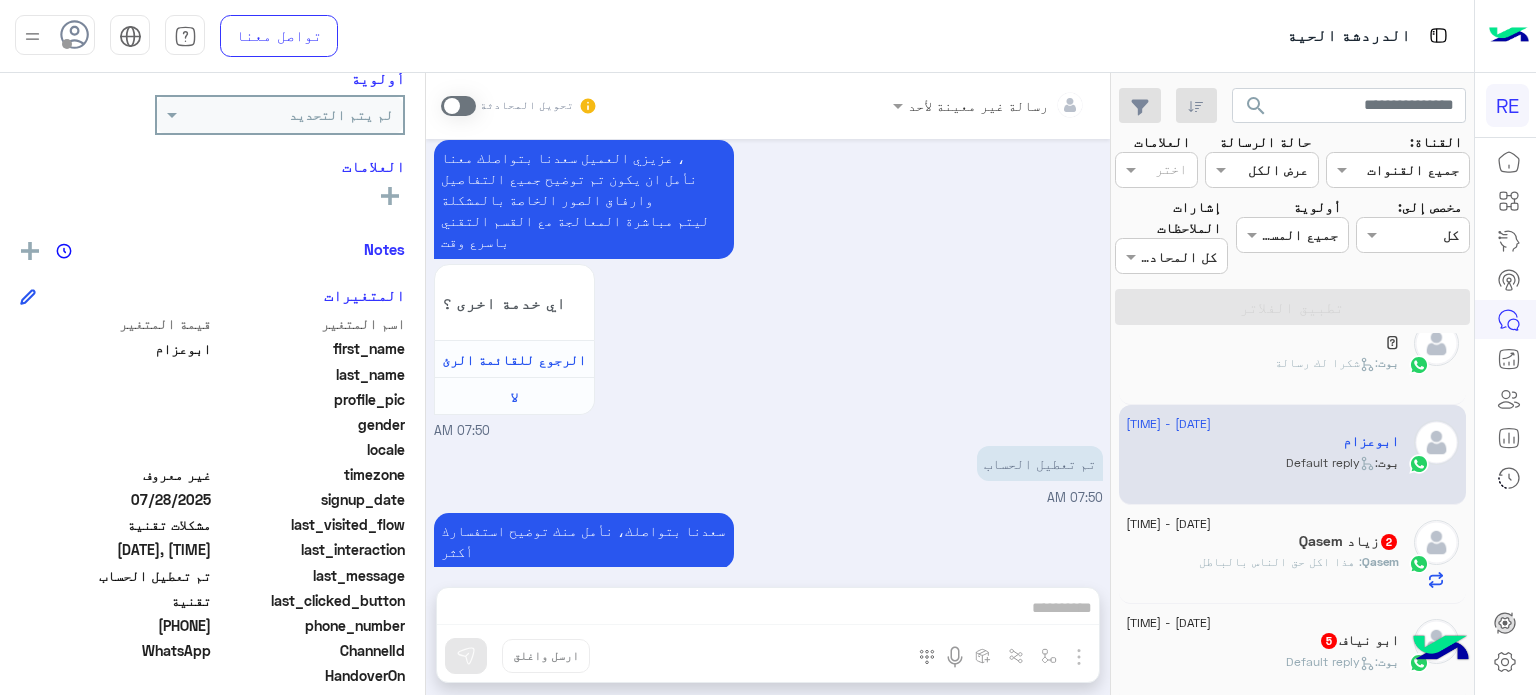 scroll, scrollTop: 632, scrollLeft: 0, axis: vertical 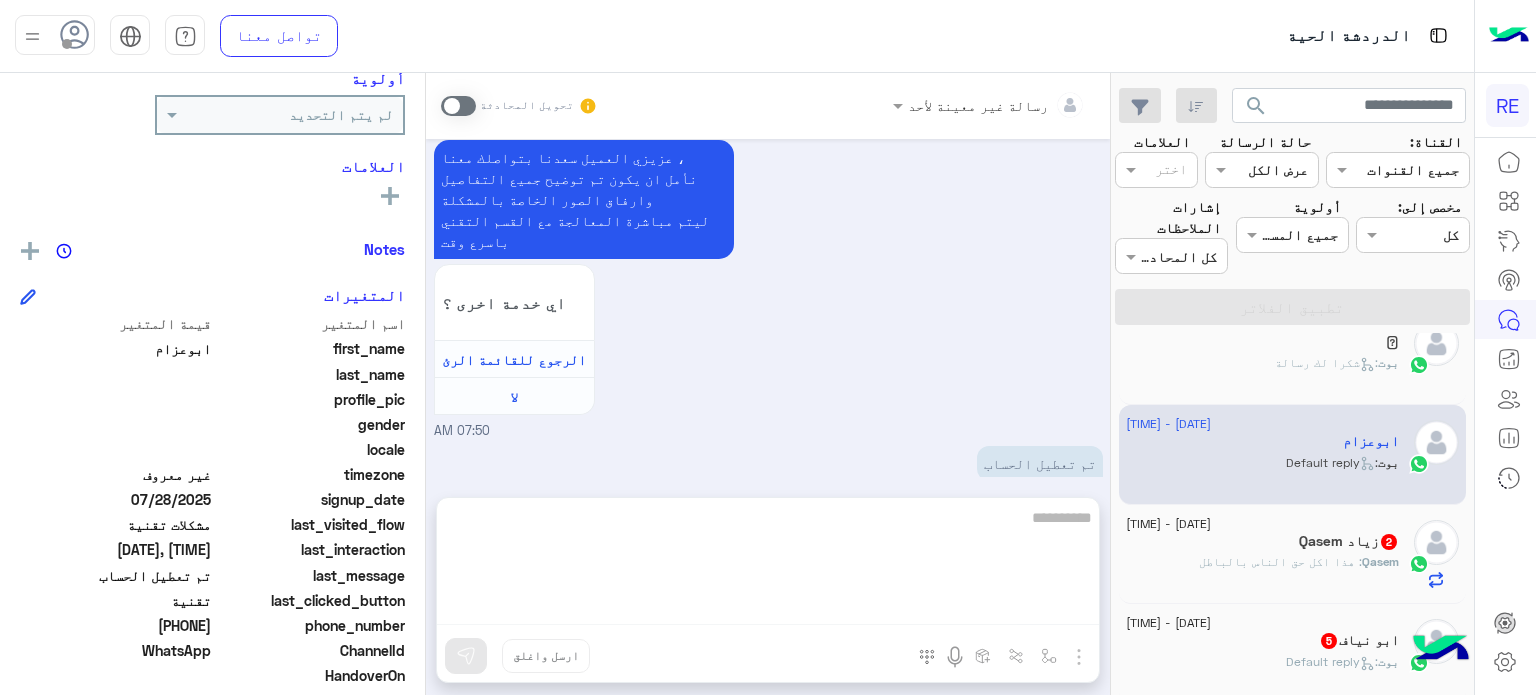 click at bounding box center (768, 565) 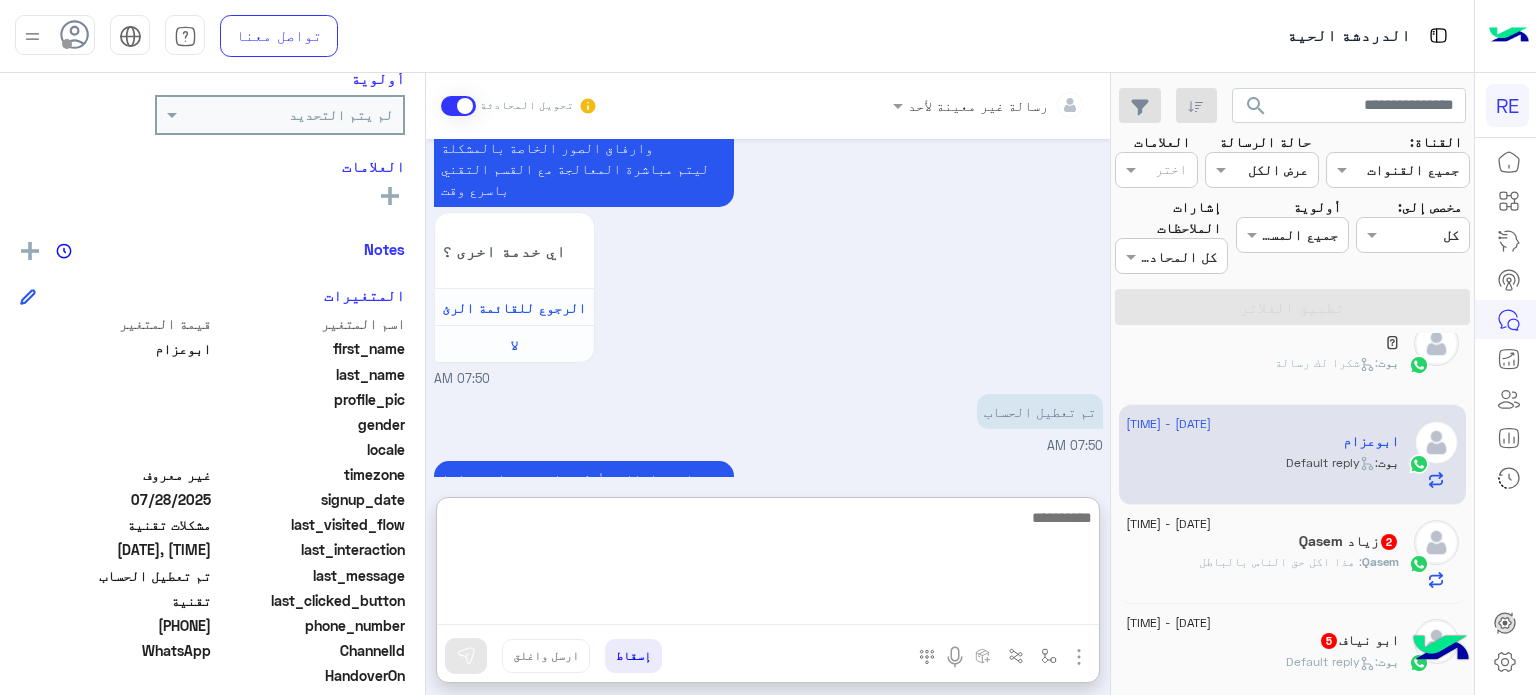 click at bounding box center (768, 565) 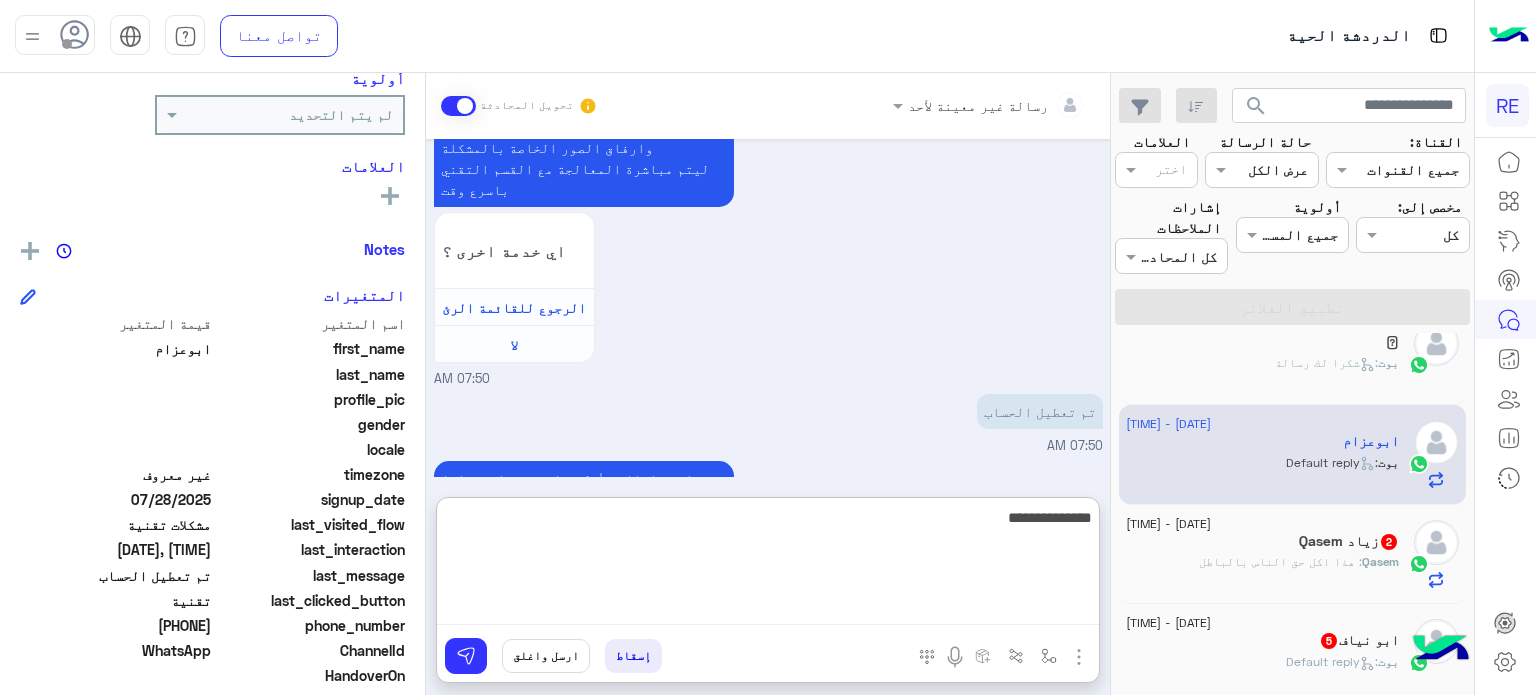 type on "**********" 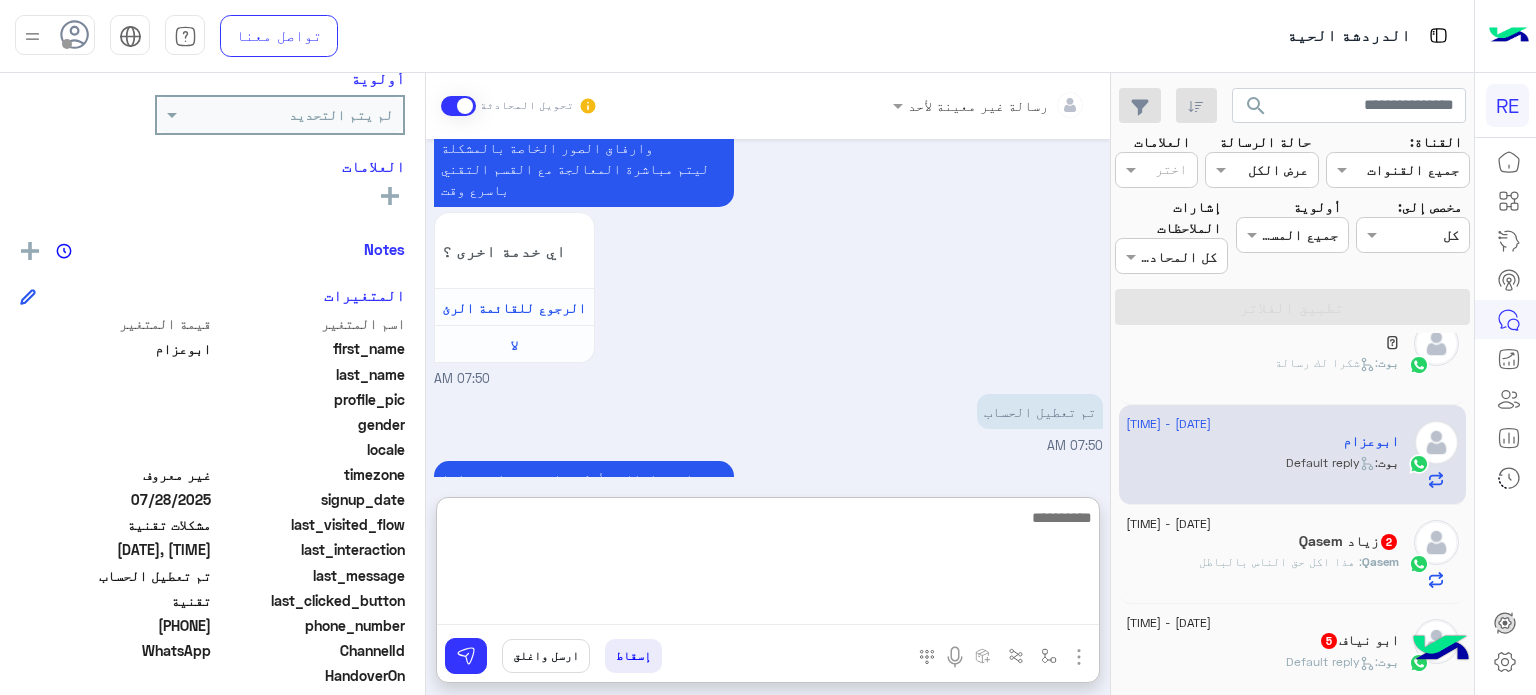 scroll, scrollTop: 897, scrollLeft: 0, axis: vertical 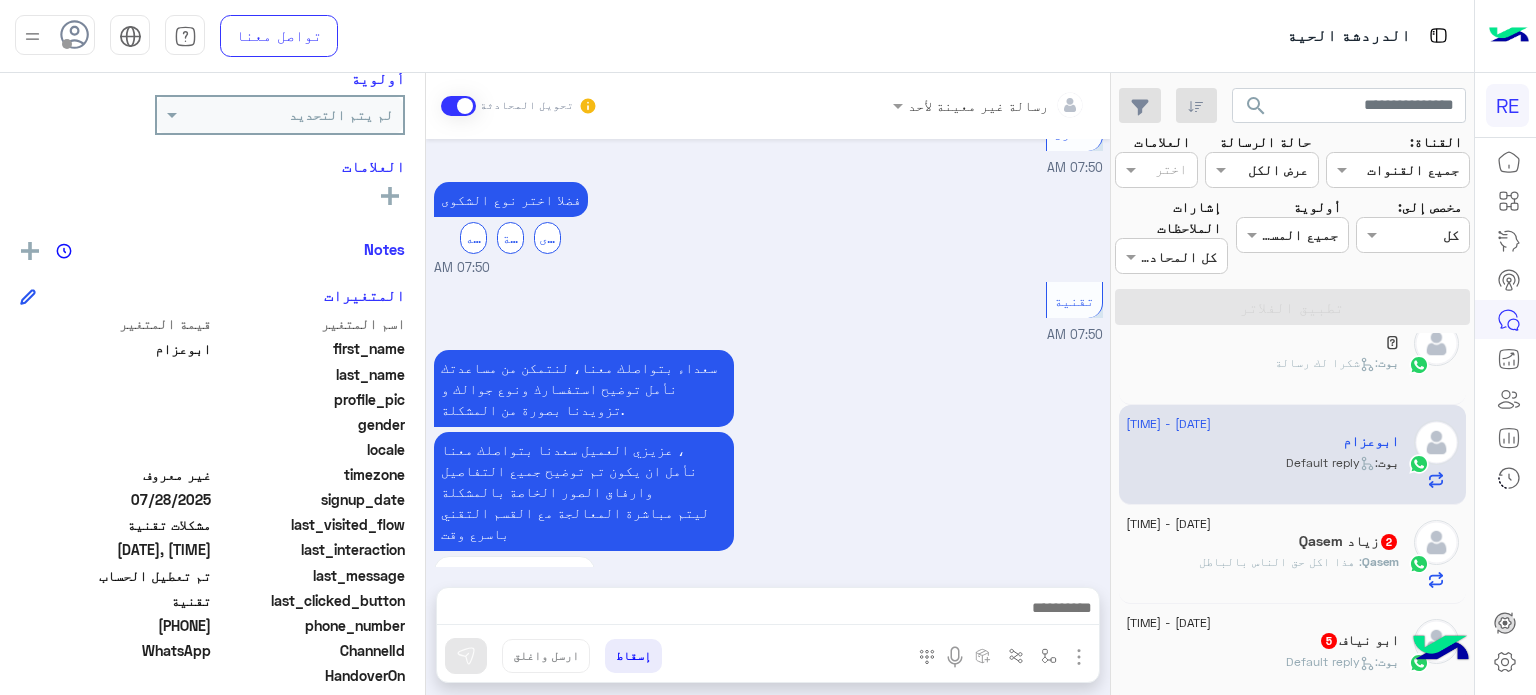 click on "[NAME] : هذا اكل حق الناس بالباطل" 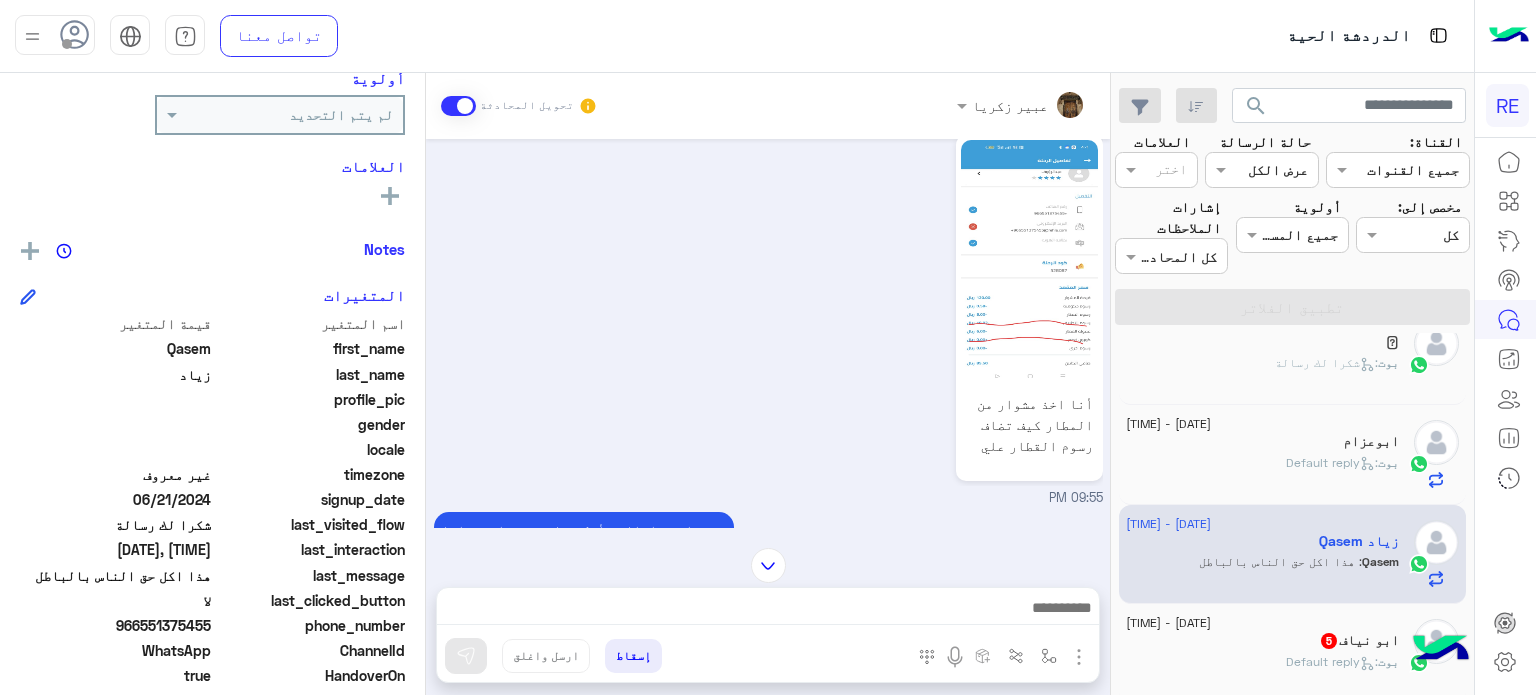 scroll, scrollTop: 369, scrollLeft: 0, axis: vertical 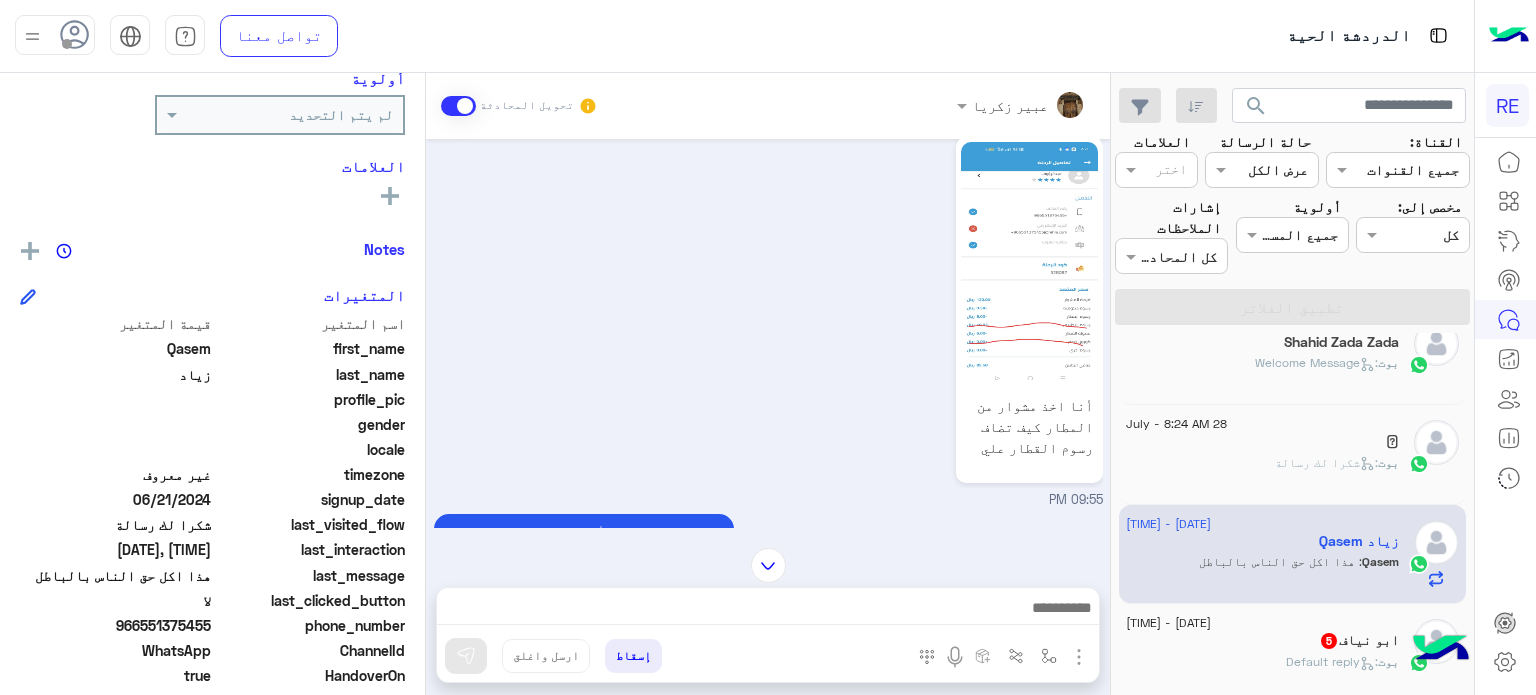 drag, startPoint x: 213, startPoint y: 630, endPoint x: 140, endPoint y: 634, distance: 73.109505 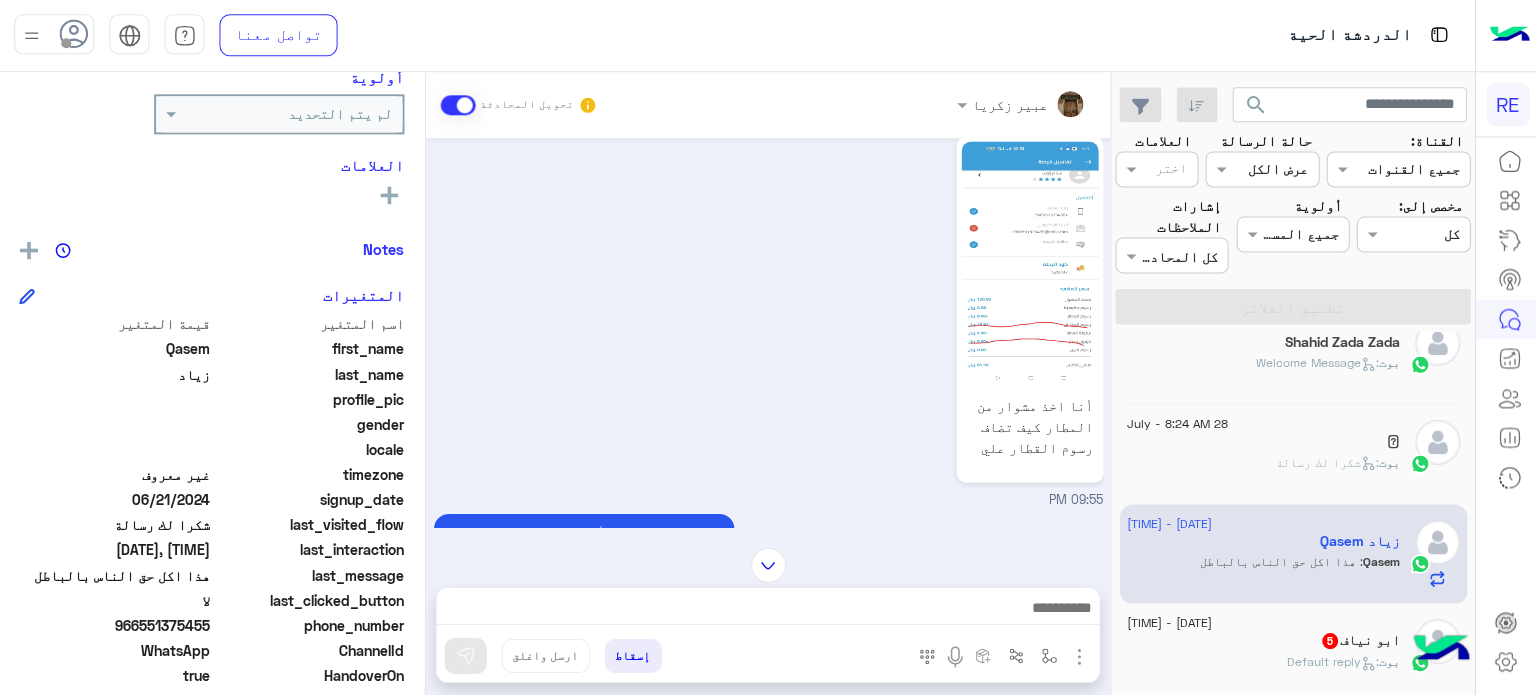 scroll, scrollTop: 0, scrollLeft: 0, axis: both 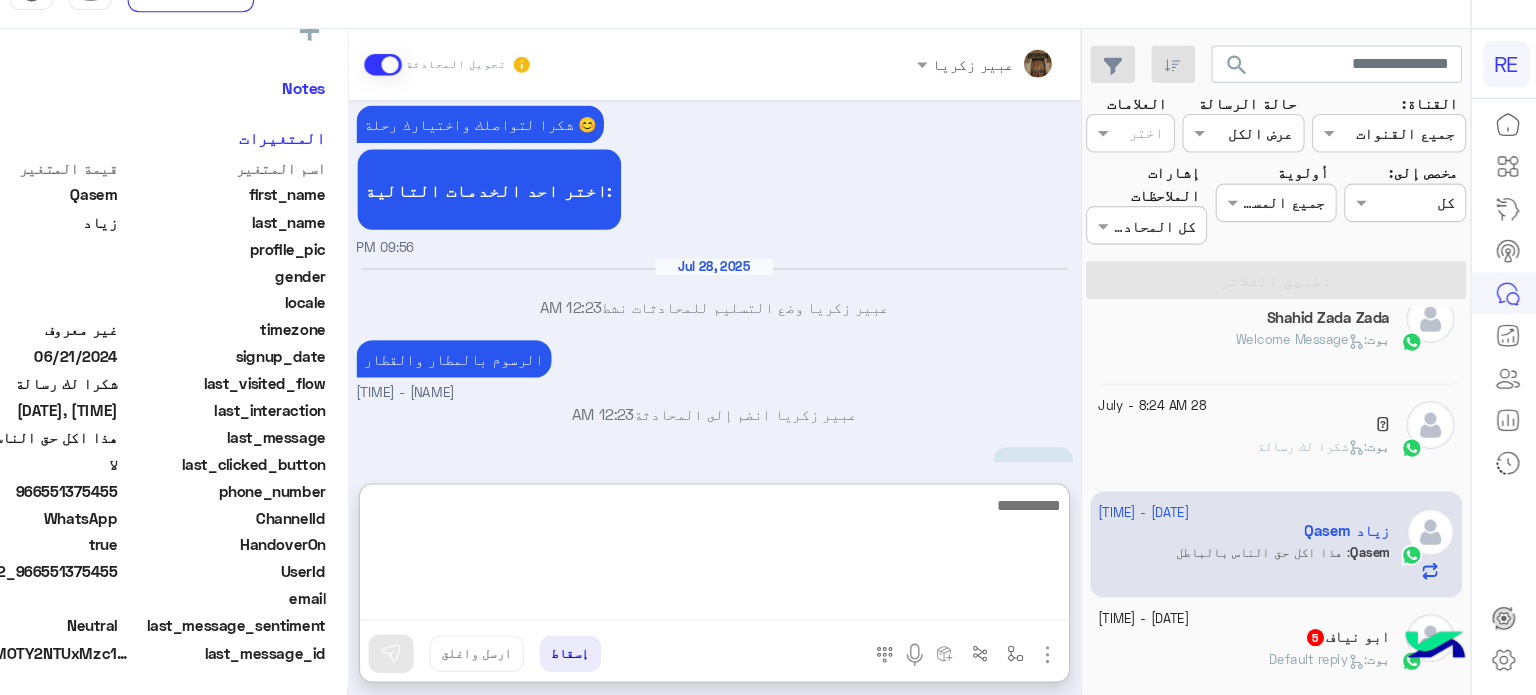 click at bounding box center [768, 565] 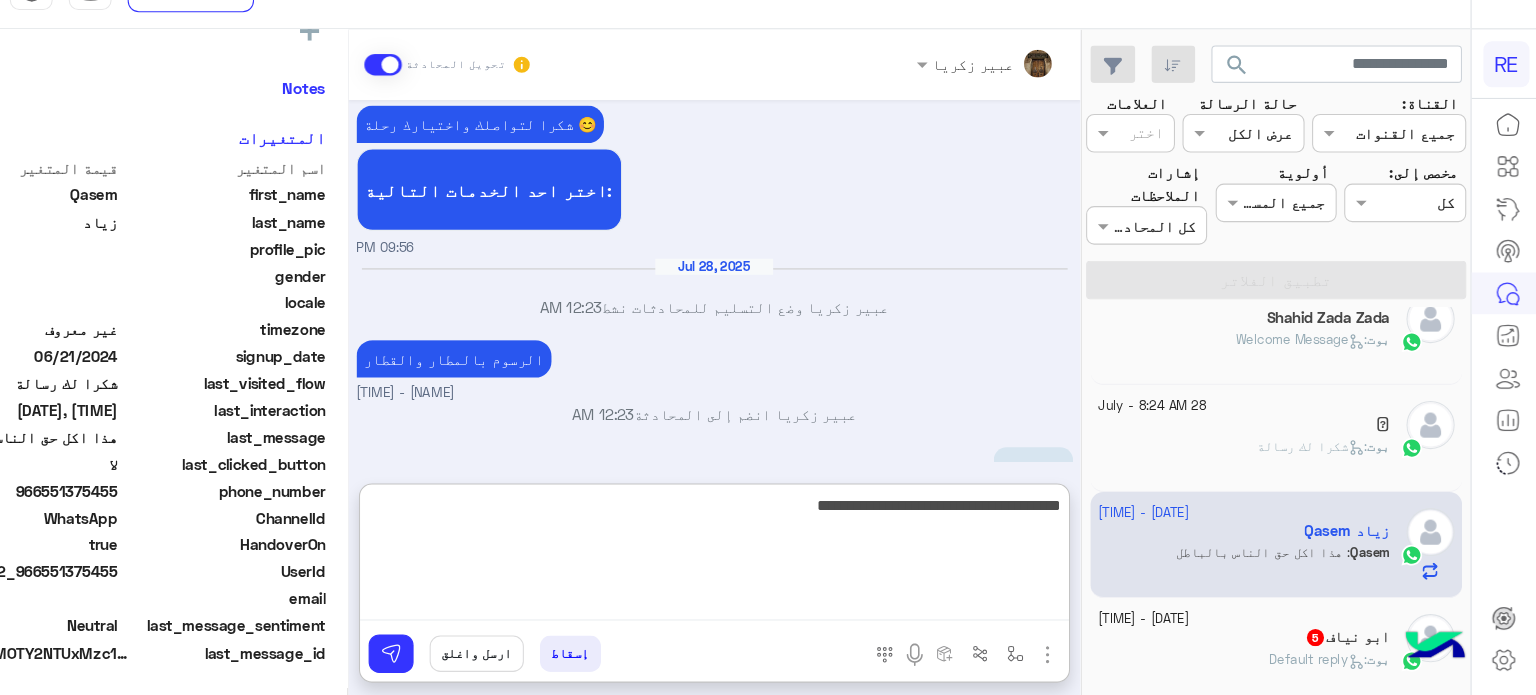 type on "**********" 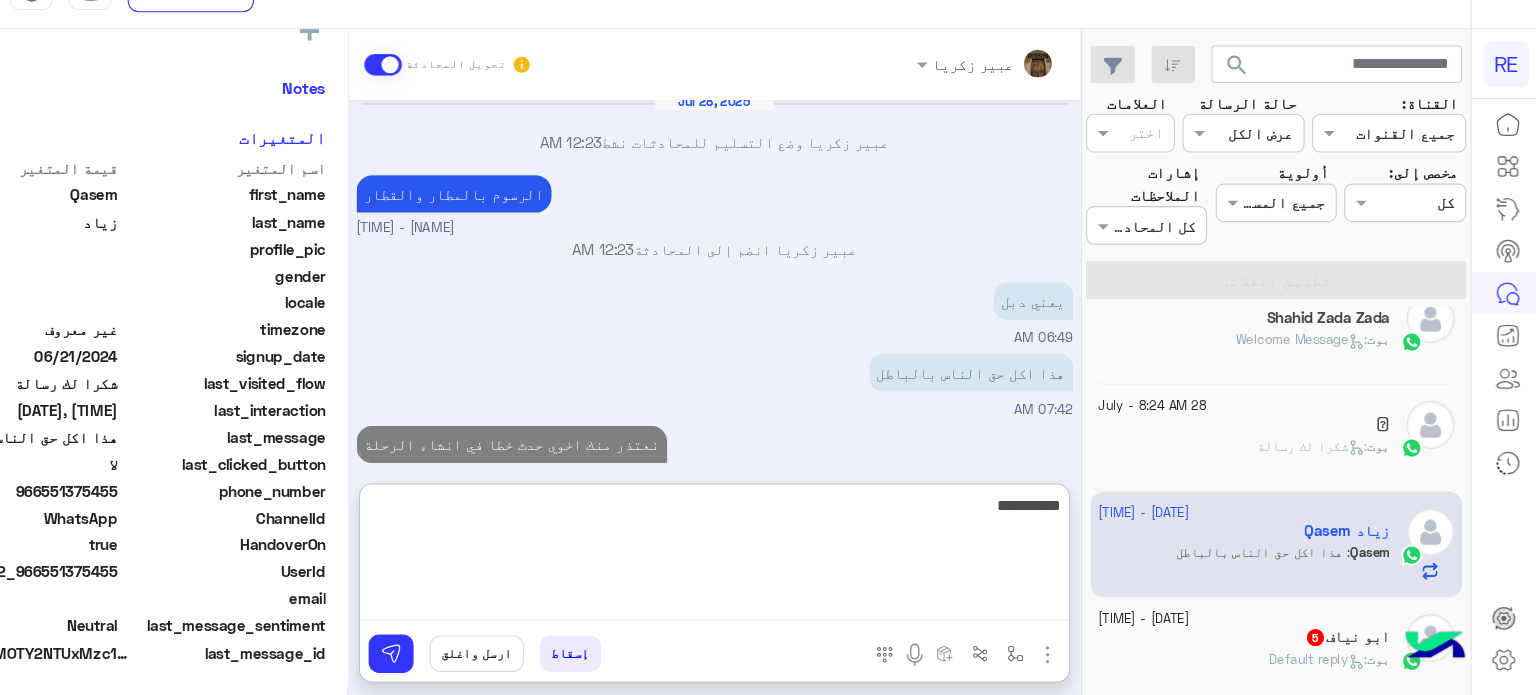 scroll, scrollTop: 1083, scrollLeft: 0, axis: vertical 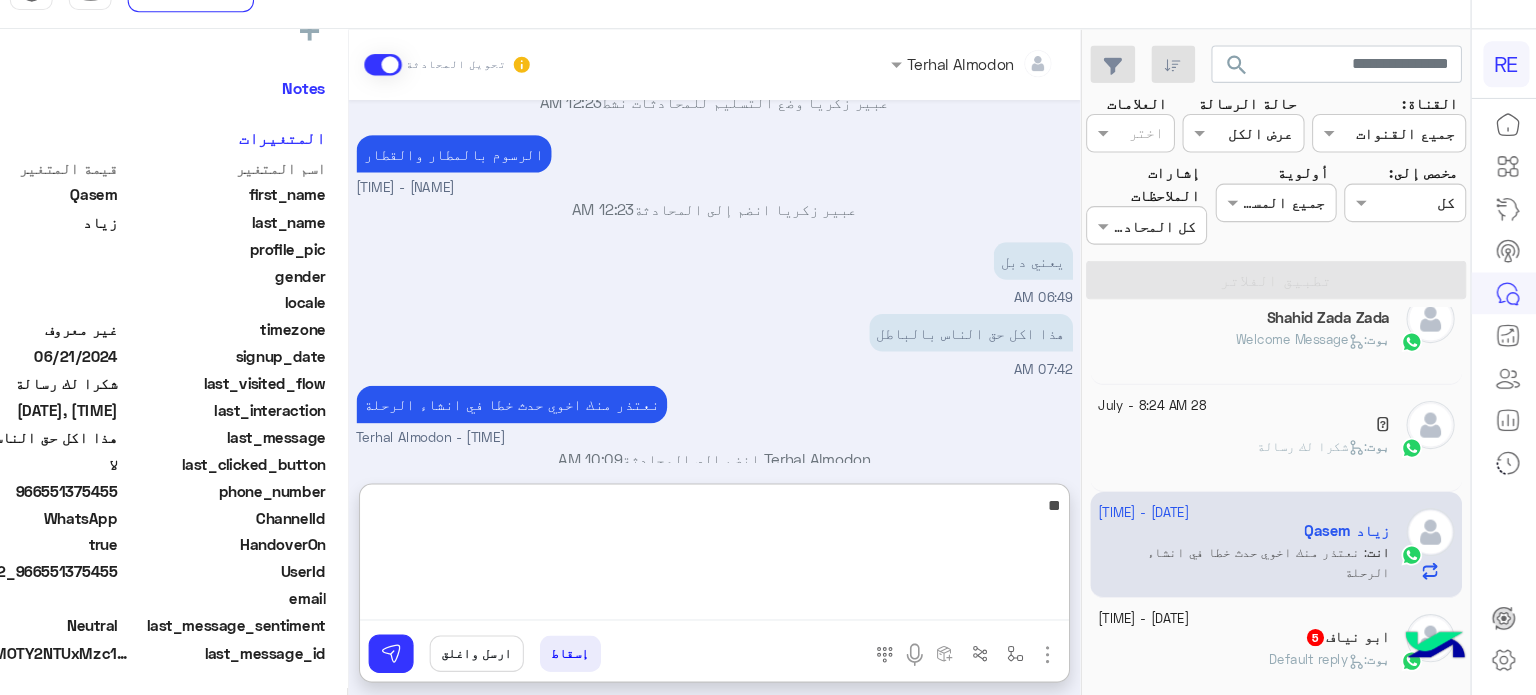 type on "*" 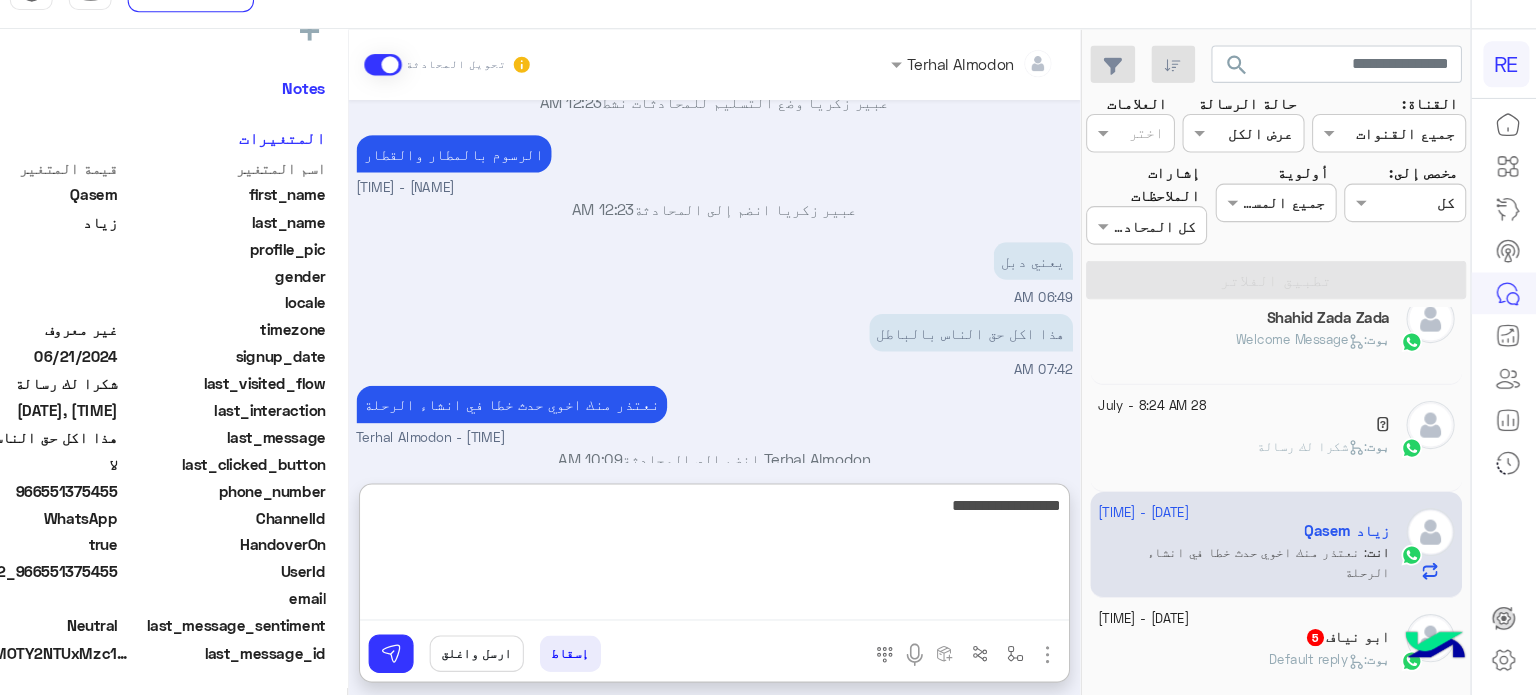 type on "**********" 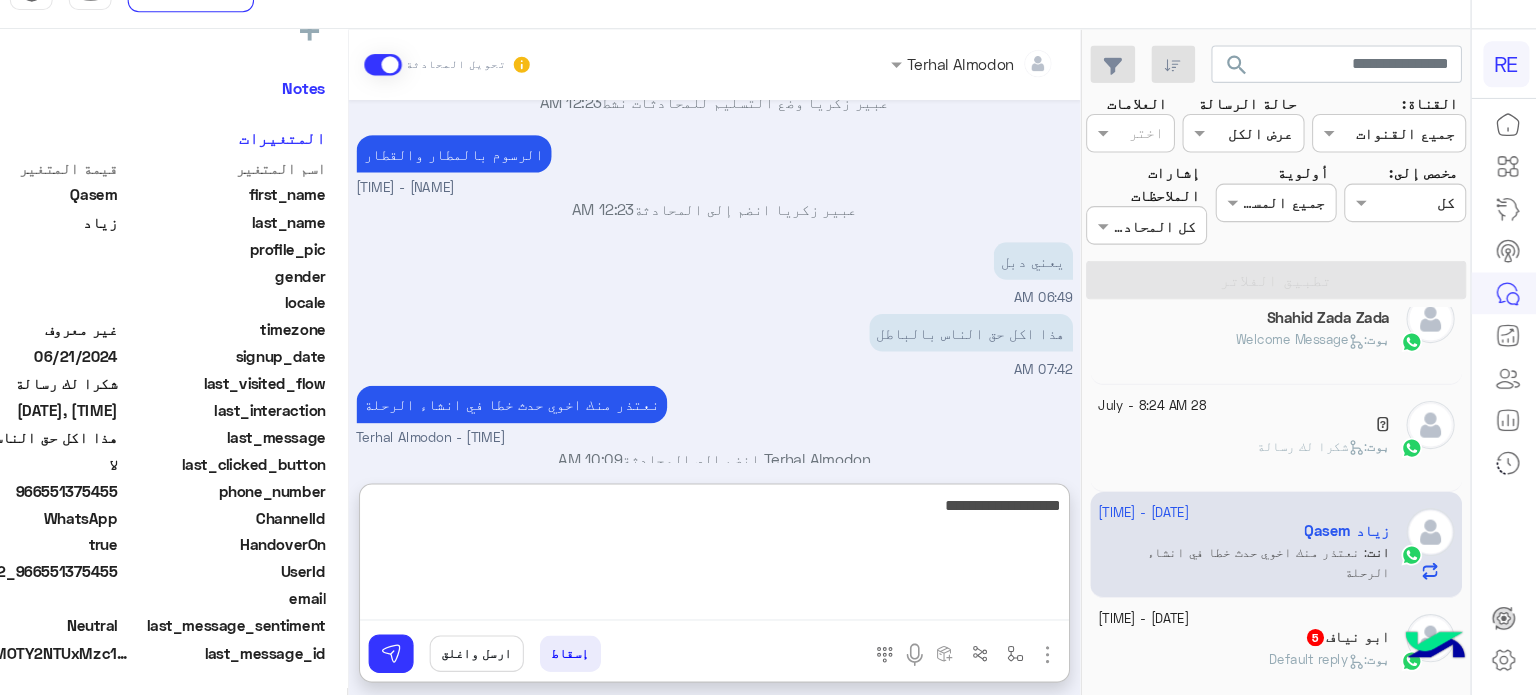 type 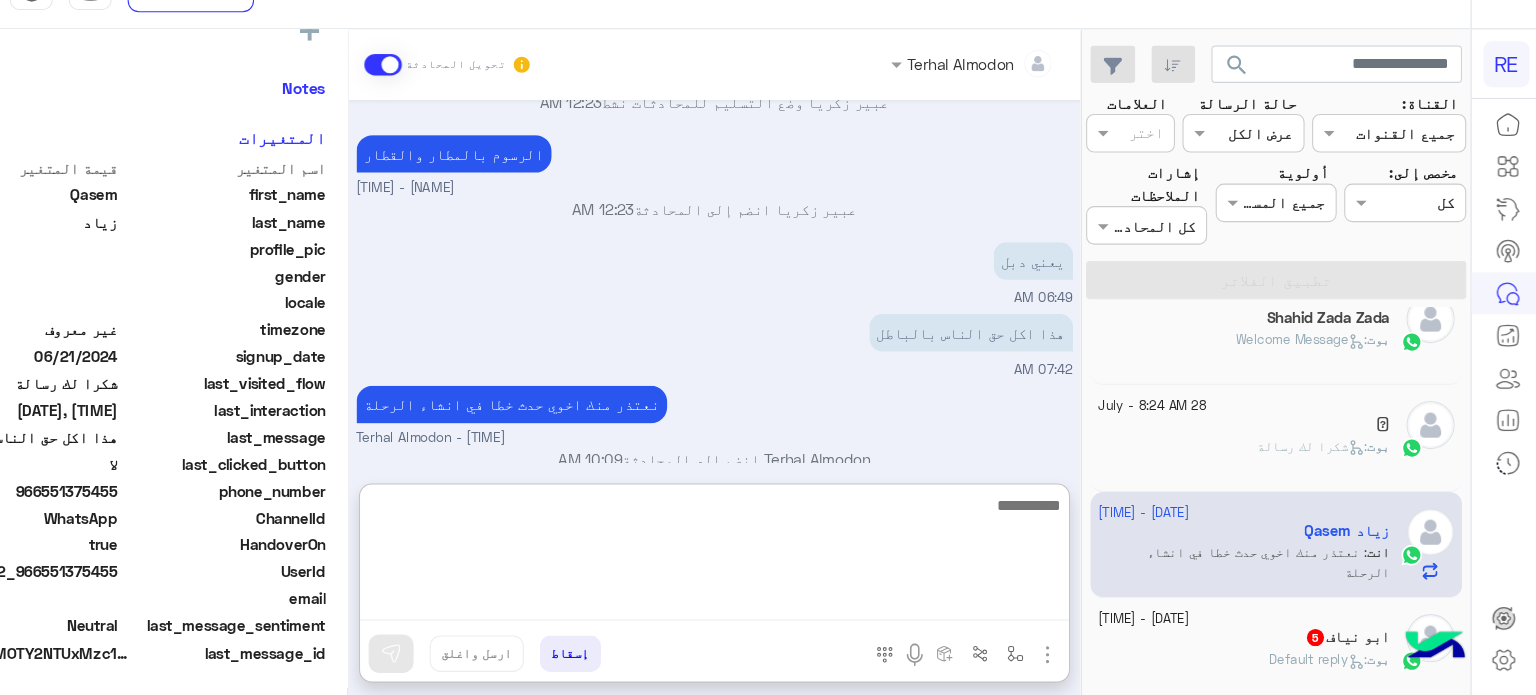 scroll, scrollTop: 1146, scrollLeft: 0, axis: vertical 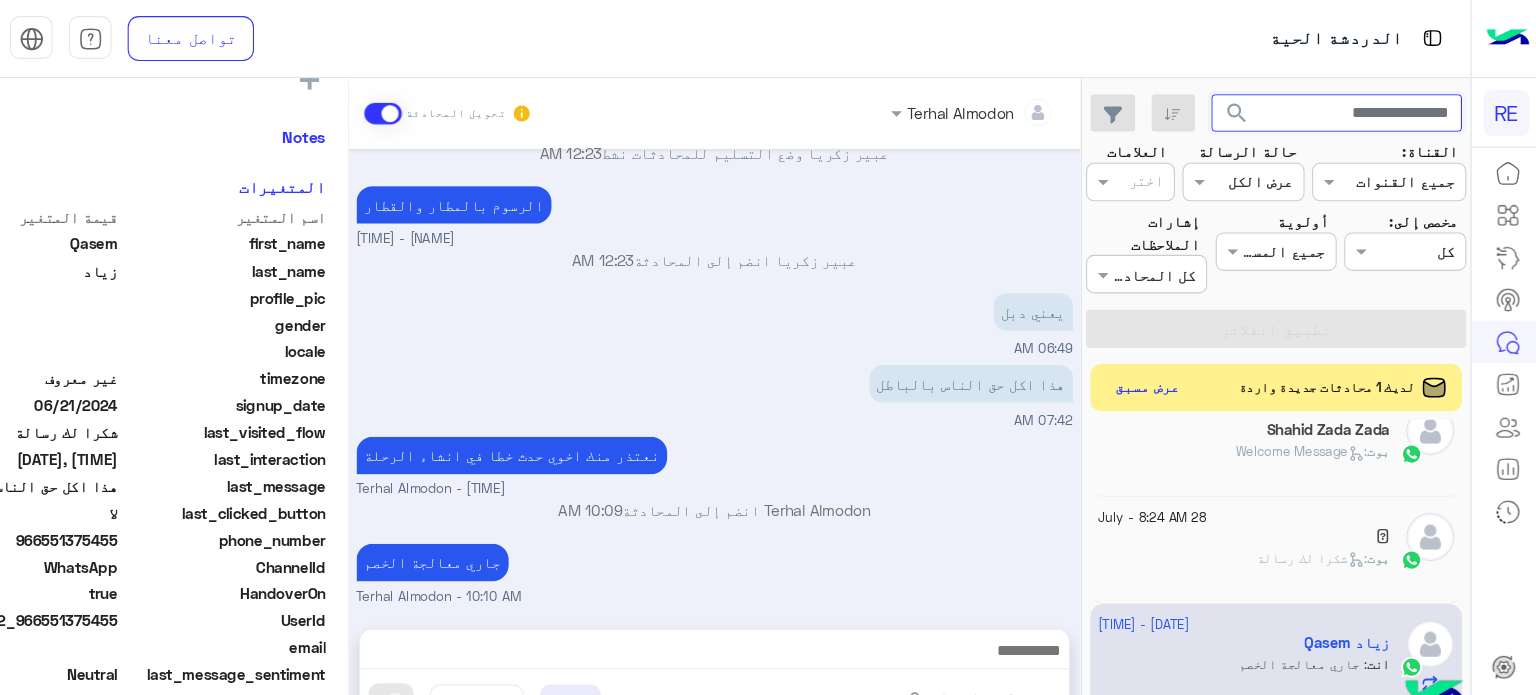 click at bounding box center [1349, 106] 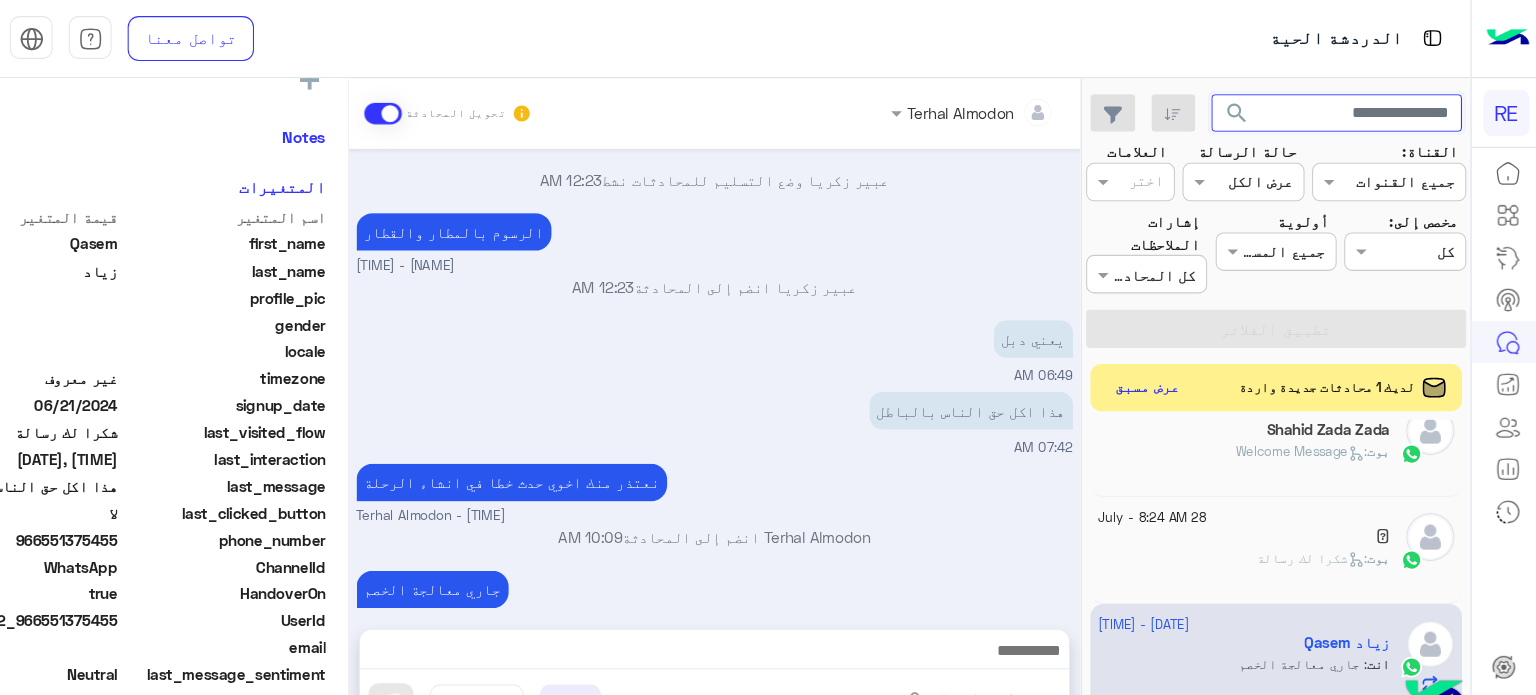 paste on "*********" 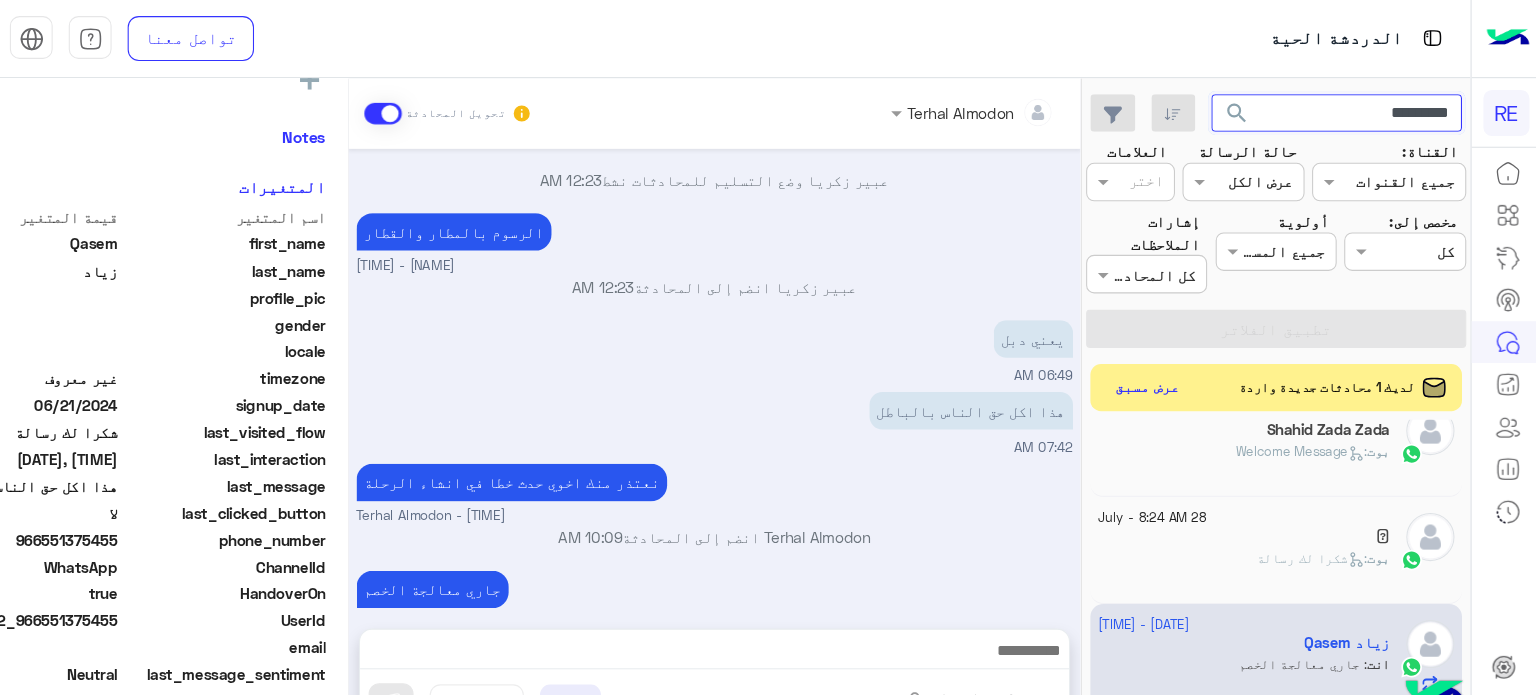 type on "*********" 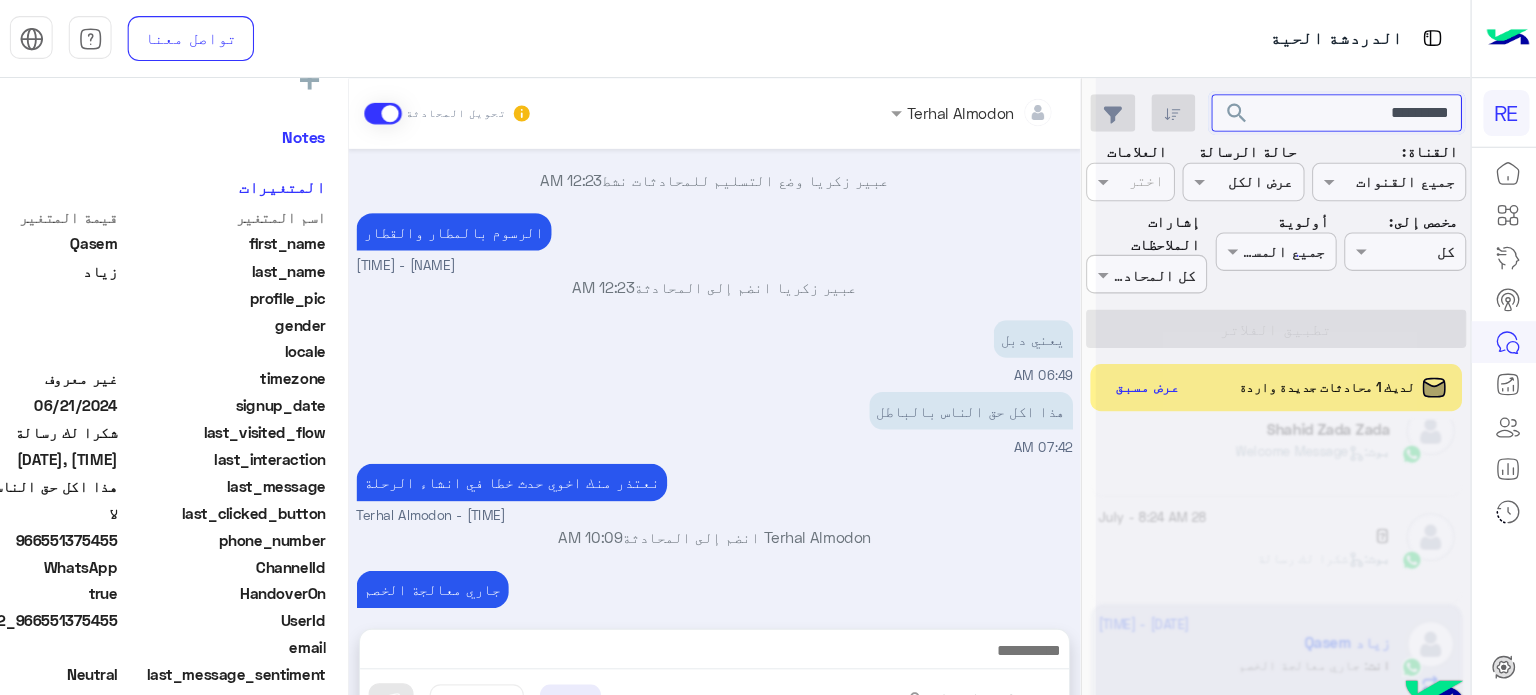 scroll, scrollTop: 0, scrollLeft: 0, axis: both 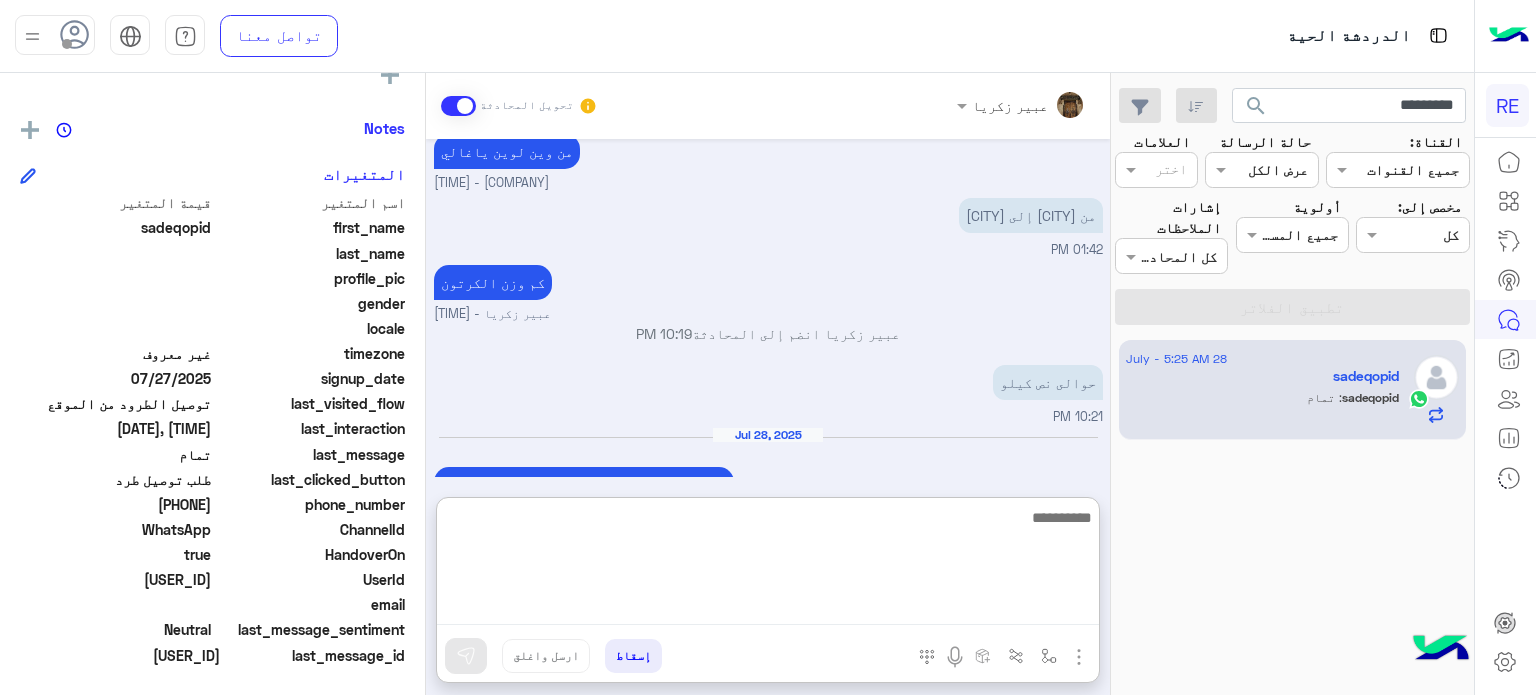 click at bounding box center (768, 565) 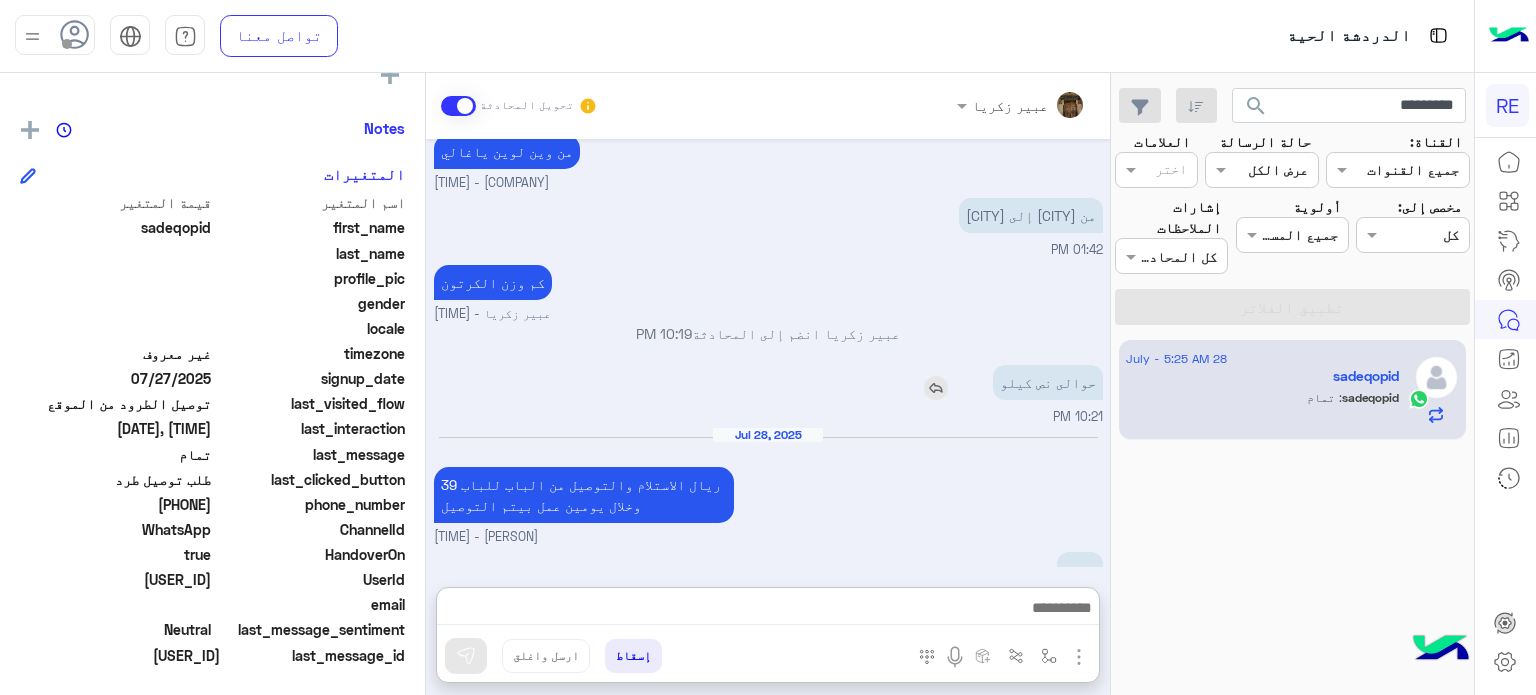 click on "حوالى نص كيلو" at bounding box center [991, 382] 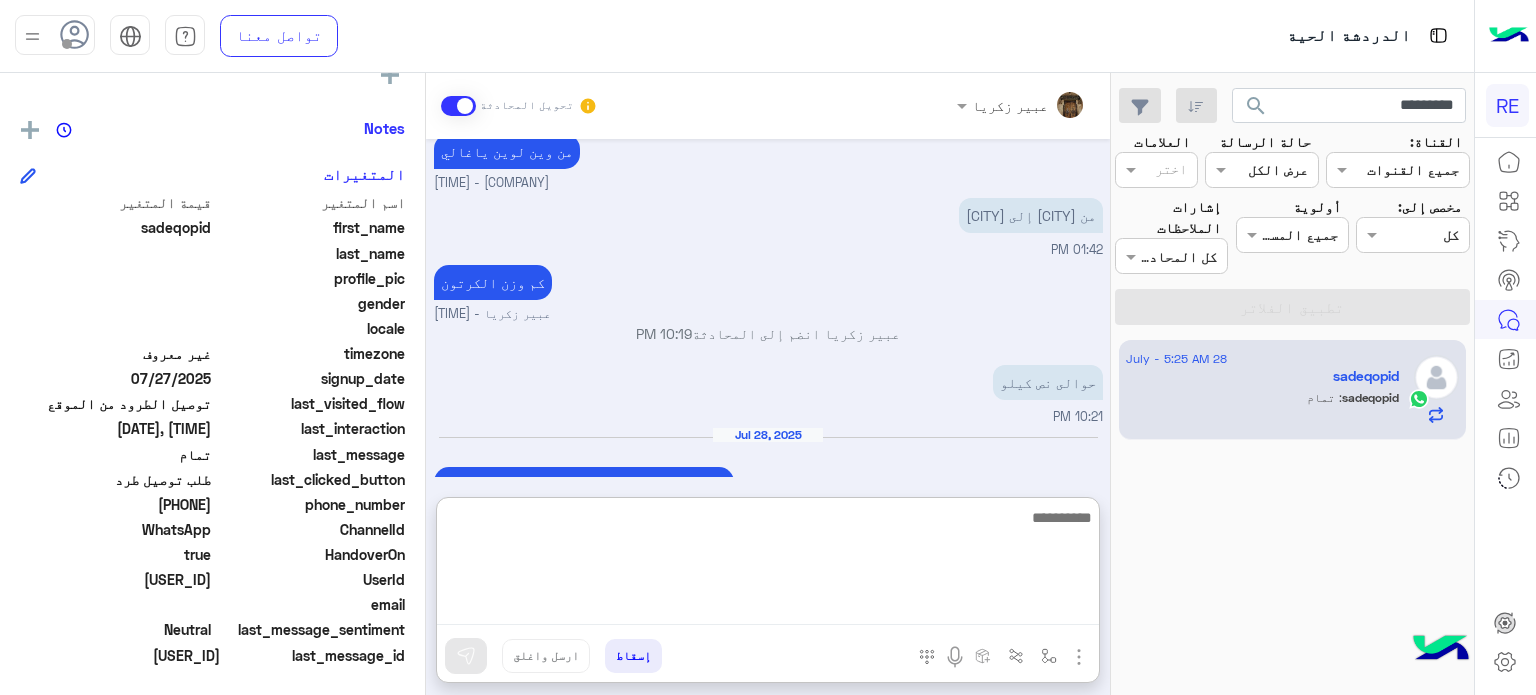 click at bounding box center (768, 565) 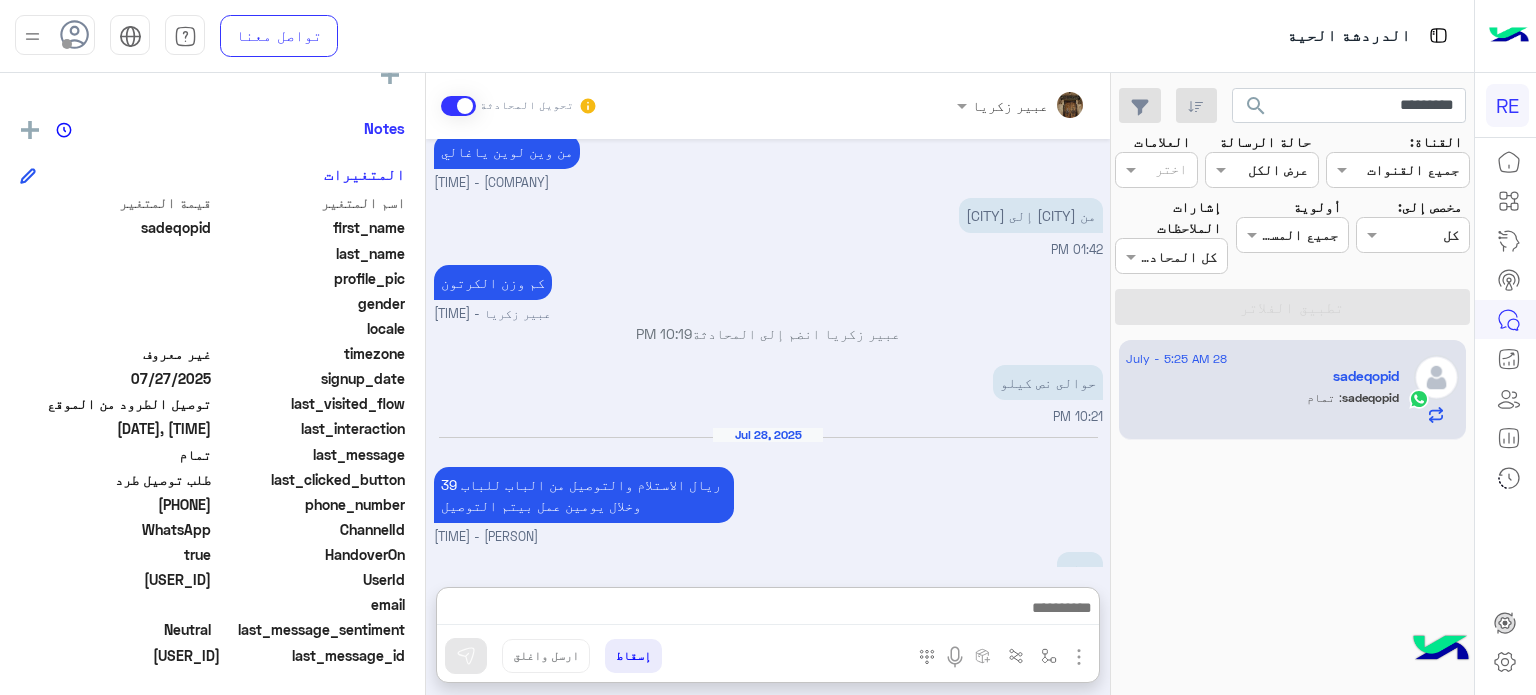 click on "[PERSON] انضم إلى المحادثة   [TIME]" at bounding box center [768, 333] 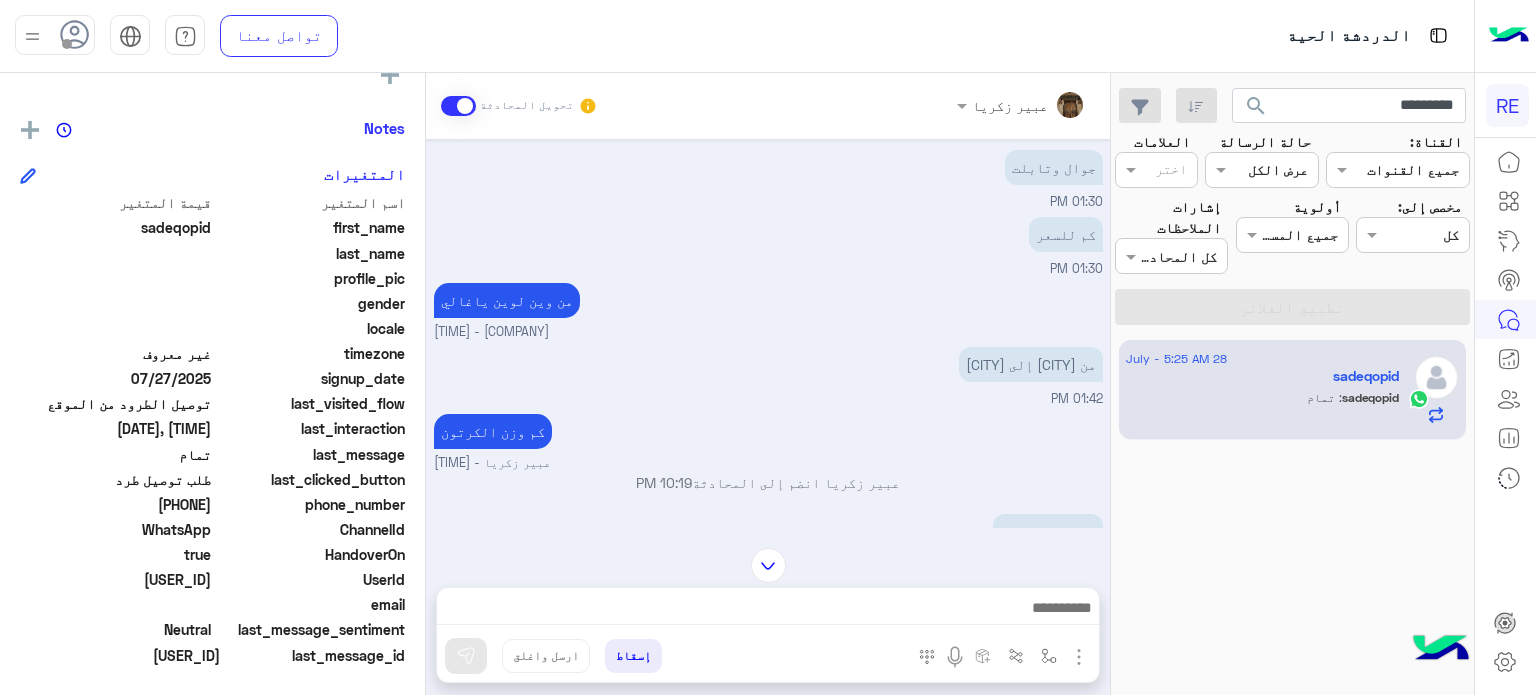 scroll, scrollTop: 1542, scrollLeft: 0, axis: vertical 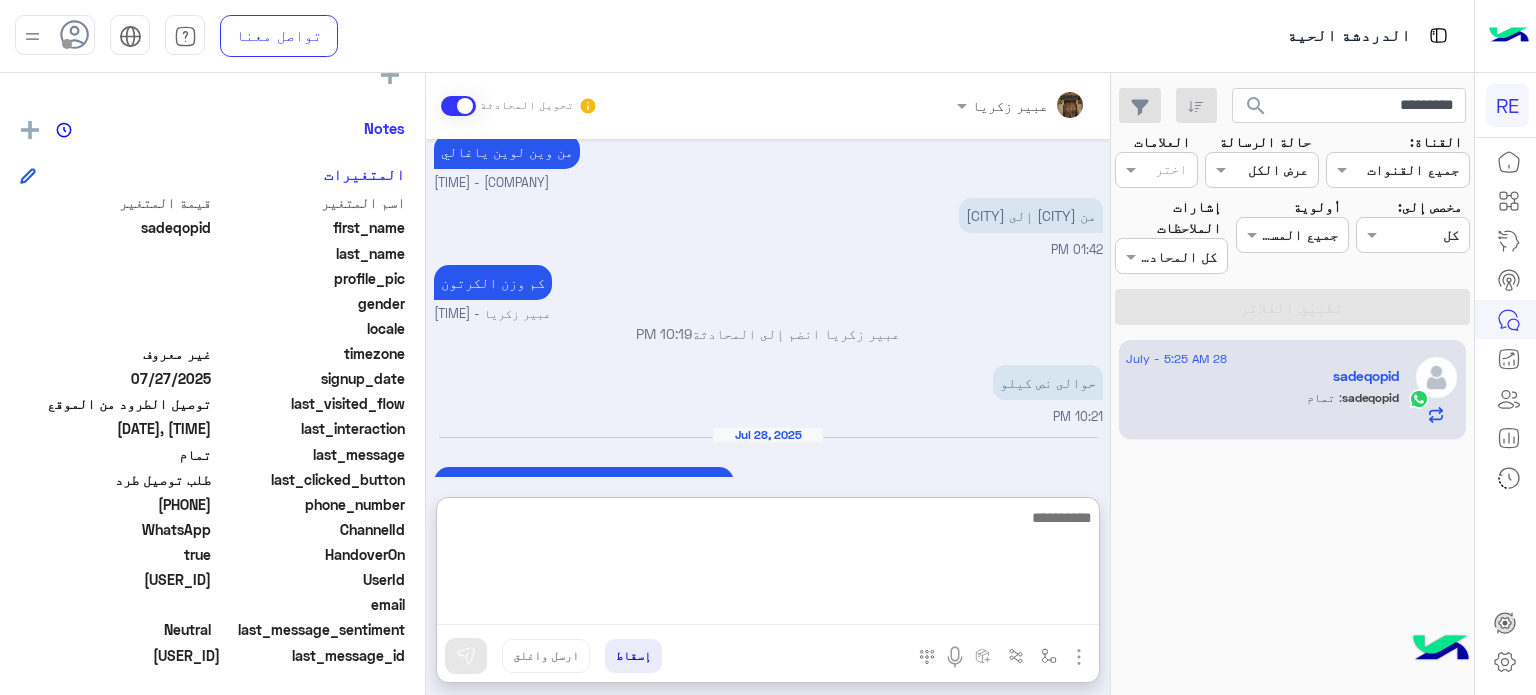 click at bounding box center [768, 565] 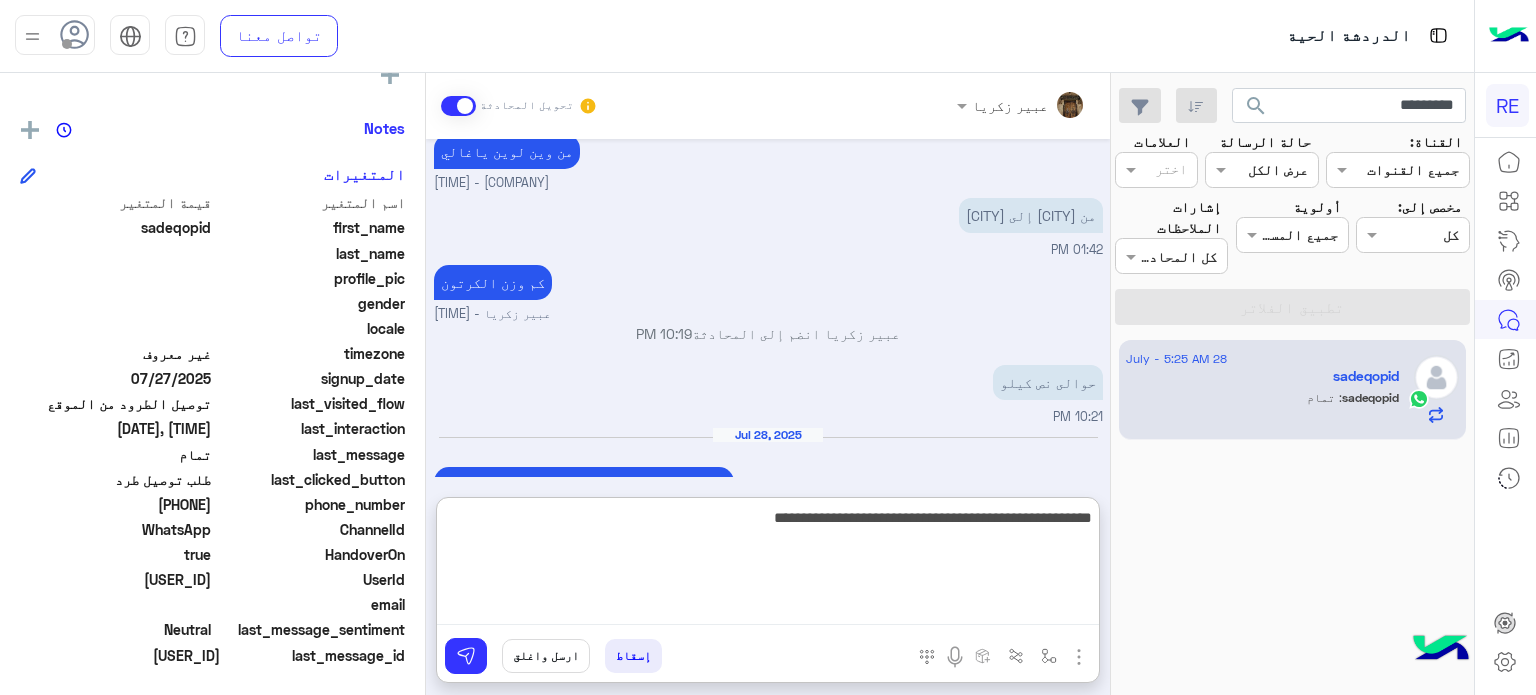 type on "**********" 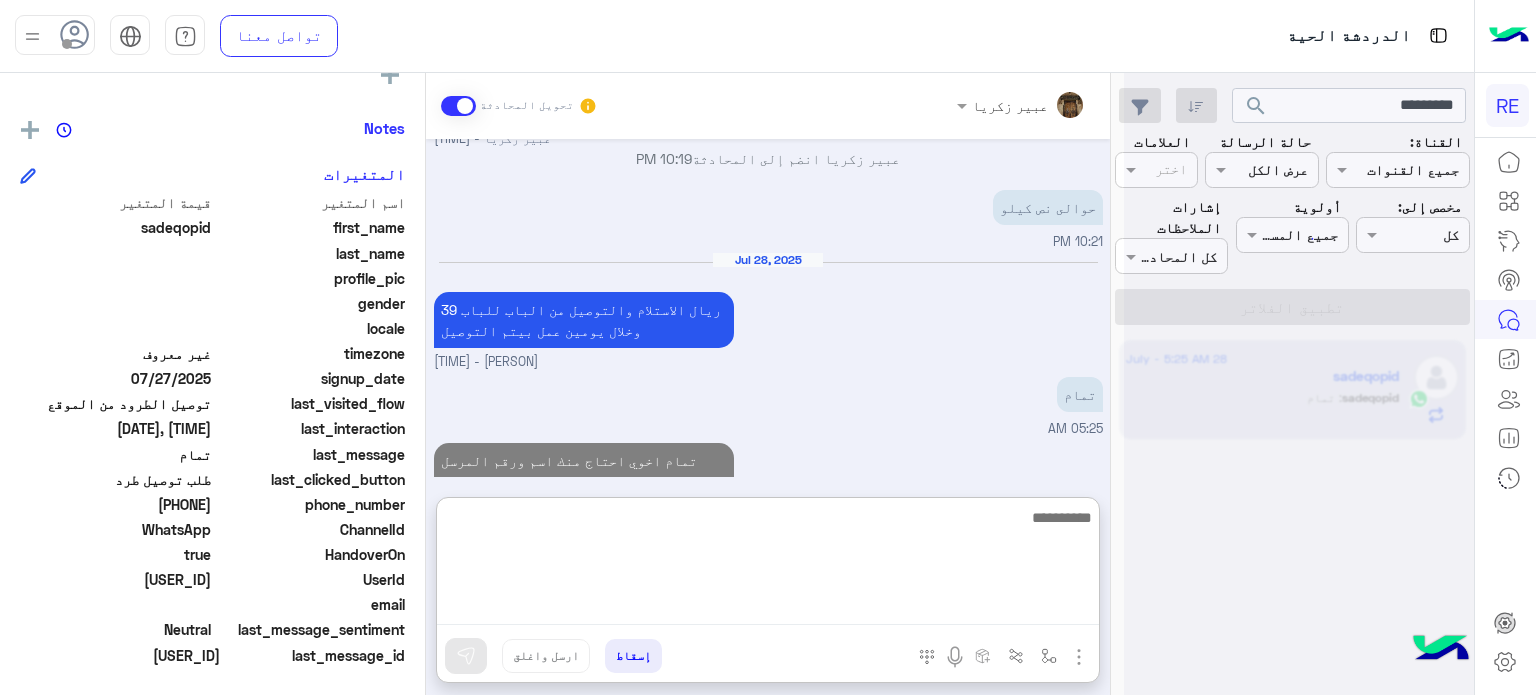 scroll, scrollTop: 1717, scrollLeft: 0, axis: vertical 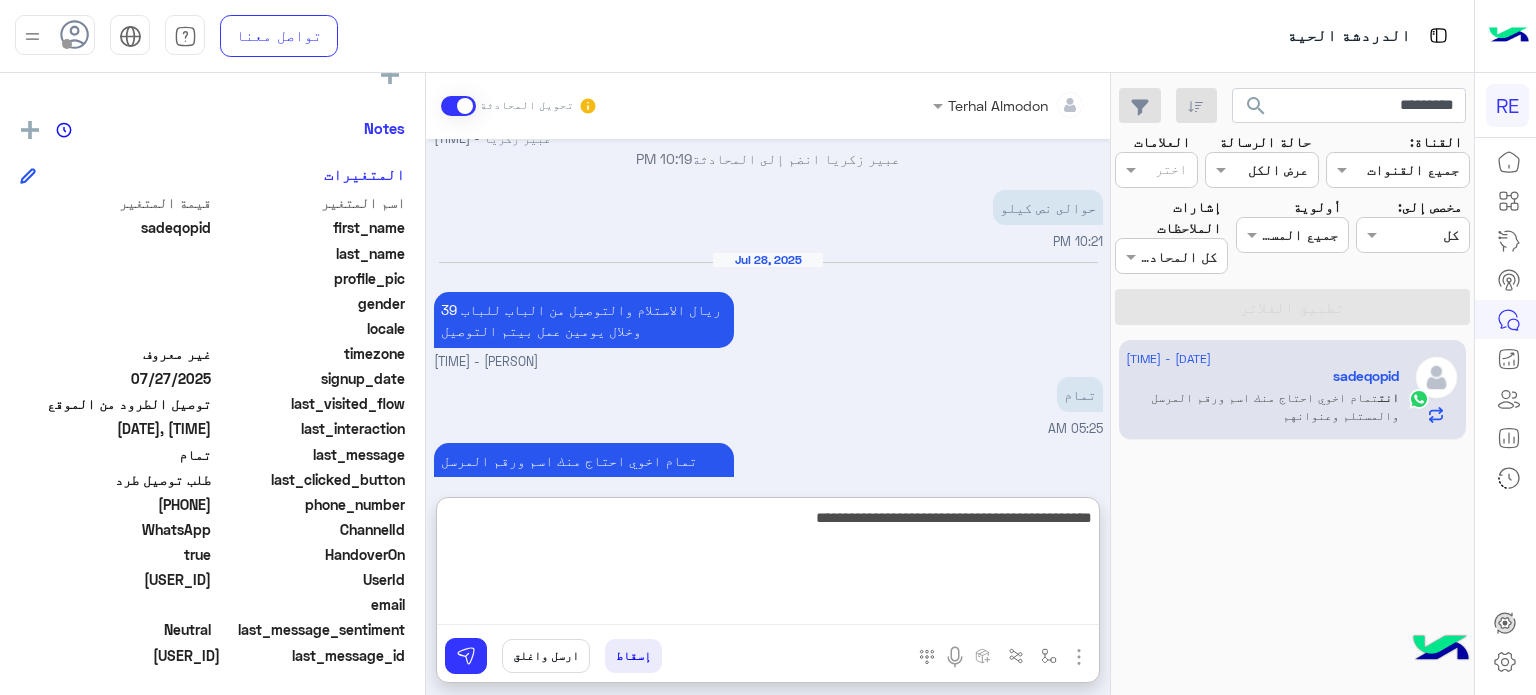 type on "**********" 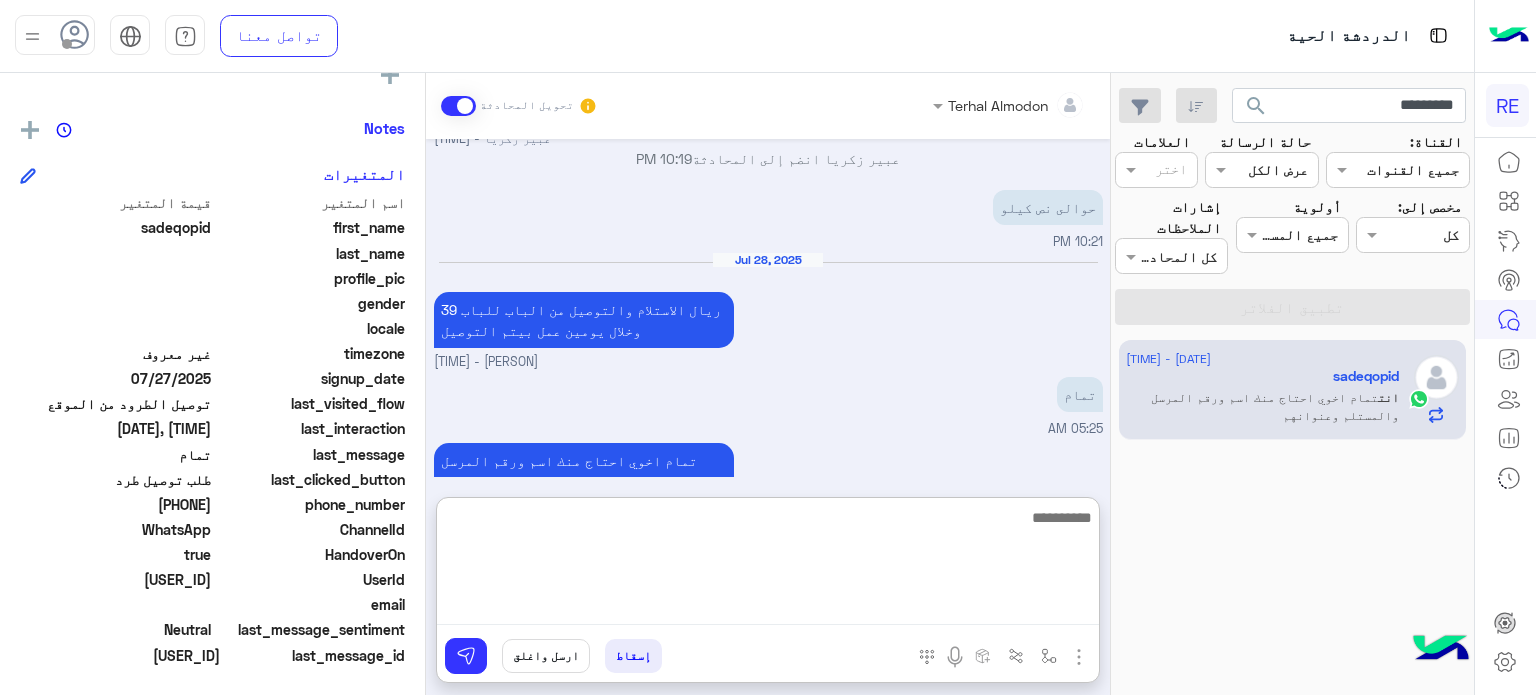 scroll, scrollTop: 1802, scrollLeft: 0, axis: vertical 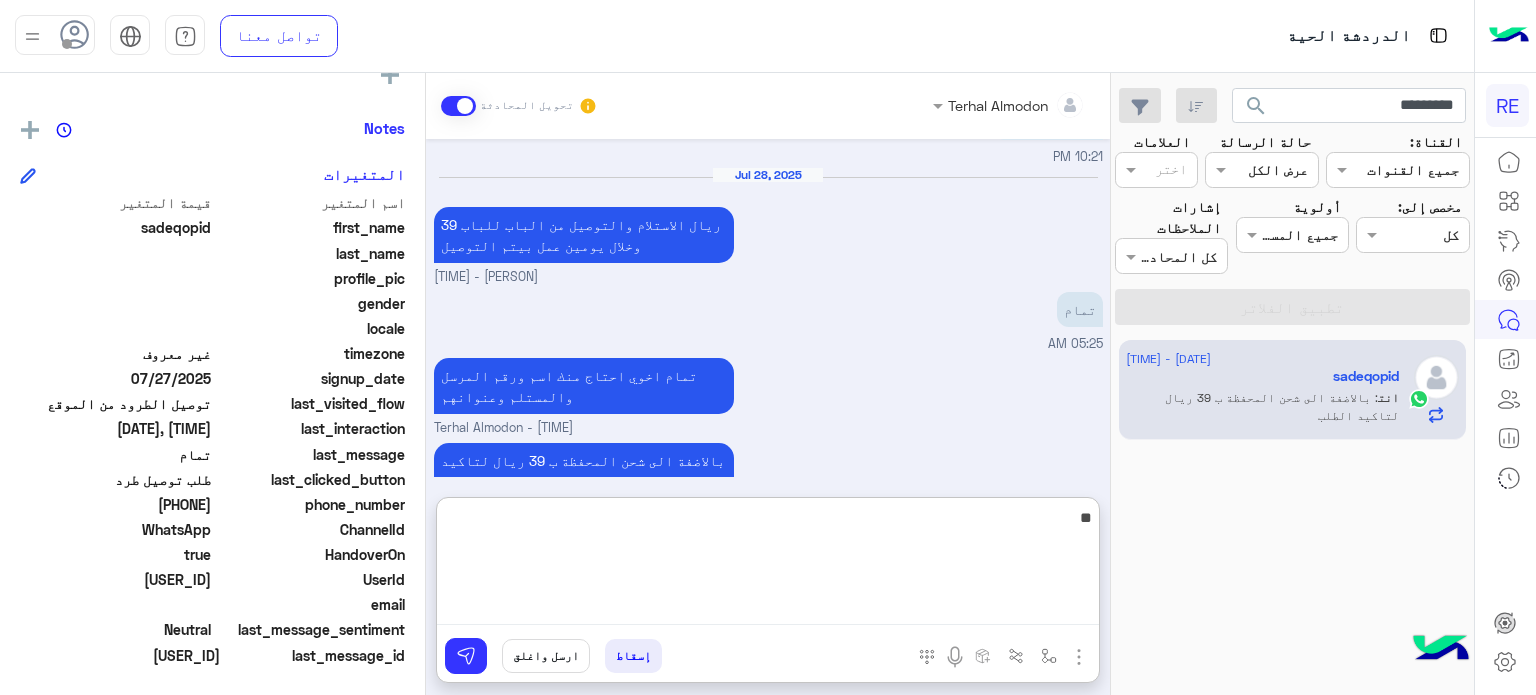 type on "*" 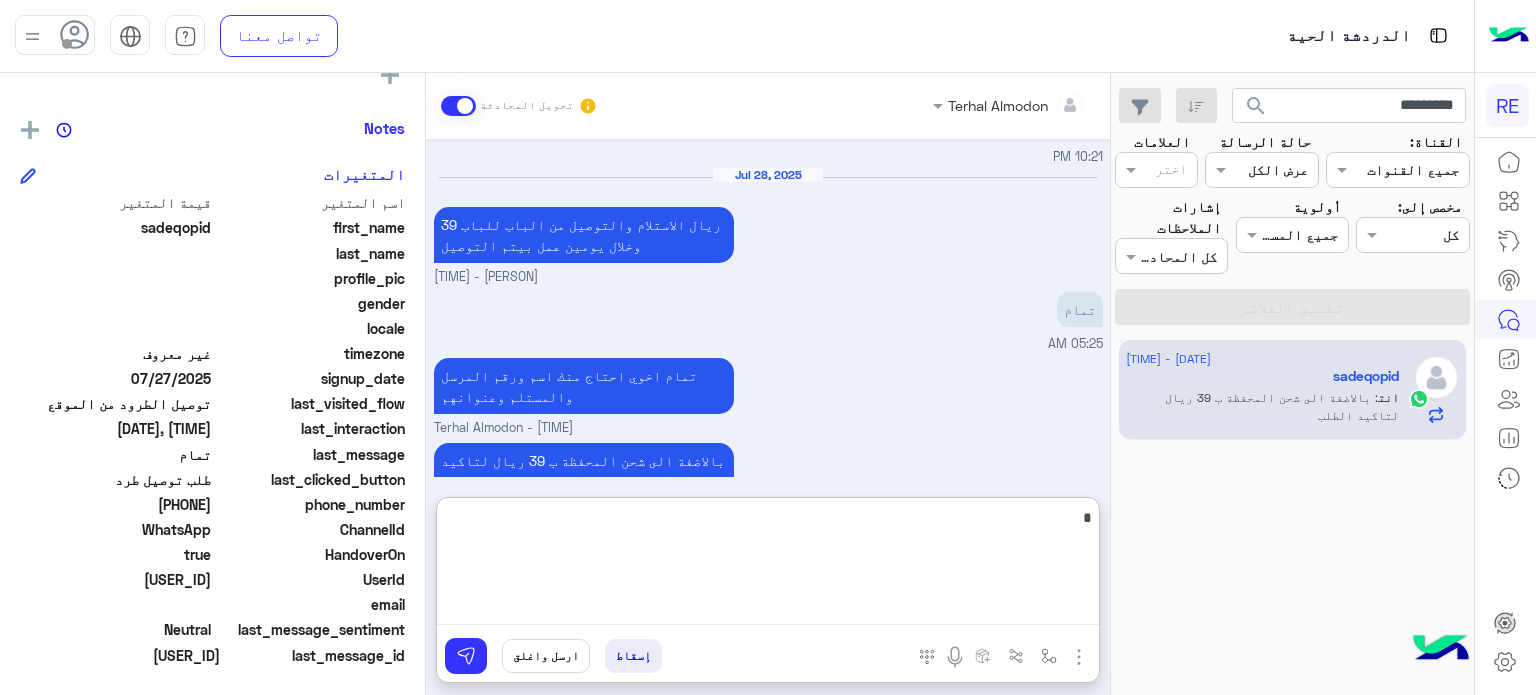 type 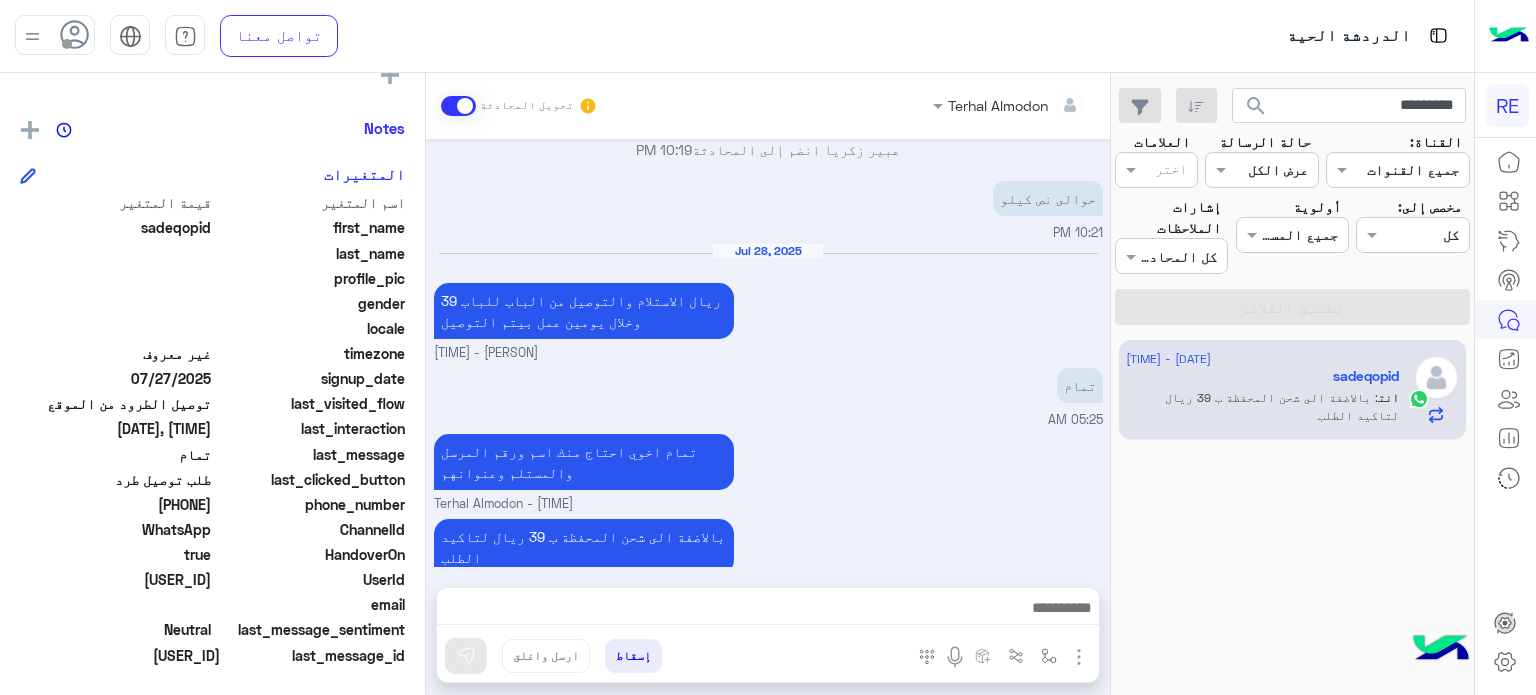 click on "Jul [DAY], [YEAR]   عربي    [TIME]  هل أنت ؟   كابتن 👨🏻‍✈️   عميل 🧳   رحال (مرشد مرخص) 🏖️     [TIME]   عميل     [TIME]  هل لديك حساب مسجل على التطبيق   لا   نعم     [TIME]   لا    [TIME]  يمكنك تحميل التطبيق والتسجيل عبر الرابط 📲
http://onelink.to/Rehla
ونسعد بزيارتك حسابات التواصل الاجتماعي :
https://compiled.social/rehlacar    لمساعدتك بشكل افضل
الرجاء اختيار احد الخدمات التالية     [TIME]   طلب توصيل طرد    [TIME]   https://rehlacar.com/send-package/add-request  قائمة الممنوعات     [TIME]   Terhal Almodon وضع التسليم للمحادثات نشط   [TIME]      اهلا اخوي ممكن تزودني ببيانات الطرد  Terhal Almodon -  [TIME]   Terhal Almodon انضم إلى المحادثة   [TIME]      جوال وتابلت   [TIME]" at bounding box center [768, 353] 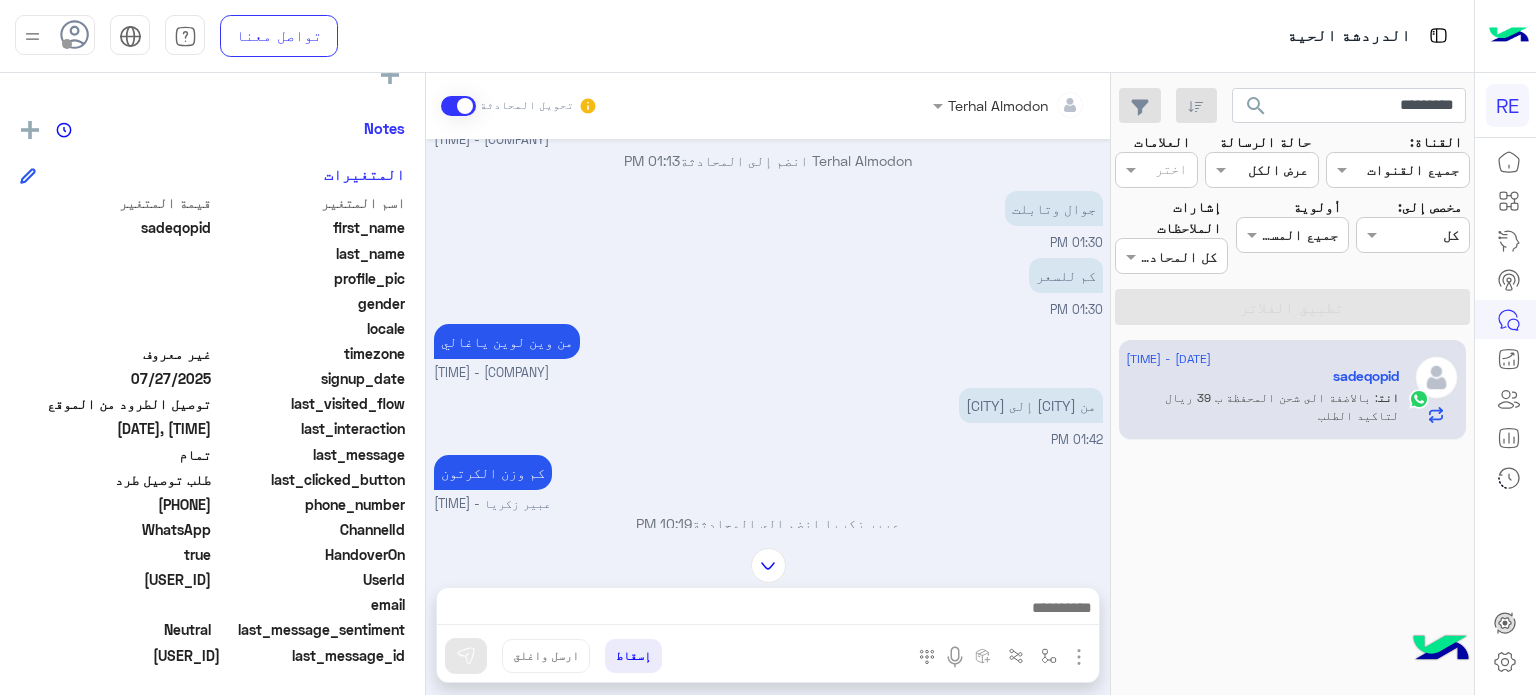 scroll, scrollTop: 1712, scrollLeft: 0, axis: vertical 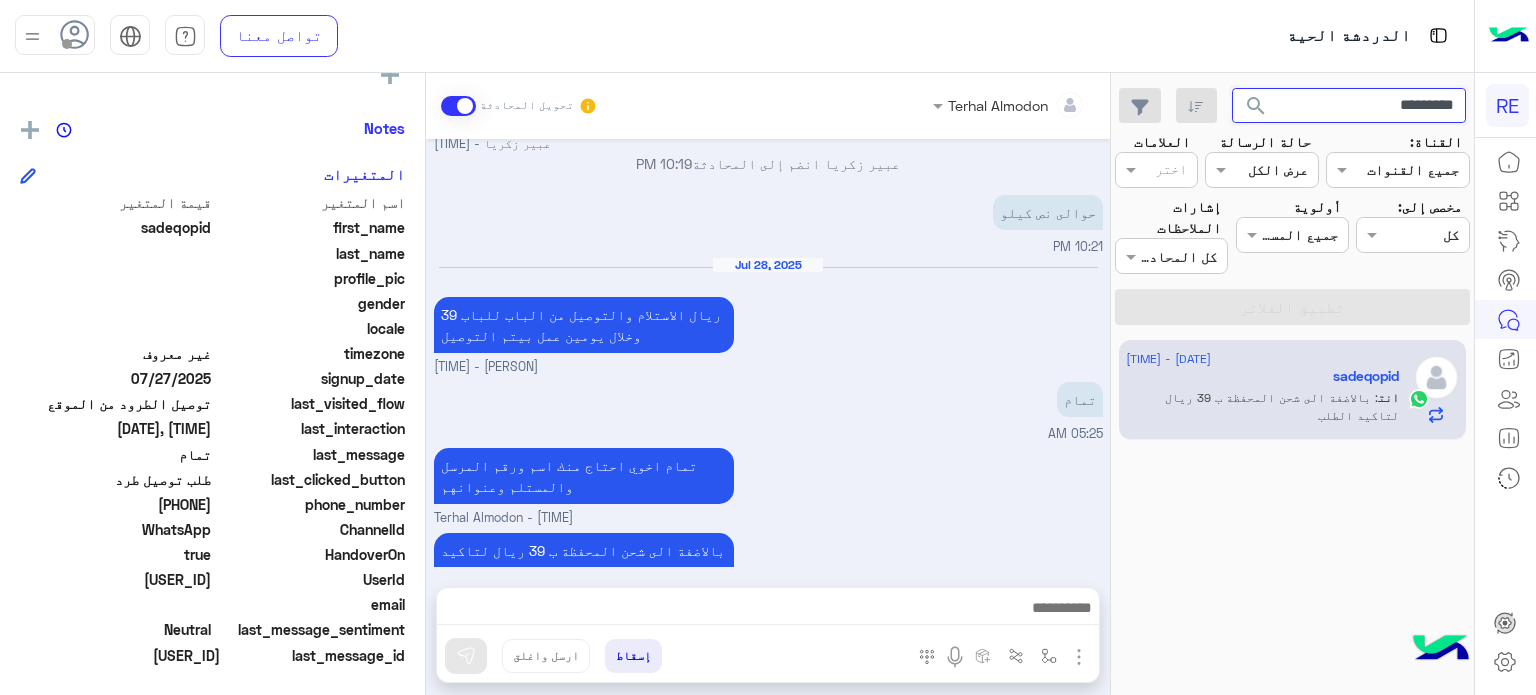 click on "*********" at bounding box center [1349, 106] 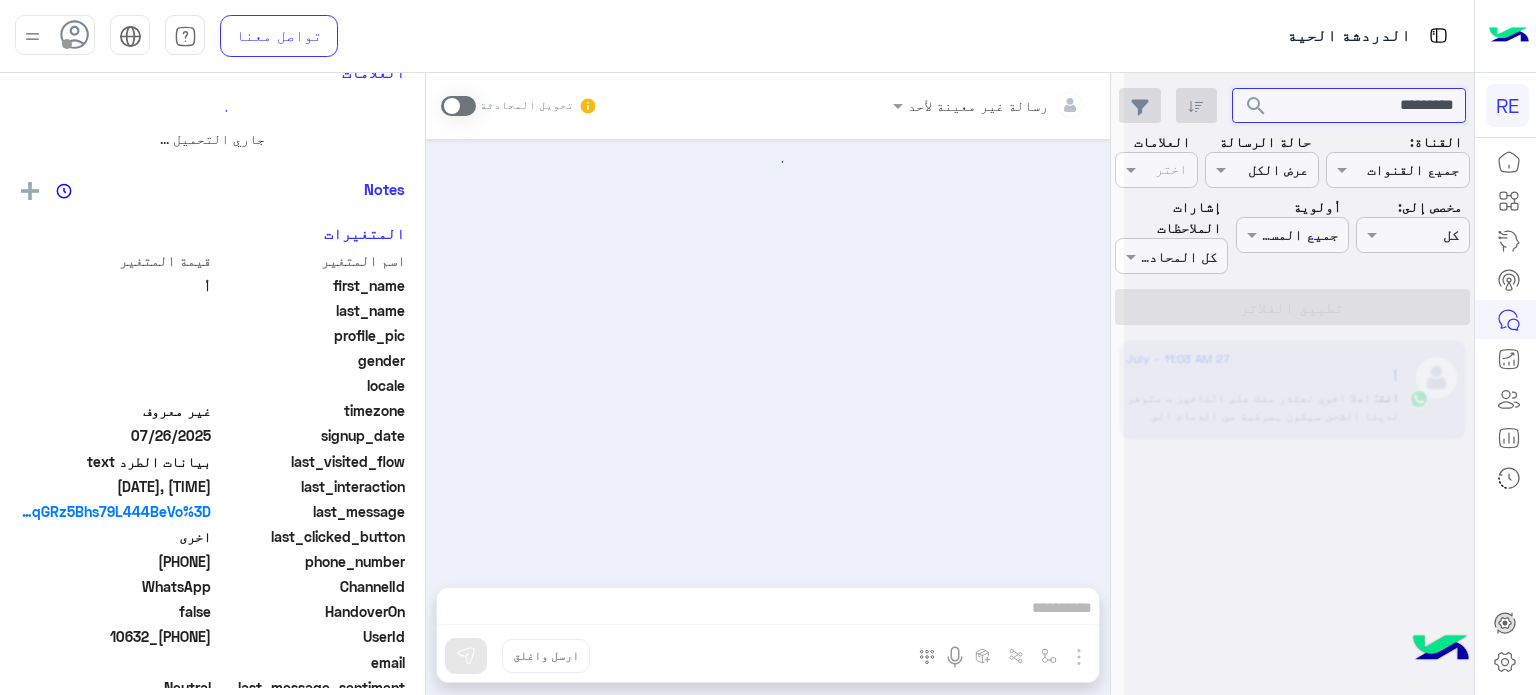 scroll, scrollTop: 0, scrollLeft: 0, axis: both 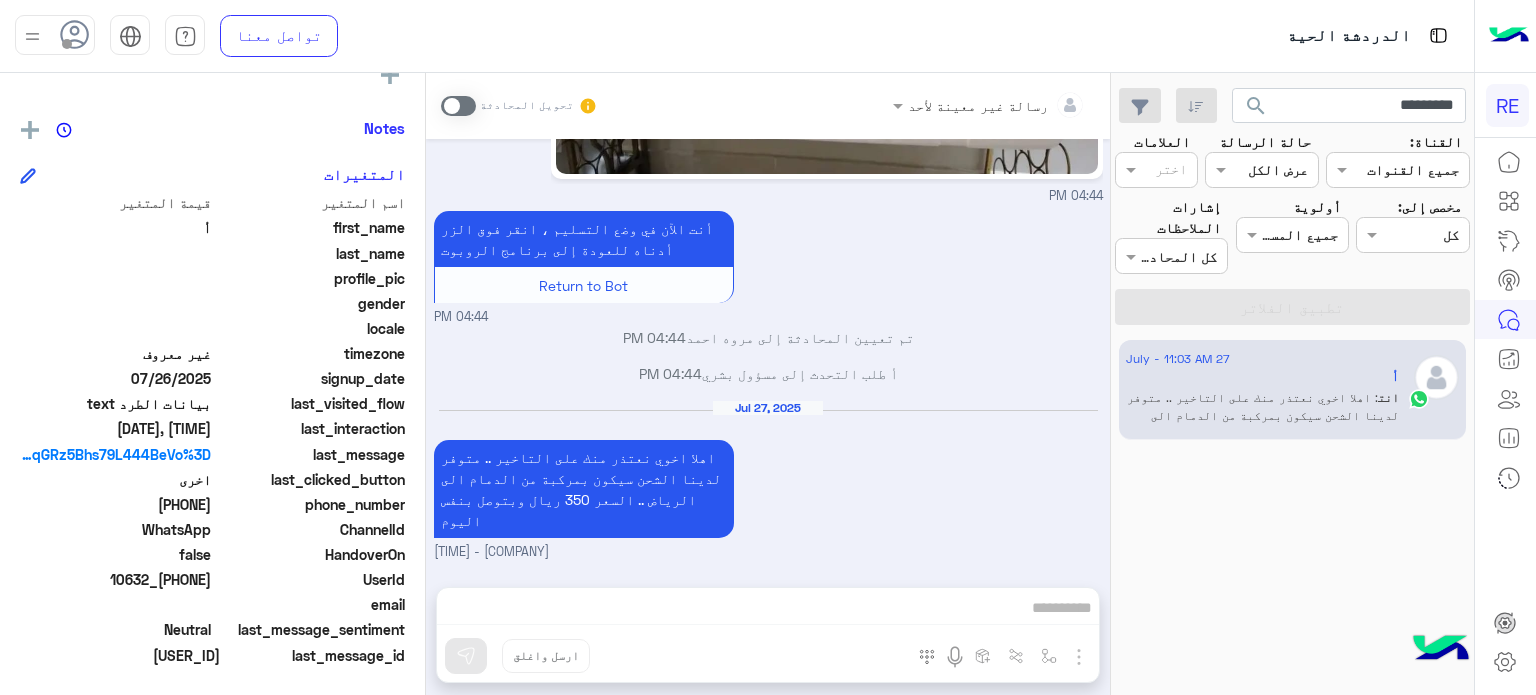 click on "رسالة غير معينة لأحد تحويل المحادثة     [DATE]   الملاحظات والشكاوى    [TIME]  اختيار أي:    [TIME]   شكاوى    [TIME]  فضلا اختر نوع الشكوى  ماليه   تقنية   اخرى     [TIME]   اخرى    [TIME]  مرحباً بك أ، نأسف لمروركم بهذا، برجاء توضيح استفسارك الخاص وسيتم الرد عليكم من فريق الدعم قريبا. كان معك مساعدك الآلي من فريق رحلة. دمت بخير. اي خدمة اخرى ؟  الرجوع للقائمة الرئ   لا     [TIME]  ابي استفسر عن قيمة ٣ فلين سمك وزن كل فلين ١٥ كيلوا من الدمام إلى الرياض كم قيمة التوصيل   [TIME]  سعدنا بتواصلك، نأمل منك توضيح استفسارك أكثر    [TIME]   مروه احمد وضع التسليم للمحادثات نشط   [TIME]      نوع الطرد: الوزن:" at bounding box center (768, 388) 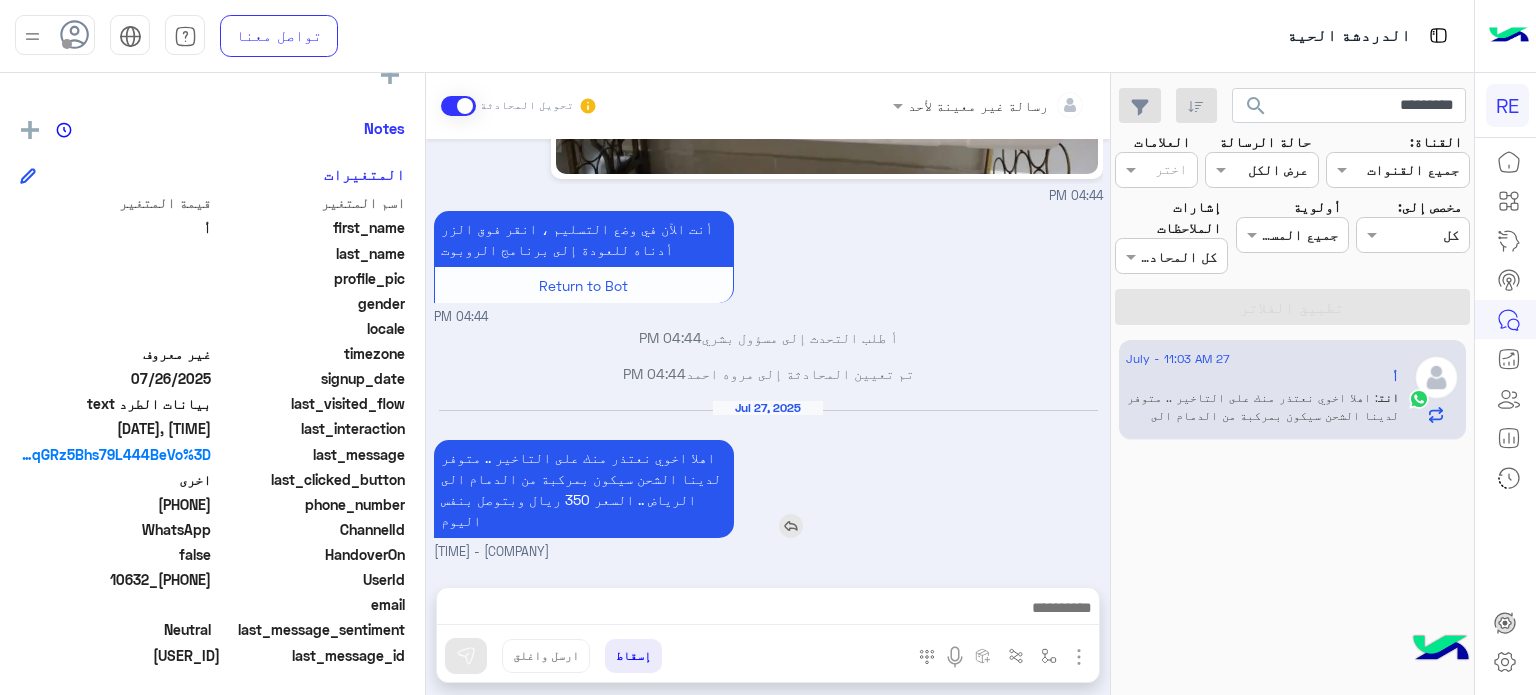 scroll, scrollTop: 1915, scrollLeft: 0, axis: vertical 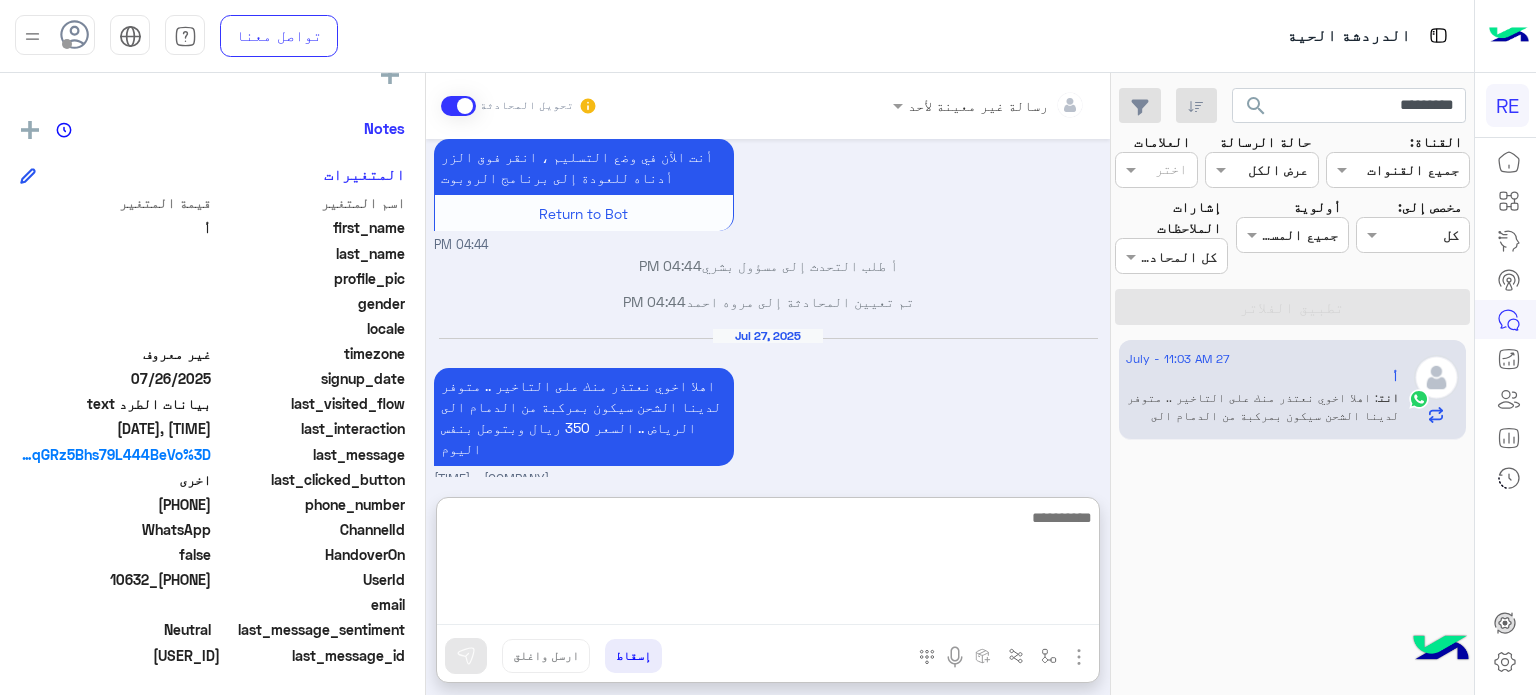 click at bounding box center [768, 565] 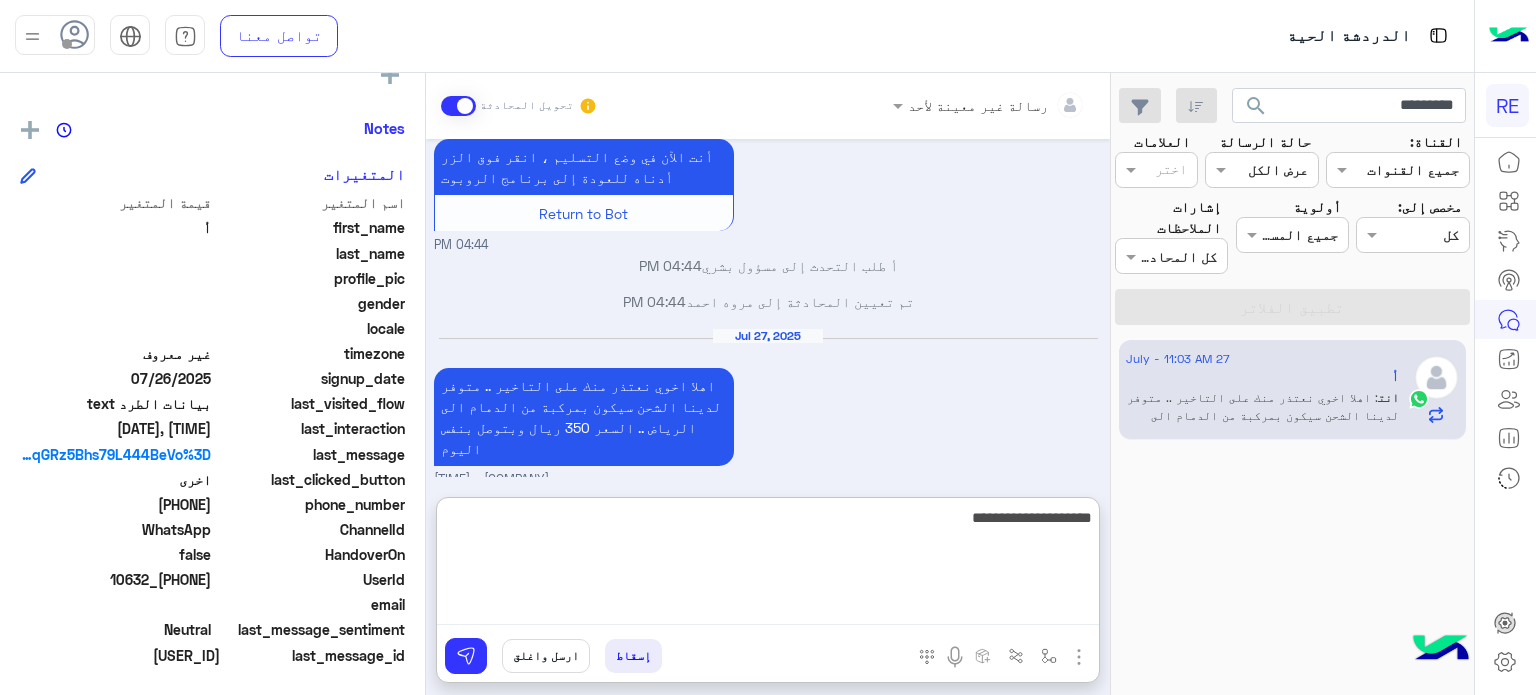 type on "**********" 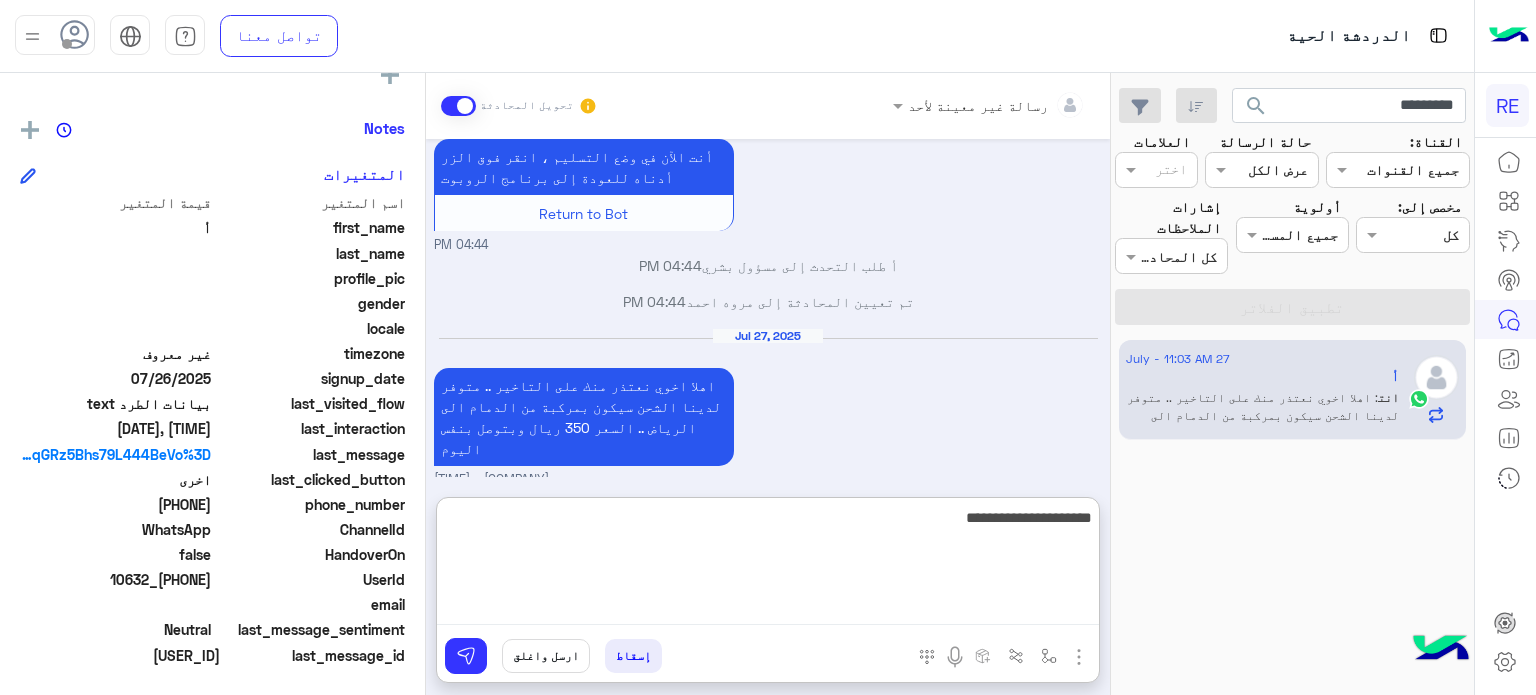 type 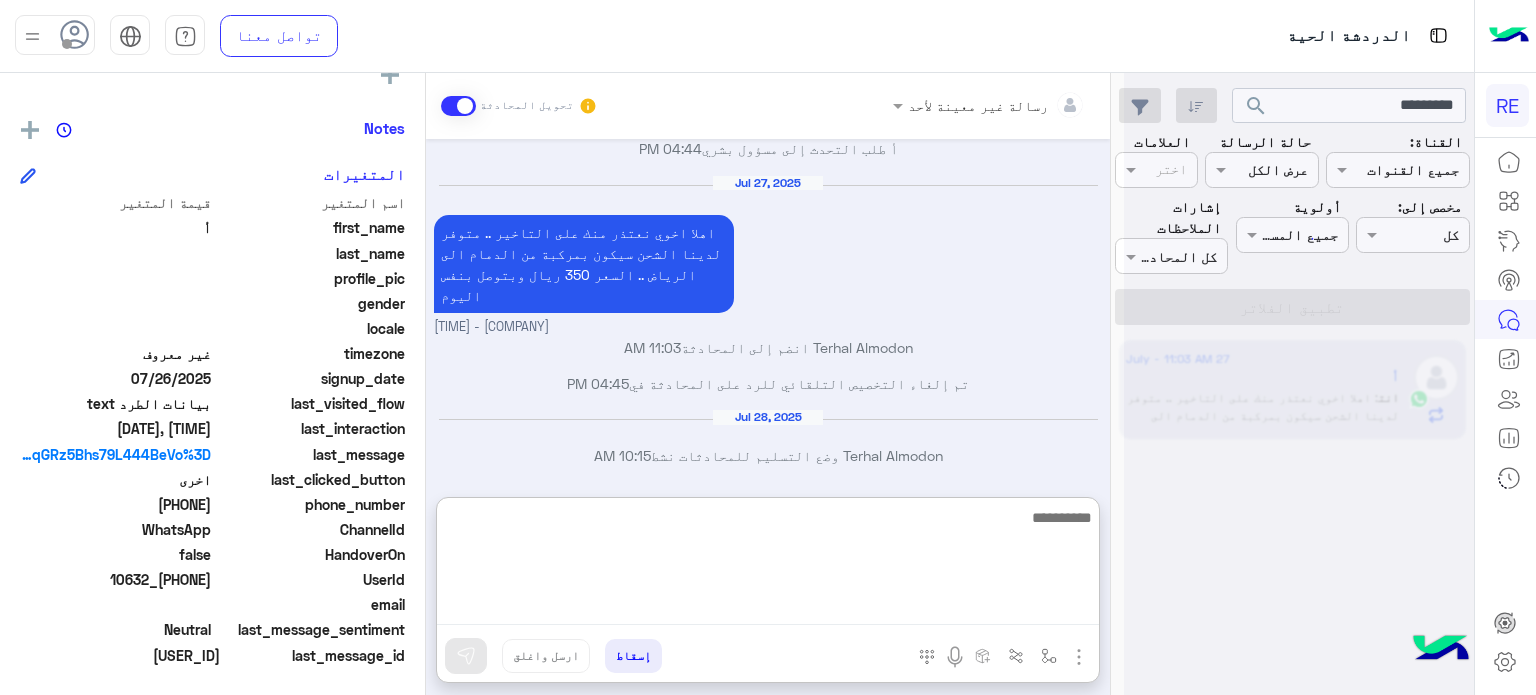 scroll, scrollTop: 2105, scrollLeft: 0, axis: vertical 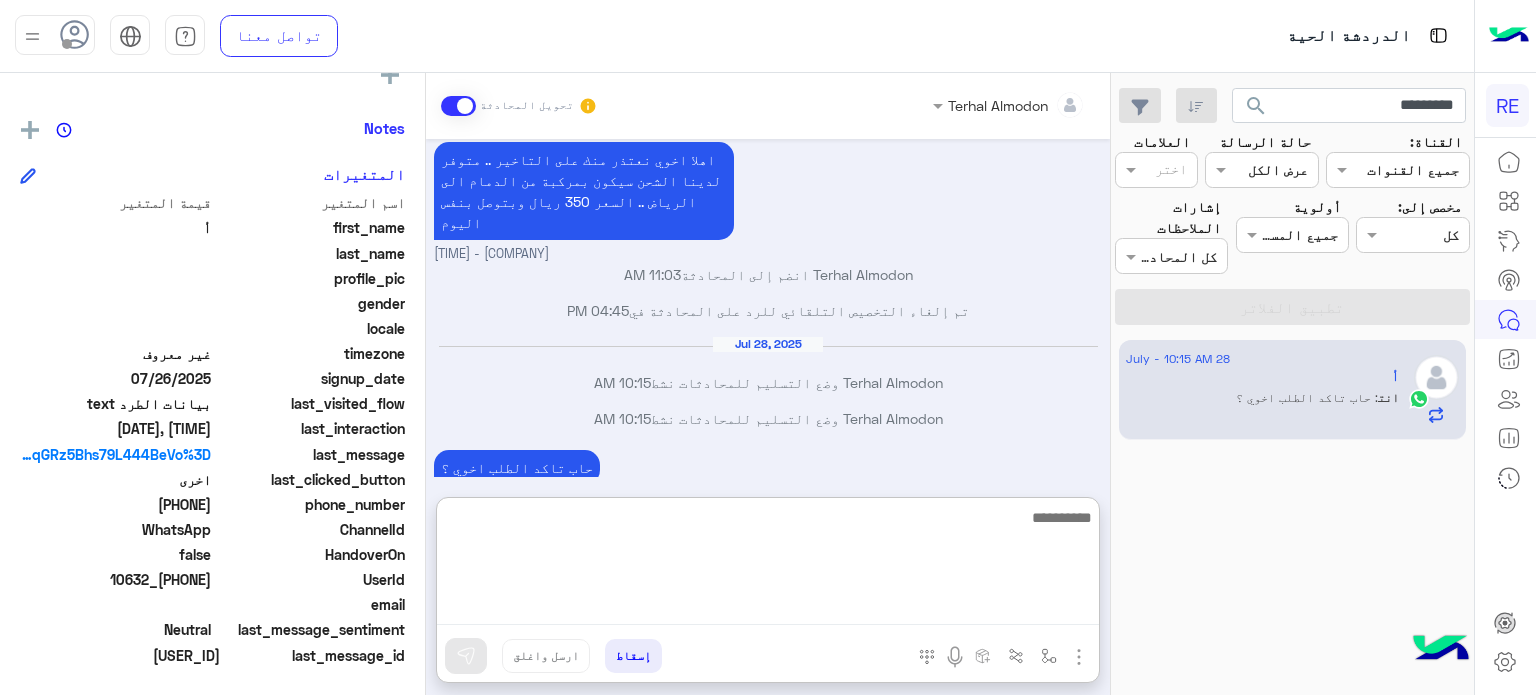 drag, startPoint x: 693, startPoint y: 602, endPoint x: 640, endPoint y: 531, distance: 88.60023 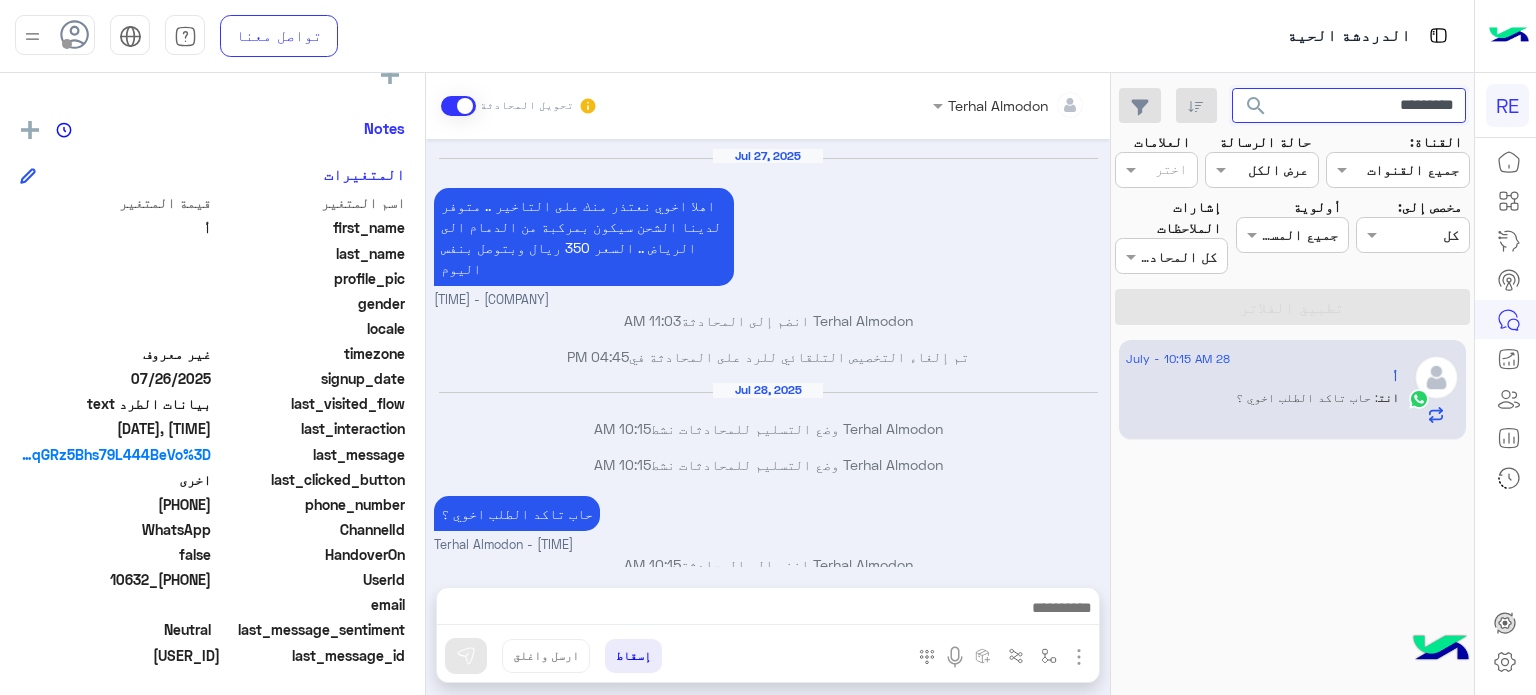 click on "*********" at bounding box center (1349, 106) 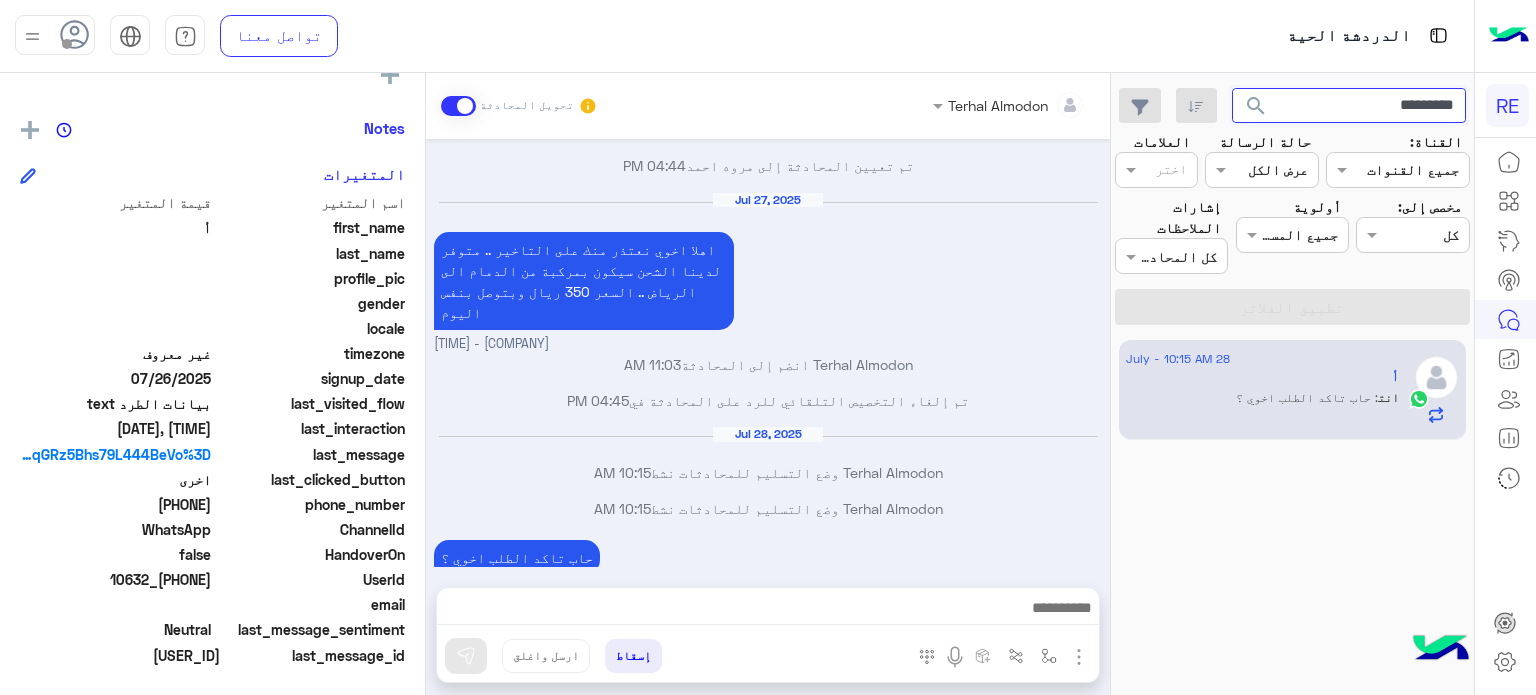 click on "*********" at bounding box center [1349, 106] 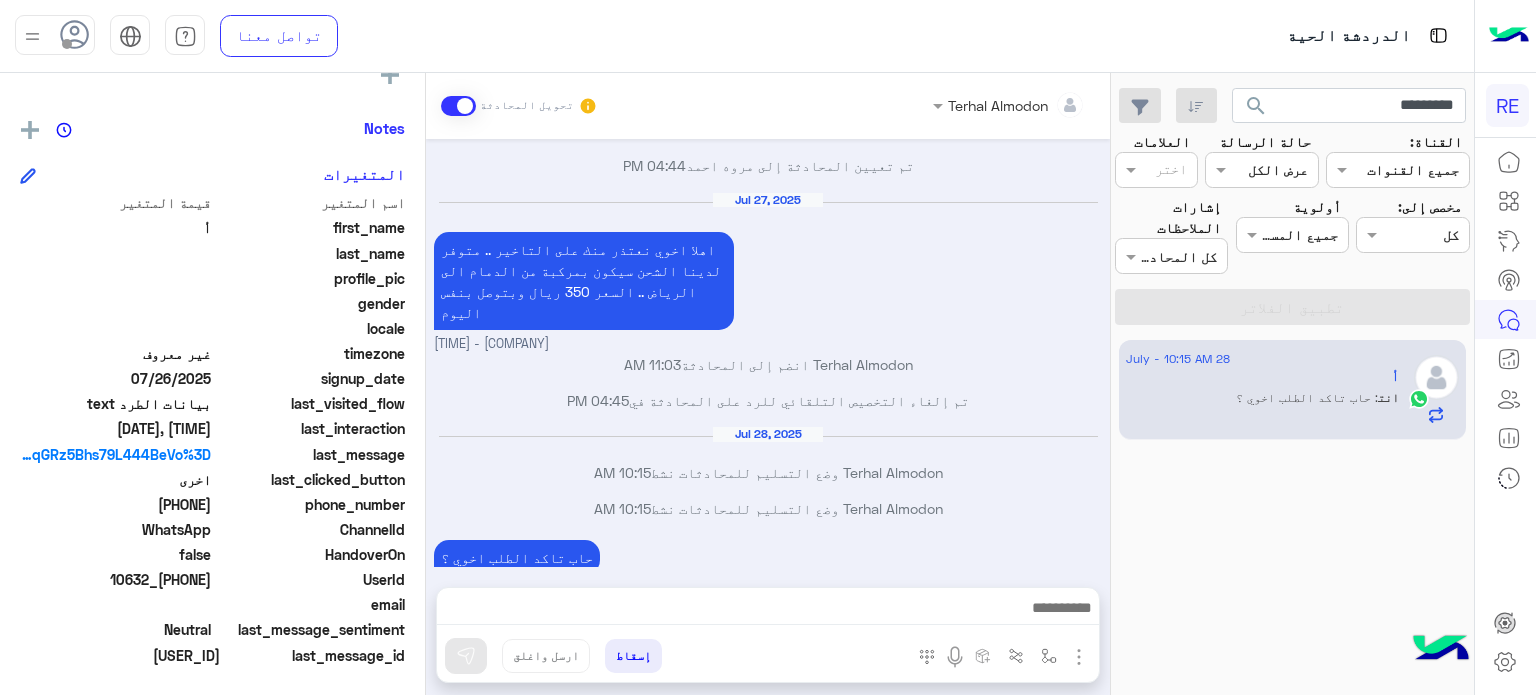 click on "[COMPANY] وضع التسليم للمحادثات نشط   [TIME]" at bounding box center (768, 508) 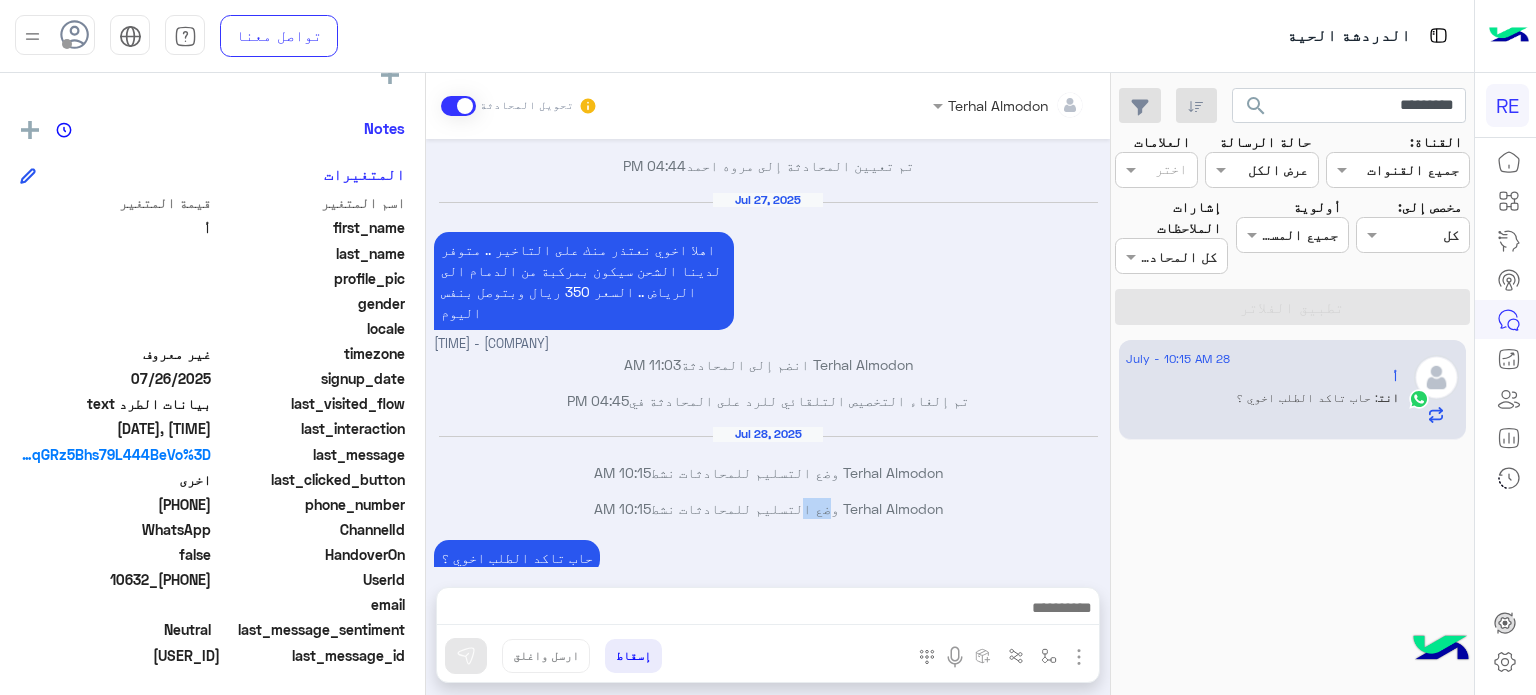 click on "[COMPANY] وضع التسليم للمحادثات نشط   [TIME]" at bounding box center [768, 508] 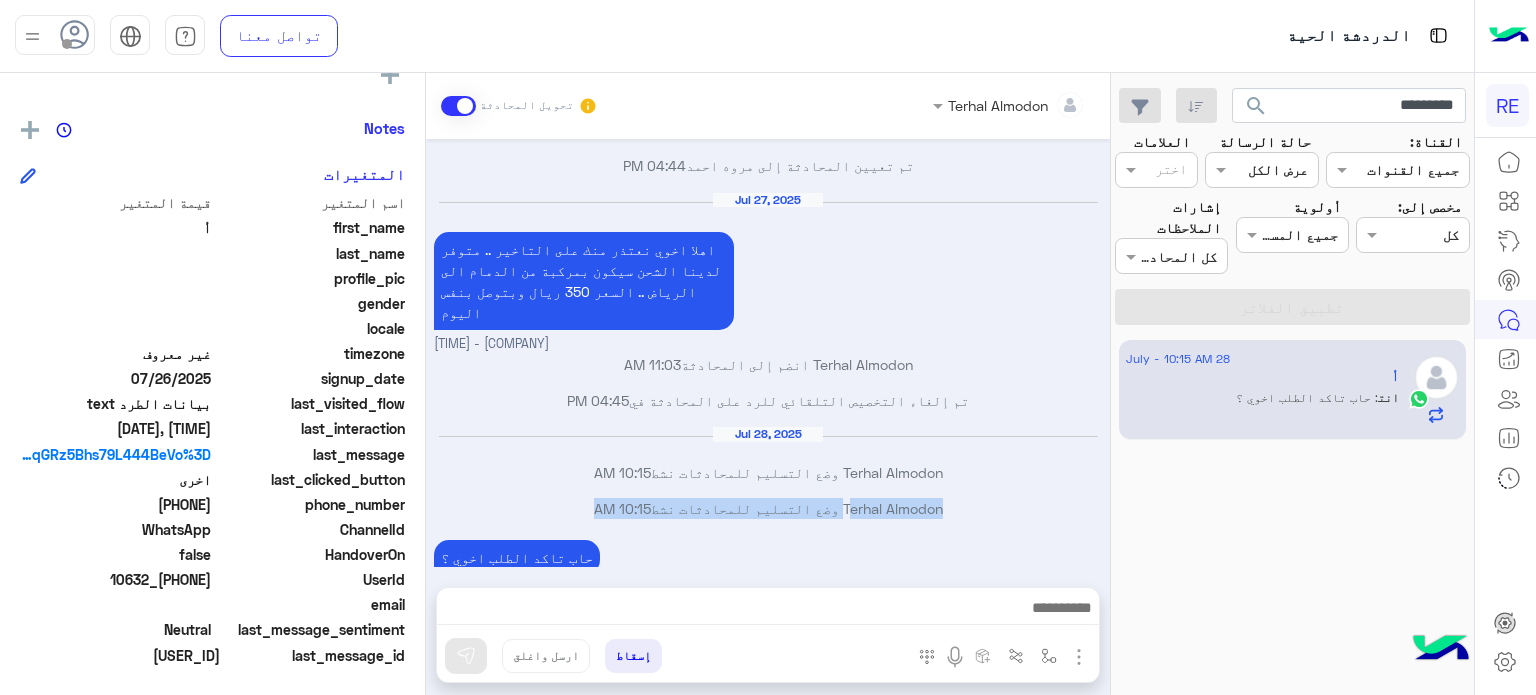 click on "[COMPANY] وضع التسليم للمحادثات نشط   [TIME]" at bounding box center [768, 508] 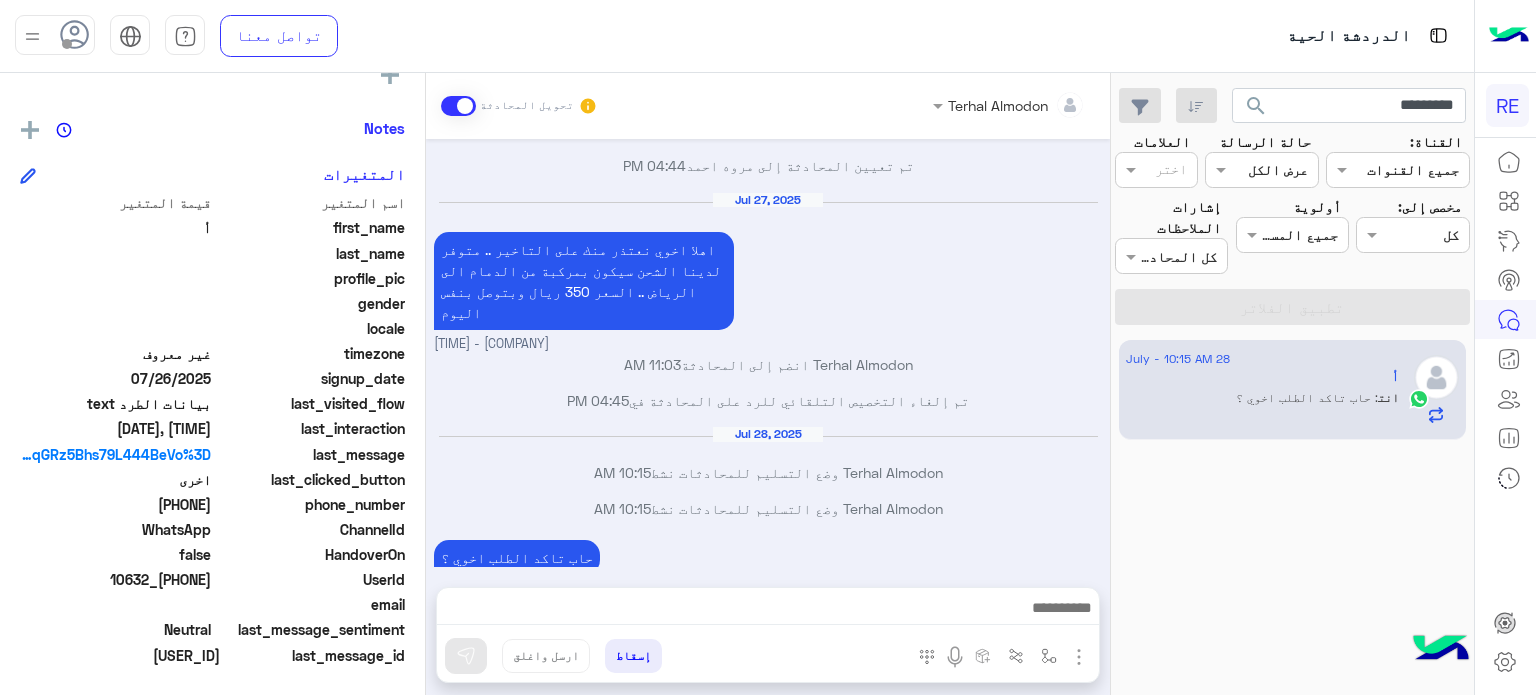 click on "[COMPANY] وضع التسليم للمحادثات نشط   [TIME]" at bounding box center (768, 472) 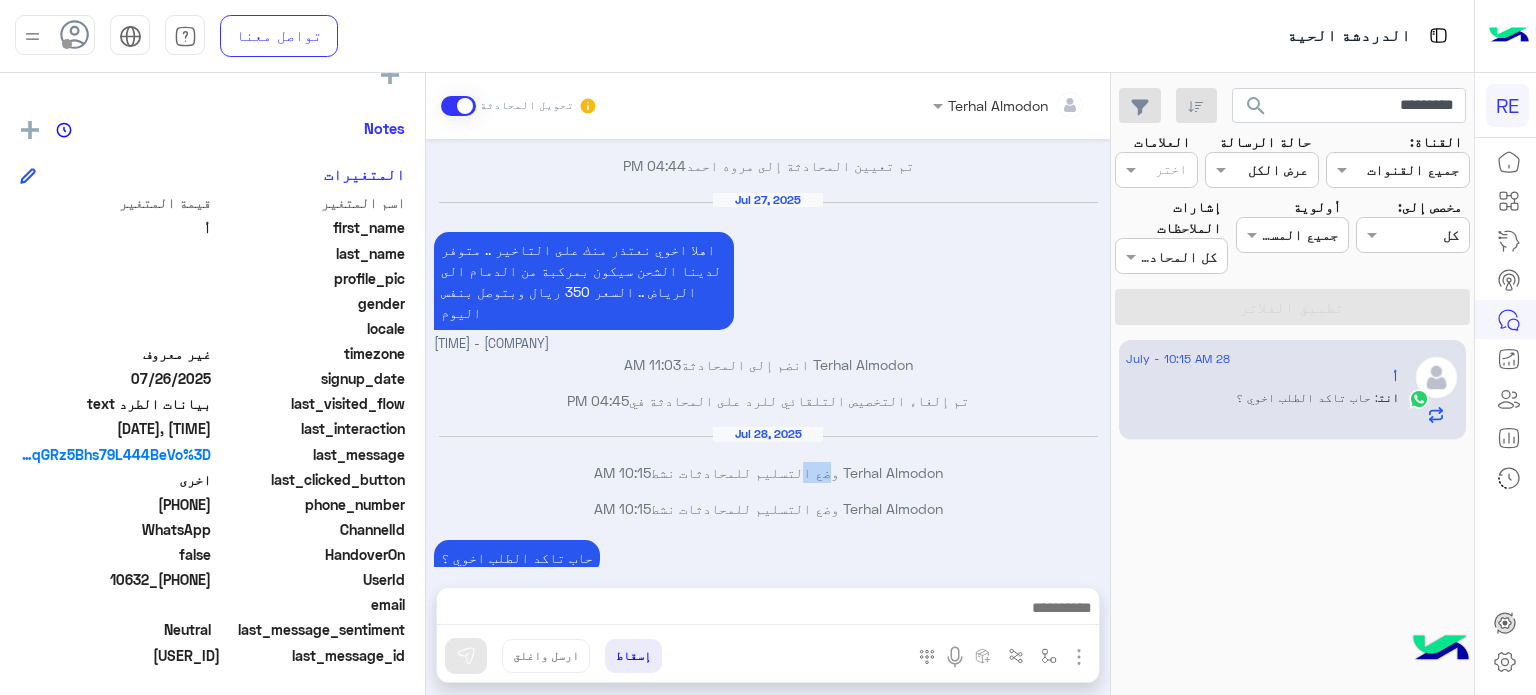 click on "[COMPANY] وضع التسليم للمحادثات نشط   [TIME]" at bounding box center [768, 472] 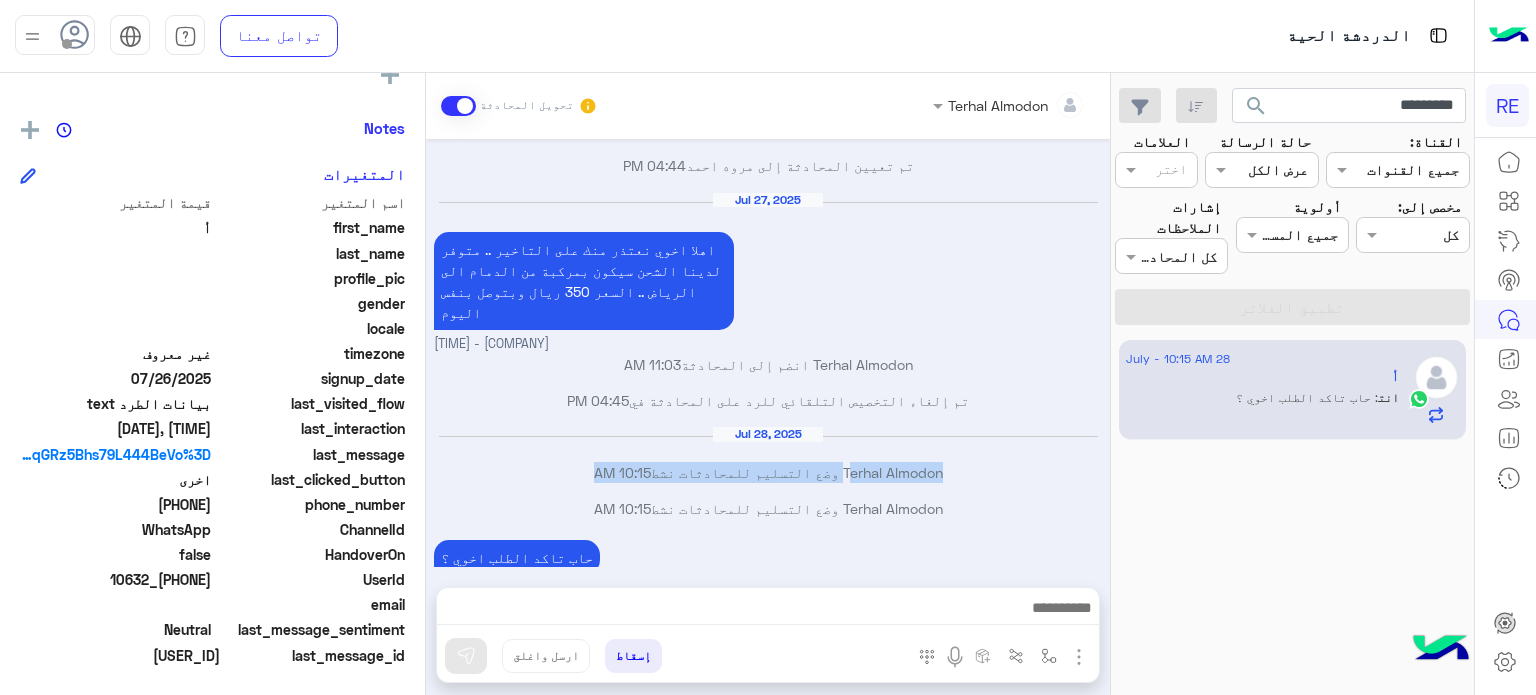 click on "[COMPANY] وضع التسليم للمحادثات نشط   [TIME]" at bounding box center (768, 472) 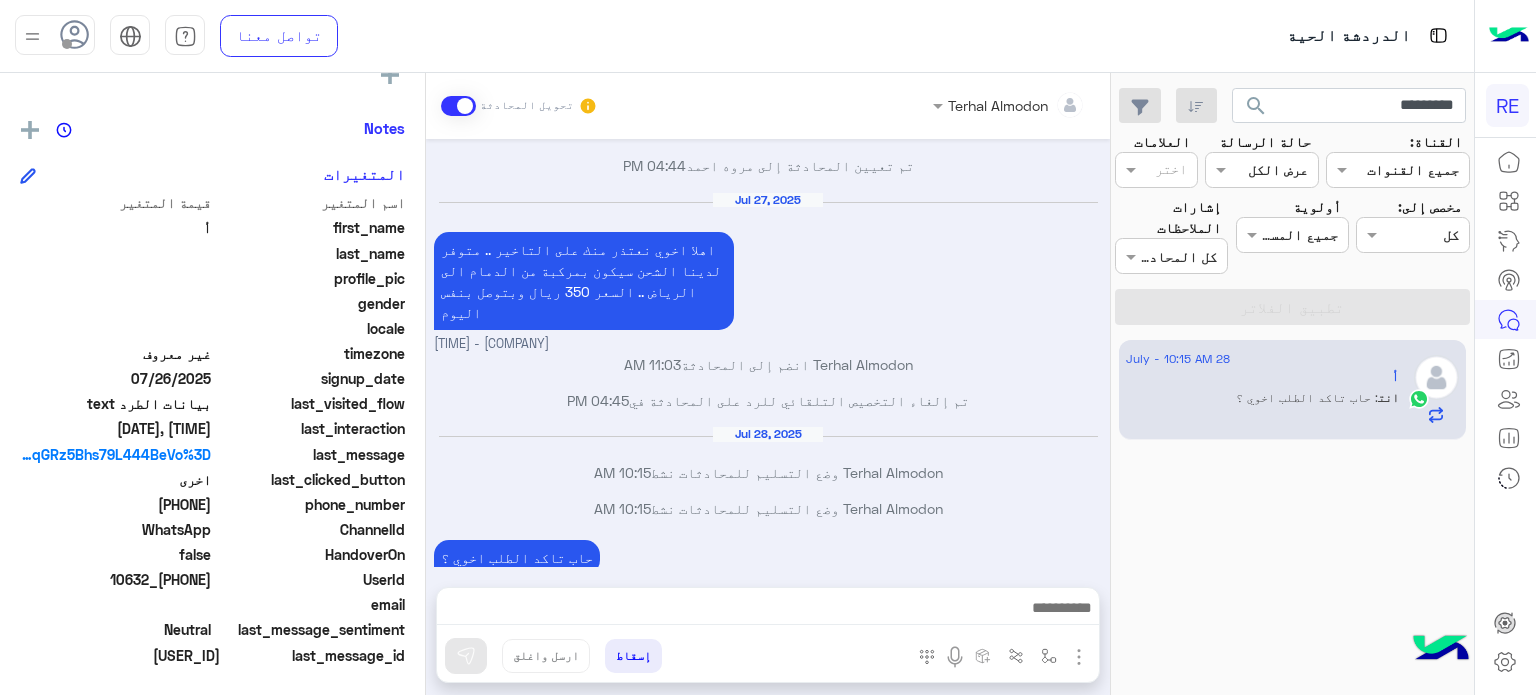 click on "Jul 28, 2025" at bounding box center (768, 434) 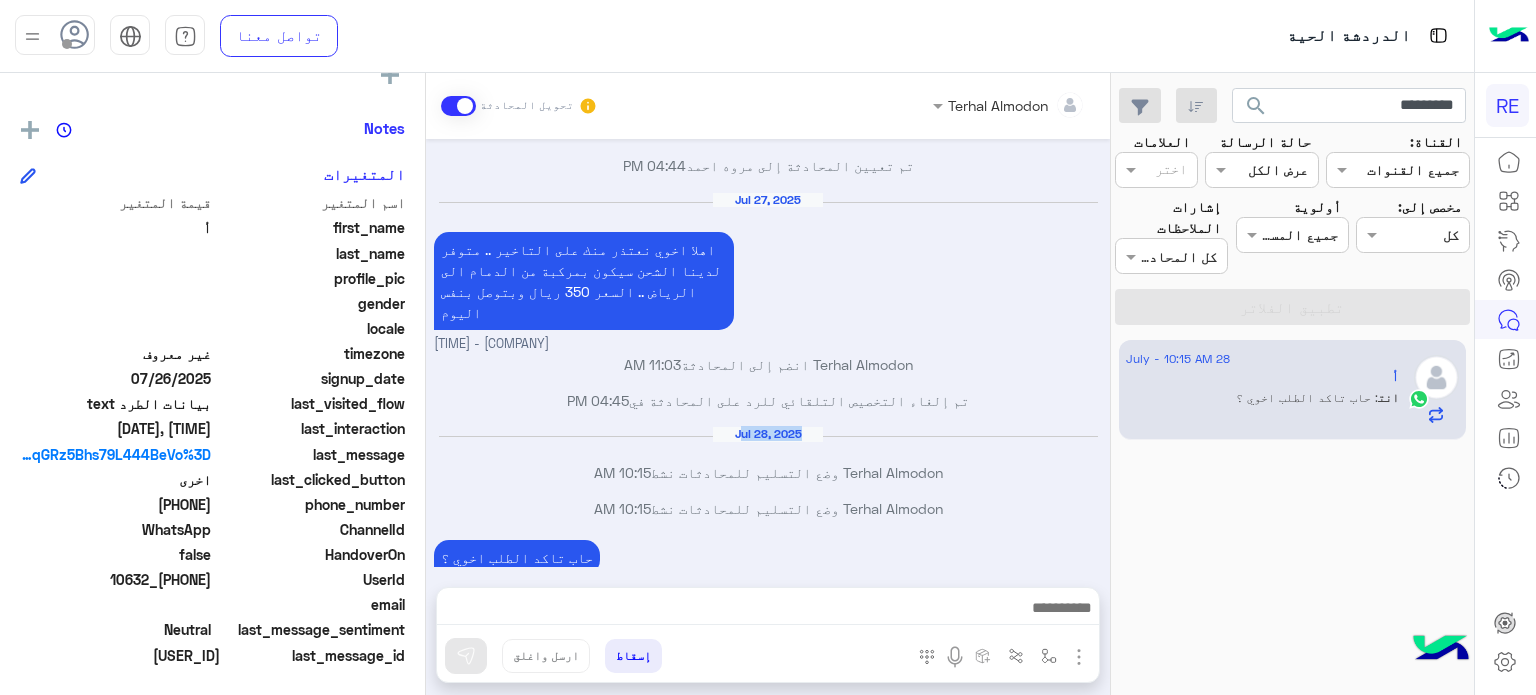 click on "Jul 28, 2025" at bounding box center [768, 434] 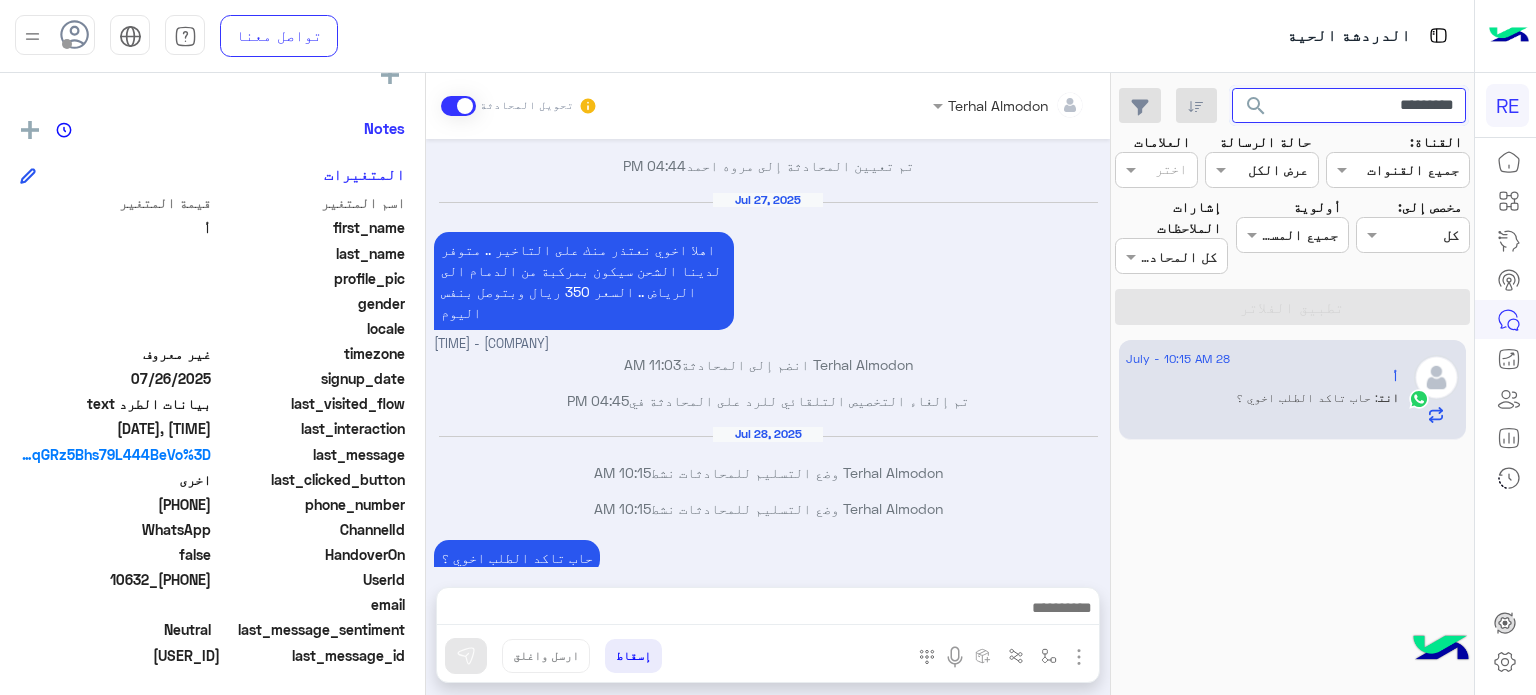 click on "*********" at bounding box center (1349, 106) 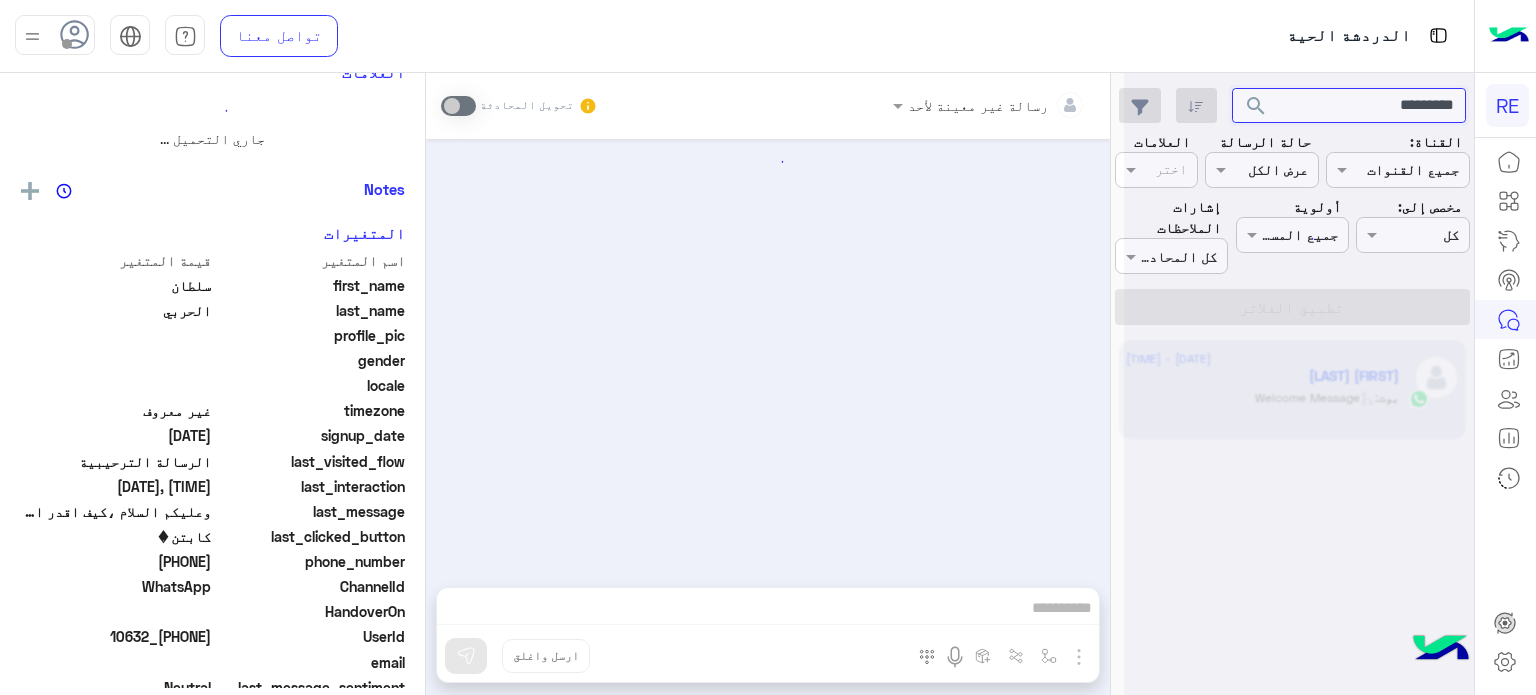 scroll, scrollTop: 0, scrollLeft: 0, axis: both 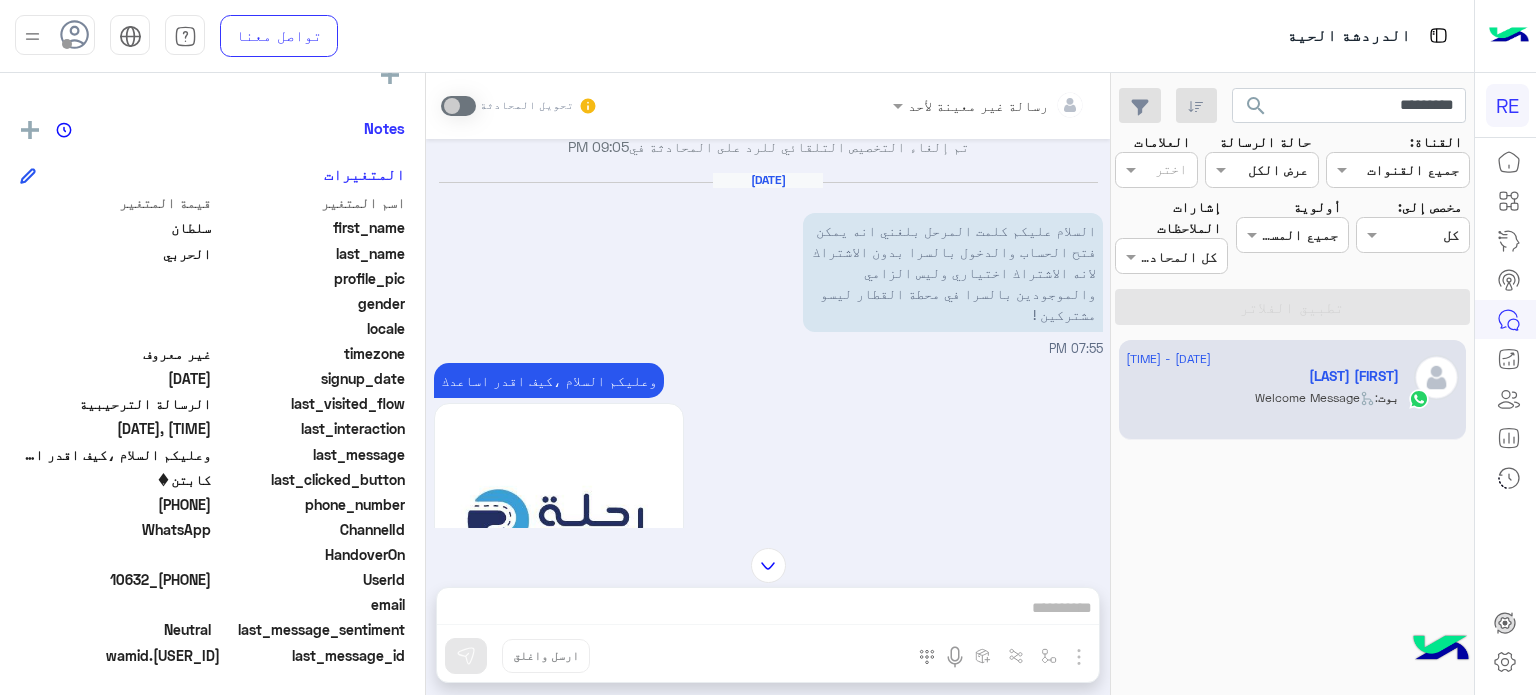click on "السلام عليكم كلمت المرحل بلغني انه يمكن فتح الحساب والدخول بالسرا بدون الاشتراك لانه الاشتراك اختياري وليس الزامي والموجودين بالسرا في محطة القطار ليسو مشتركين !" at bounding box center [1010, -49] 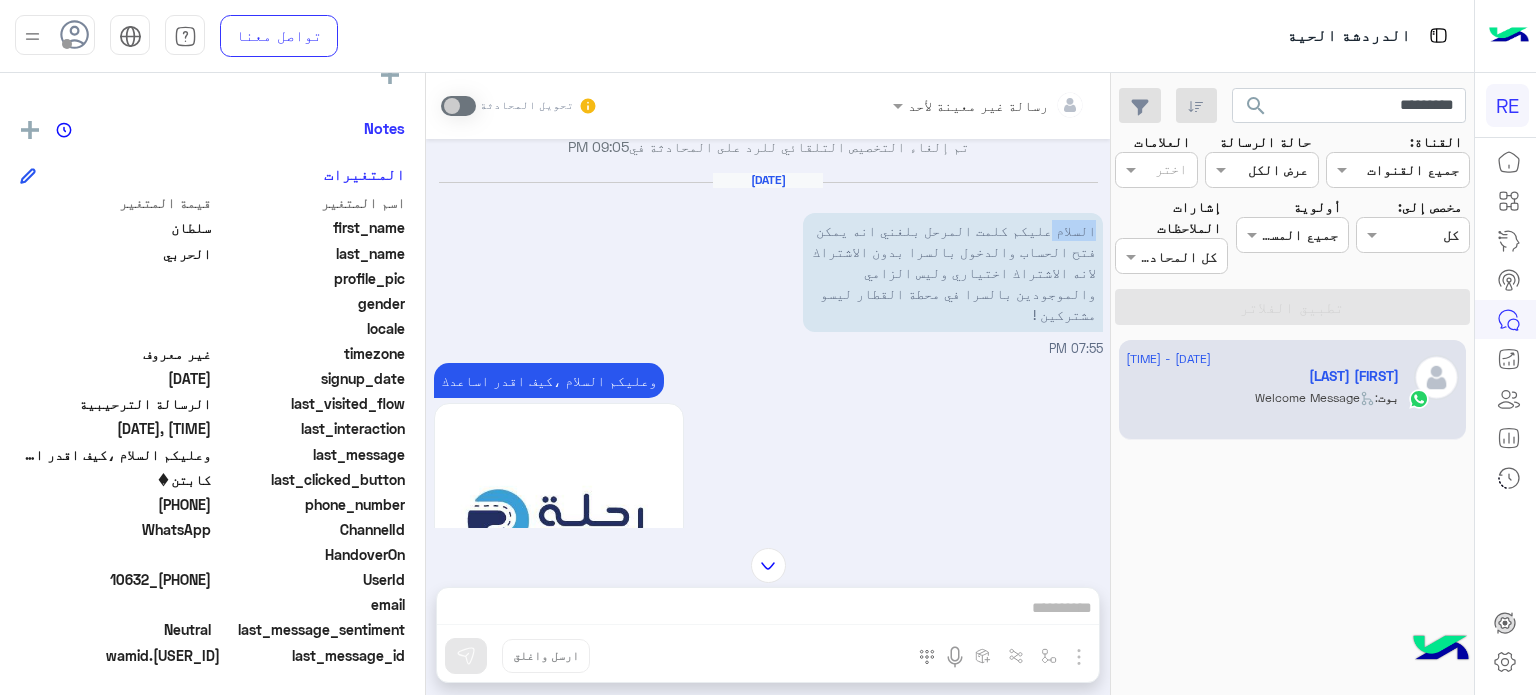 click on "السلام عليكم كلمت المرحل بلغني انه يمكن فتح الحساب والدخول بالسرا بدون الاشتراك لانه الاشتراك اختياري وليس الزامي والموجودين بالسرا في محطة القطار ليسو مشتركين !" at bounding box center [1010, -49] 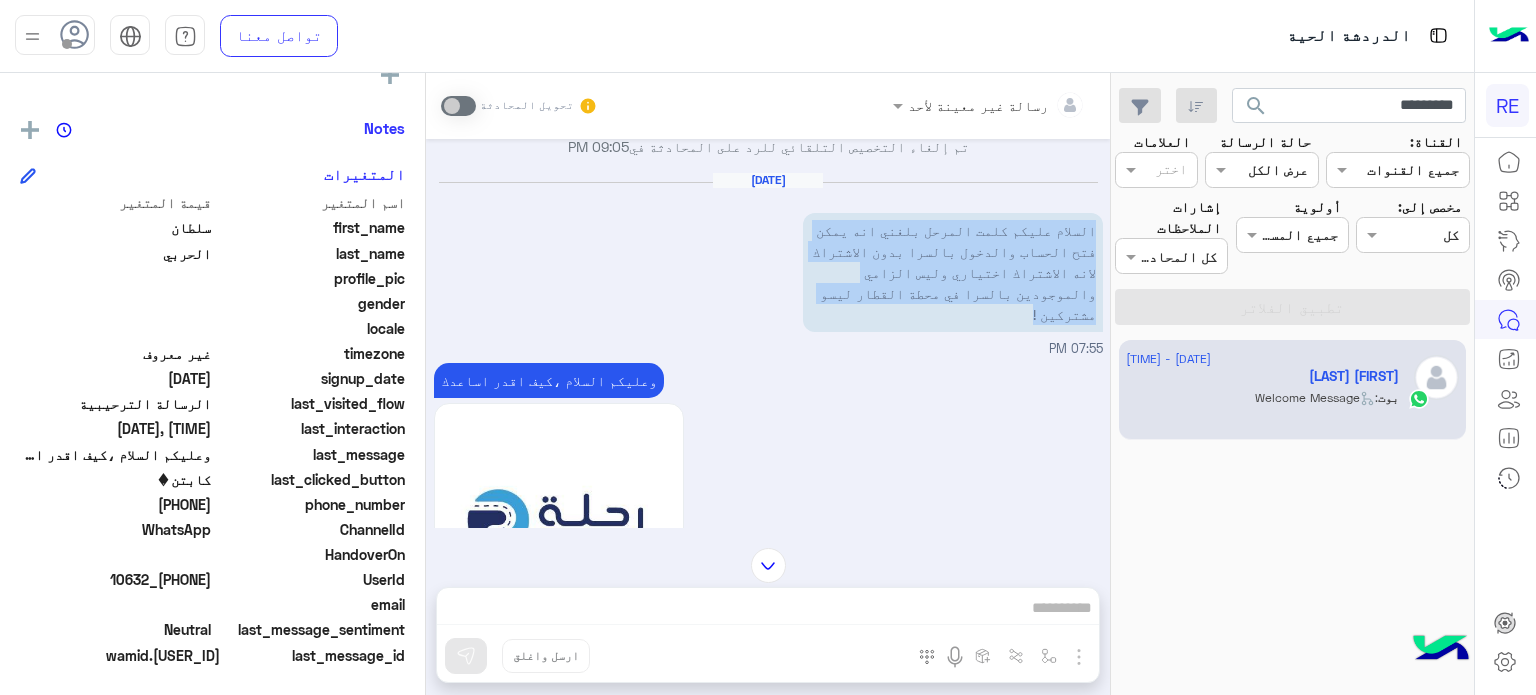 click on "السلام عليكم كلمت المرحل بلغني انه يمكن فتح الحساب والدخول بالسرا بدون الاشتراك لانه الاشتراك اختياري وليس الزامي والموجودين بالسرا في محطة القطار ليسو مشتركين !" at bounding box center [1010, -49] 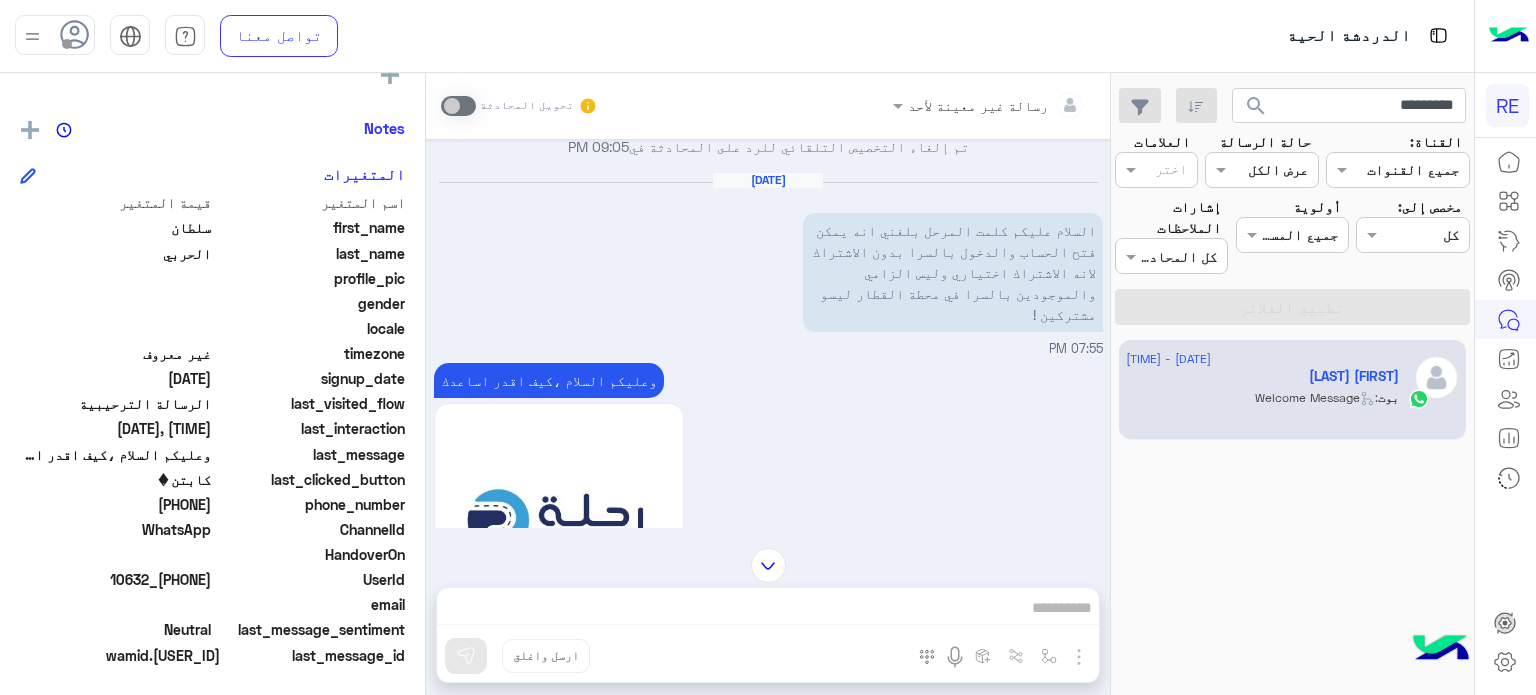 click on "السلام عليكم كلمت المرحل بلغني انه يمكن فتح الحساب والدخول بالسرا بدون الاشتراك لانه الاشتراك اختياري وليس الزامي والموجودين بالسرا في محطة القطار ليسو مشتركين !" at bounding box center [1010, -49] 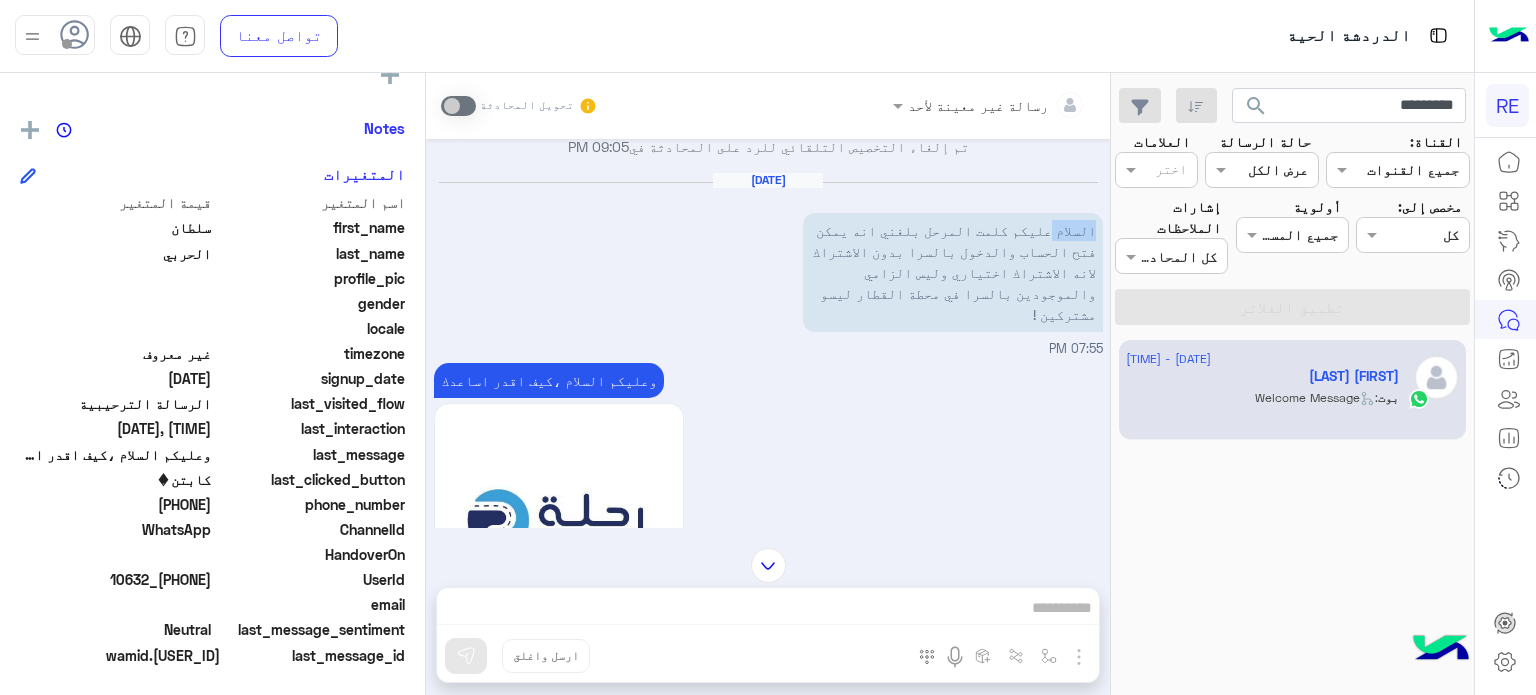 click on "السلام عليكم كلمت المرحل بلغني انه يمكن فتح الحساب والدخول بالسرا بدون الاشتراك لانه الاشتراك اختياري وليس الزامي والموجودين بالسرا في محطة القطار ليسو مشتركين !" at bounding box center [1010, -49] 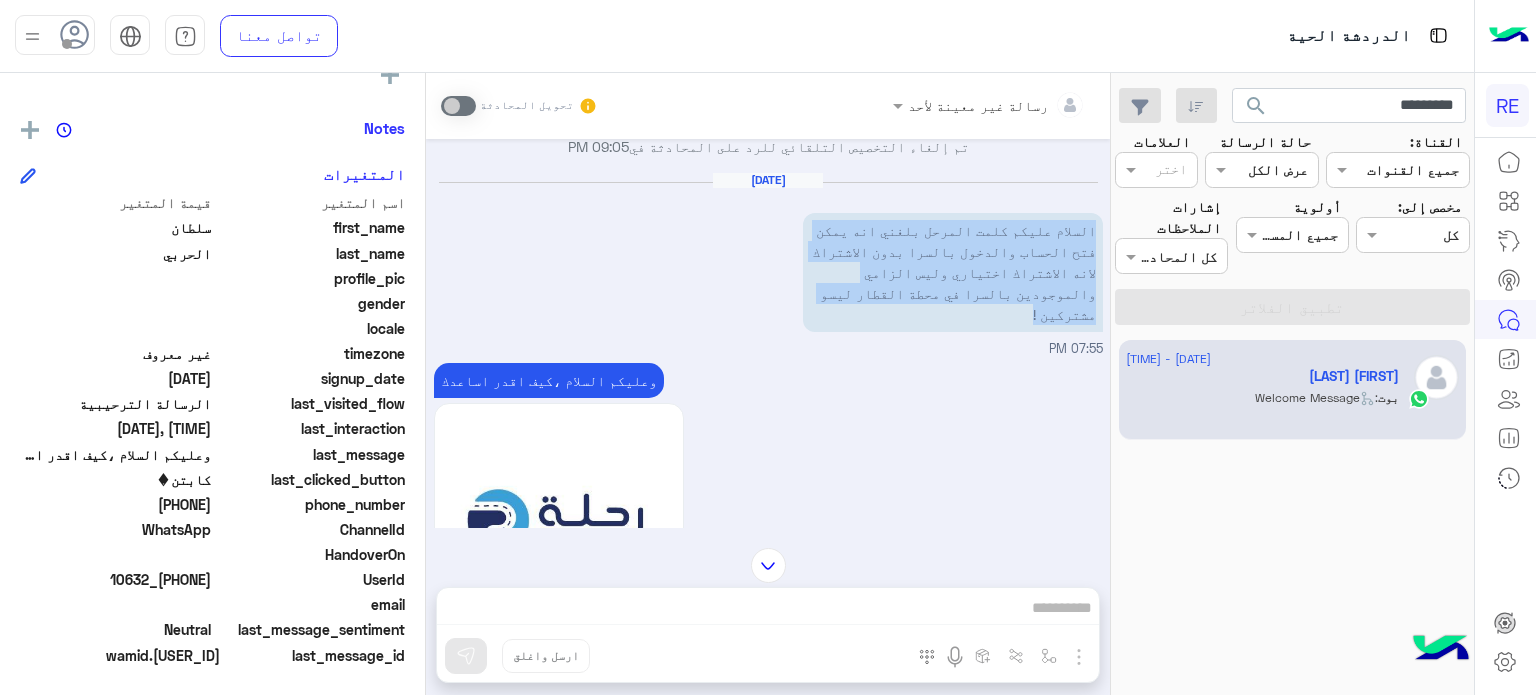 click on "السلام عليكم كلمت المرحل بلغني انه يمكن فتح الحساب والدخول بالسرا بدون الاشتراك لانه الاشتراك اختياري وليس الزامي والموجودين بالسرا في محطة القطار ليسو مشتركين !" at bounding box center [1010, -49] 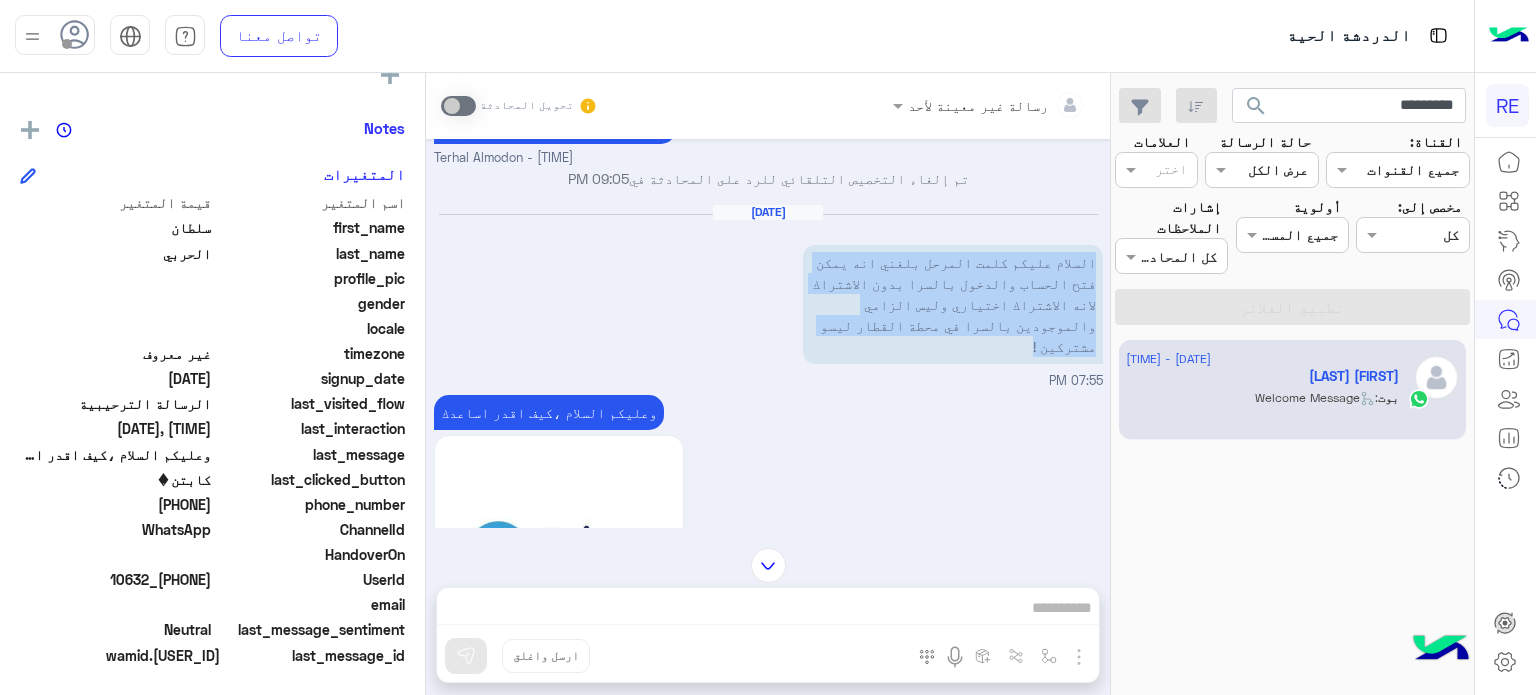scroll, scrollTop: 740, scrollLeft: 0, axis: vertical 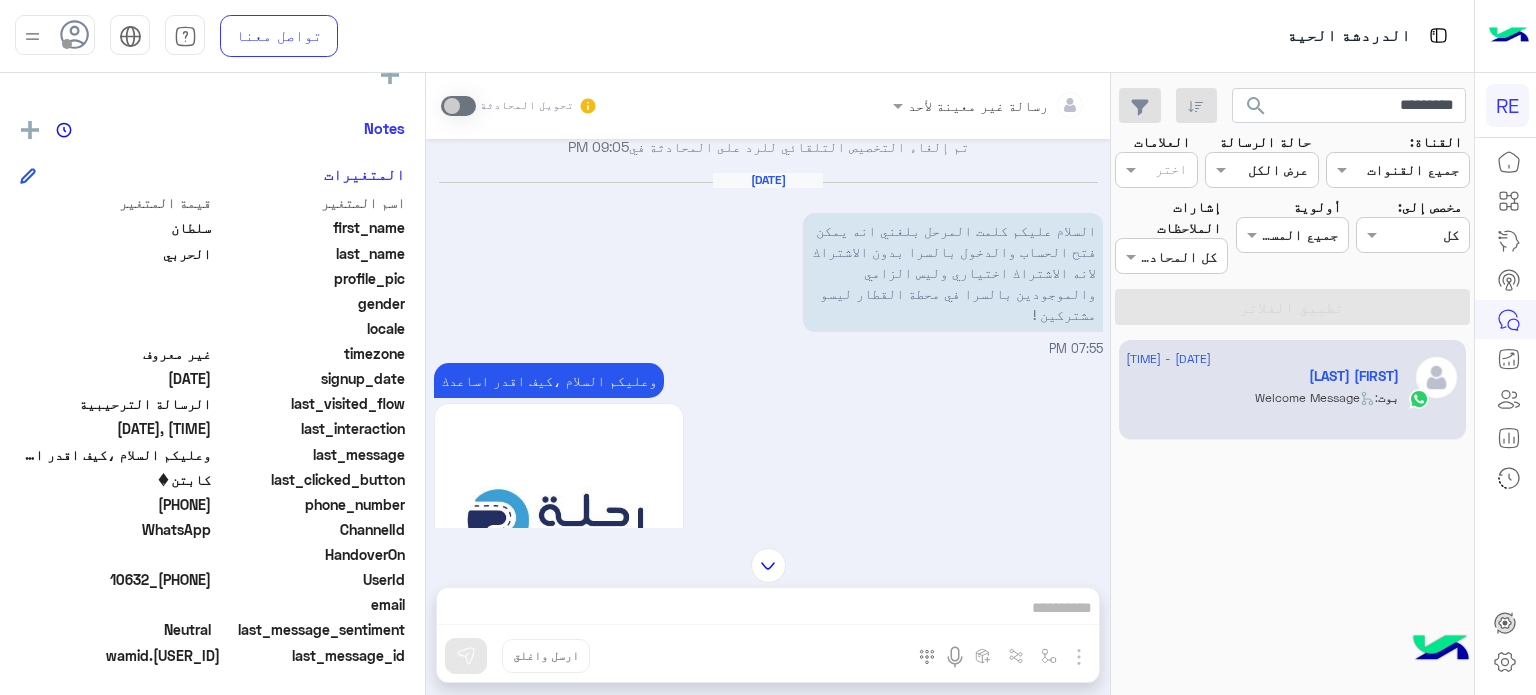 click on "وعليكم السلام ،كيف اقدر اساعدك" at bounding box center [523, -544] 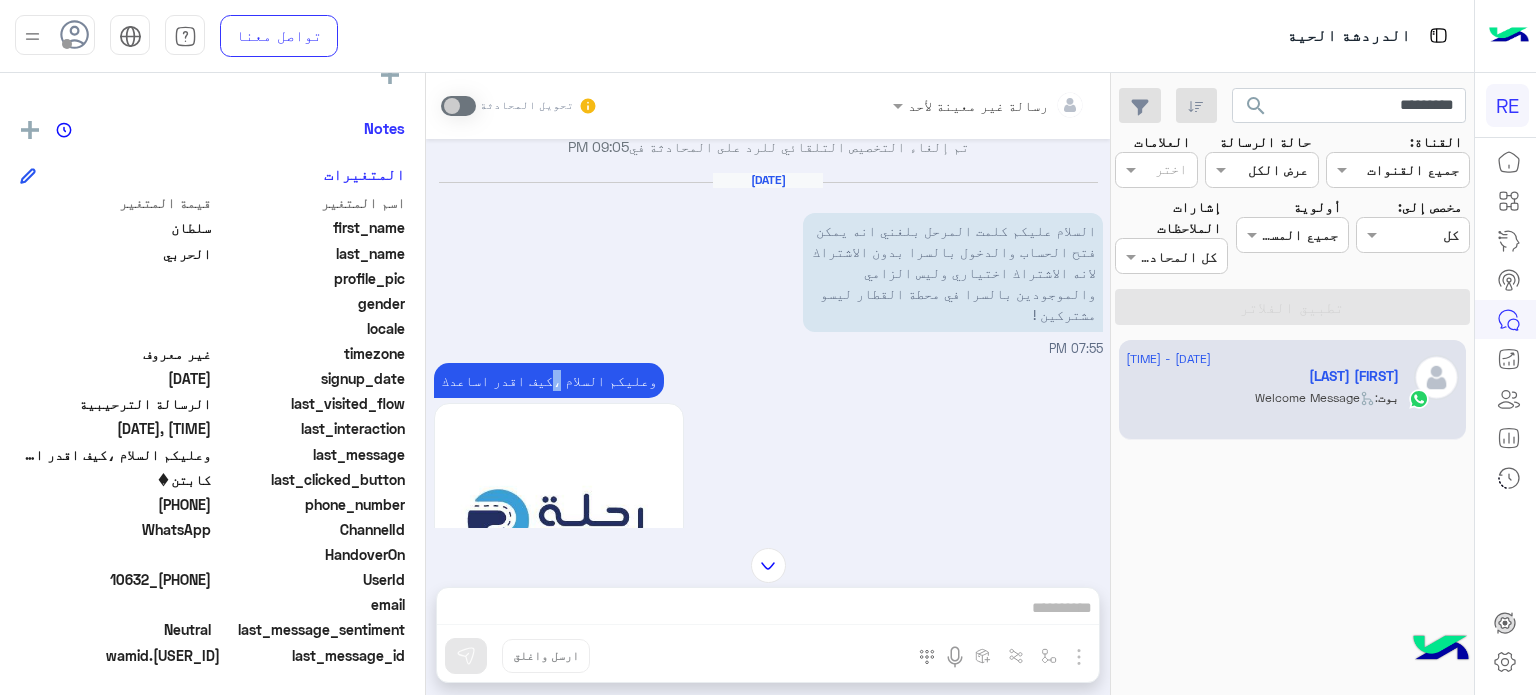 click on "وعليكم السلام ،كيف اقدر اساعدك" at bounding box center (523, -544) 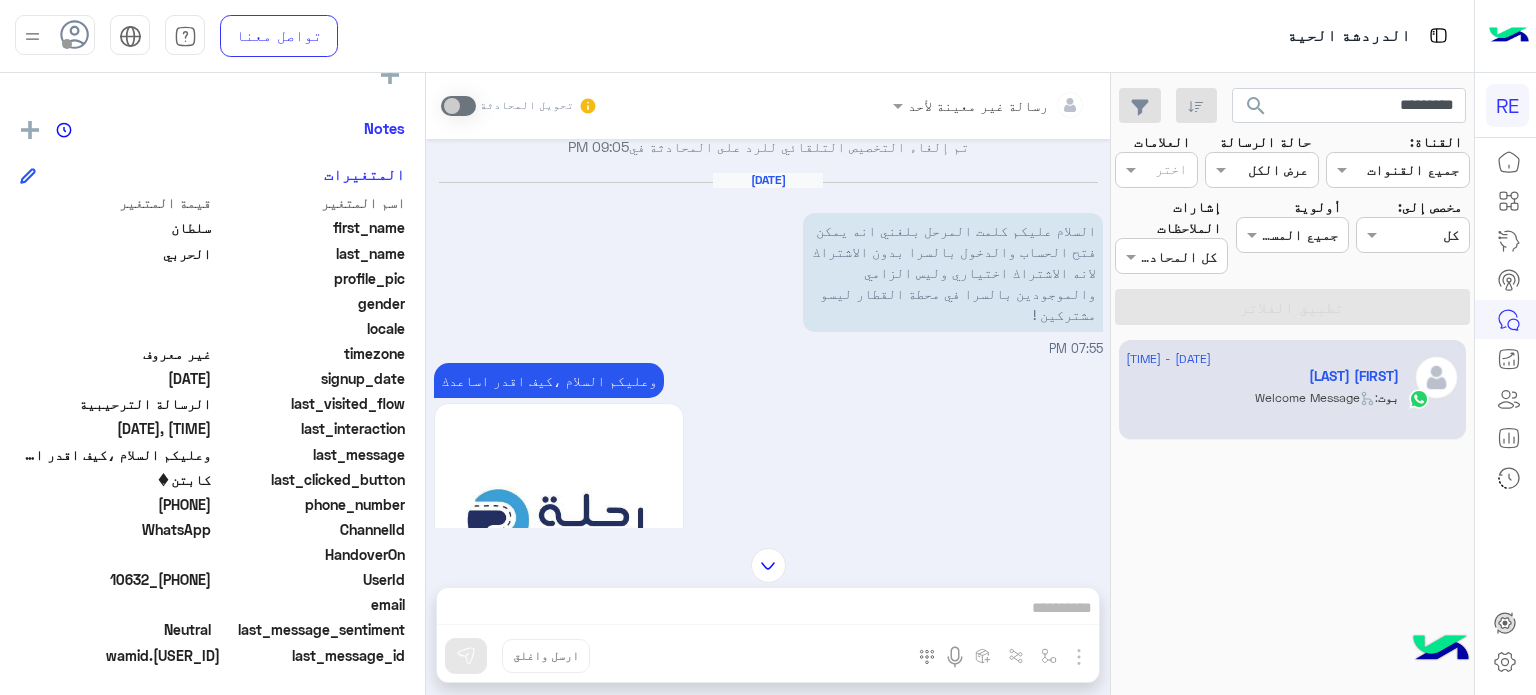 click on "وعليكم السلام ،كيف اقدر اساعدك" at bounding box center (523, -544) 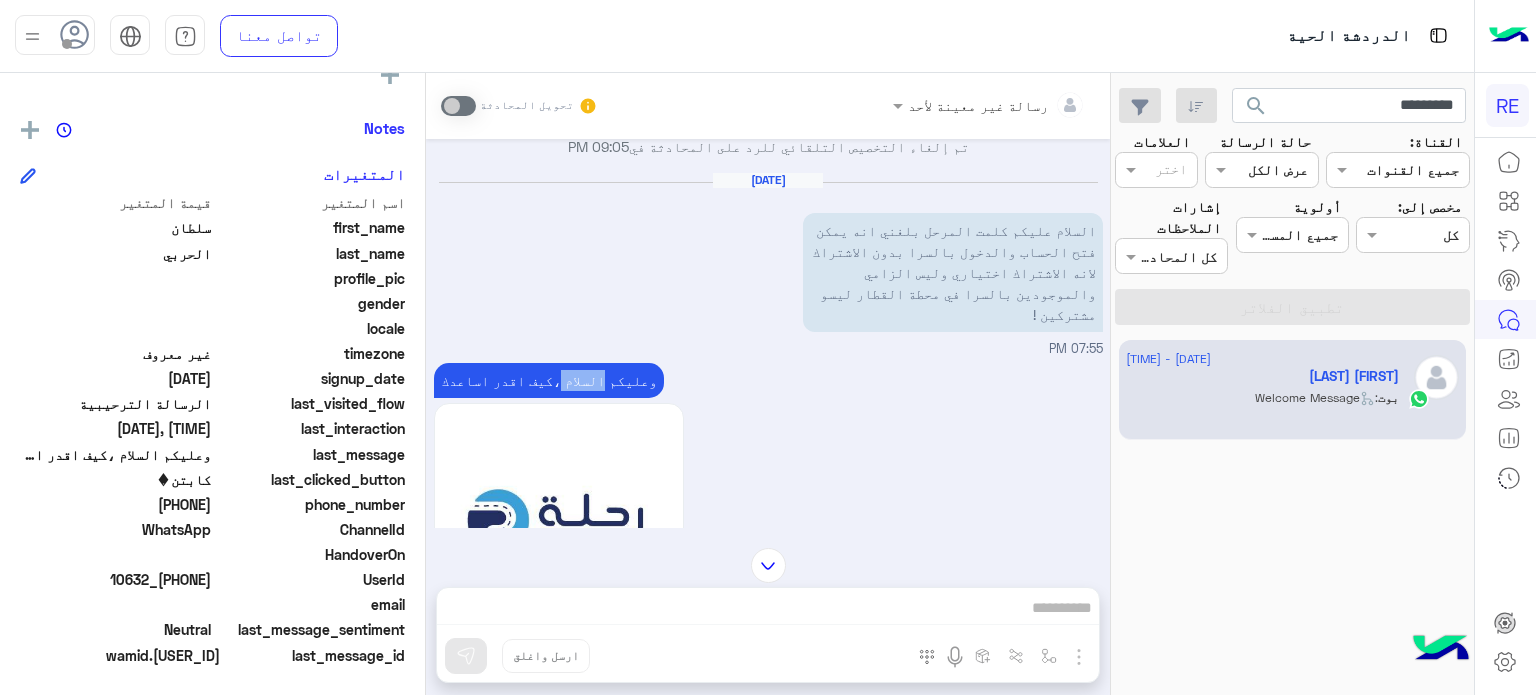 click on "وعليكم السلام ،كيف اقدر اساعدك" at bounding box center (523, -544) 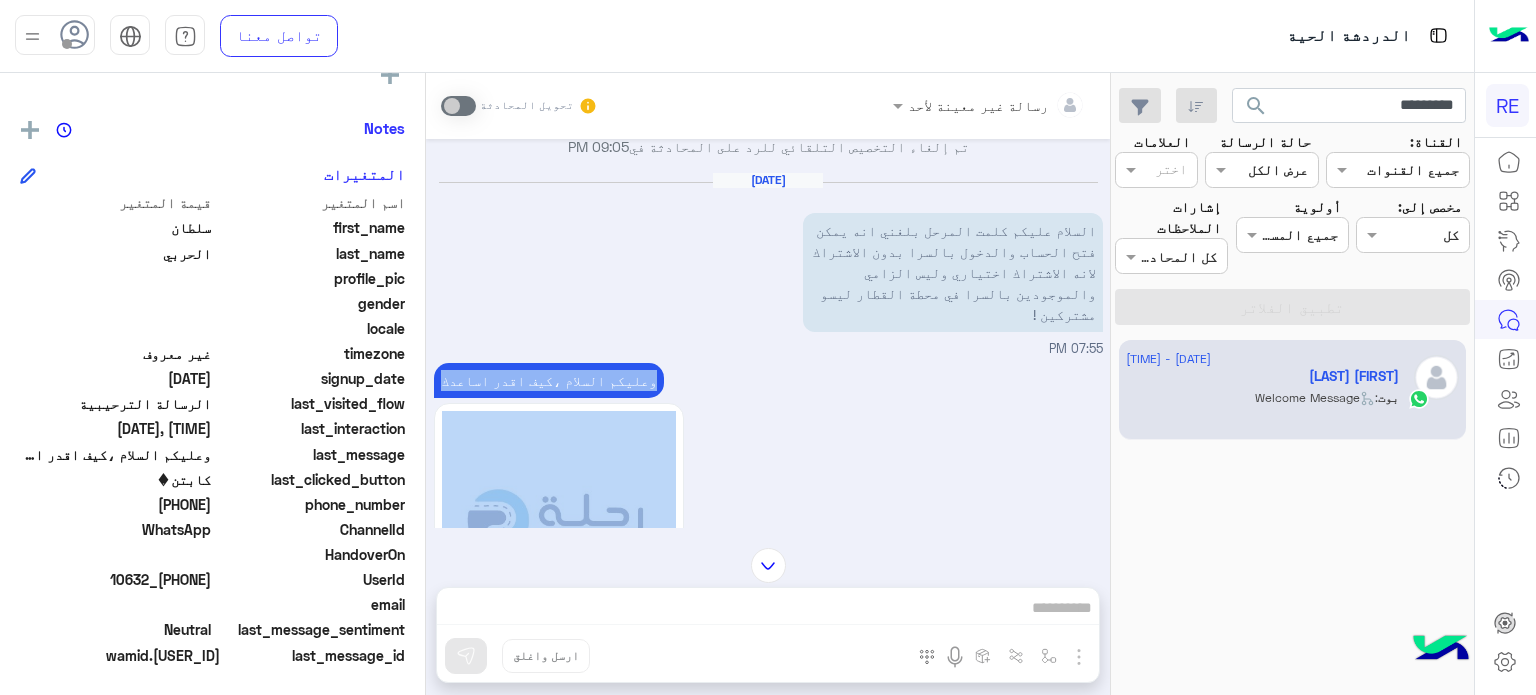 click on "وعليكم السلام ،كيف اقدر اساعدك" at bounding box center [523, -544] 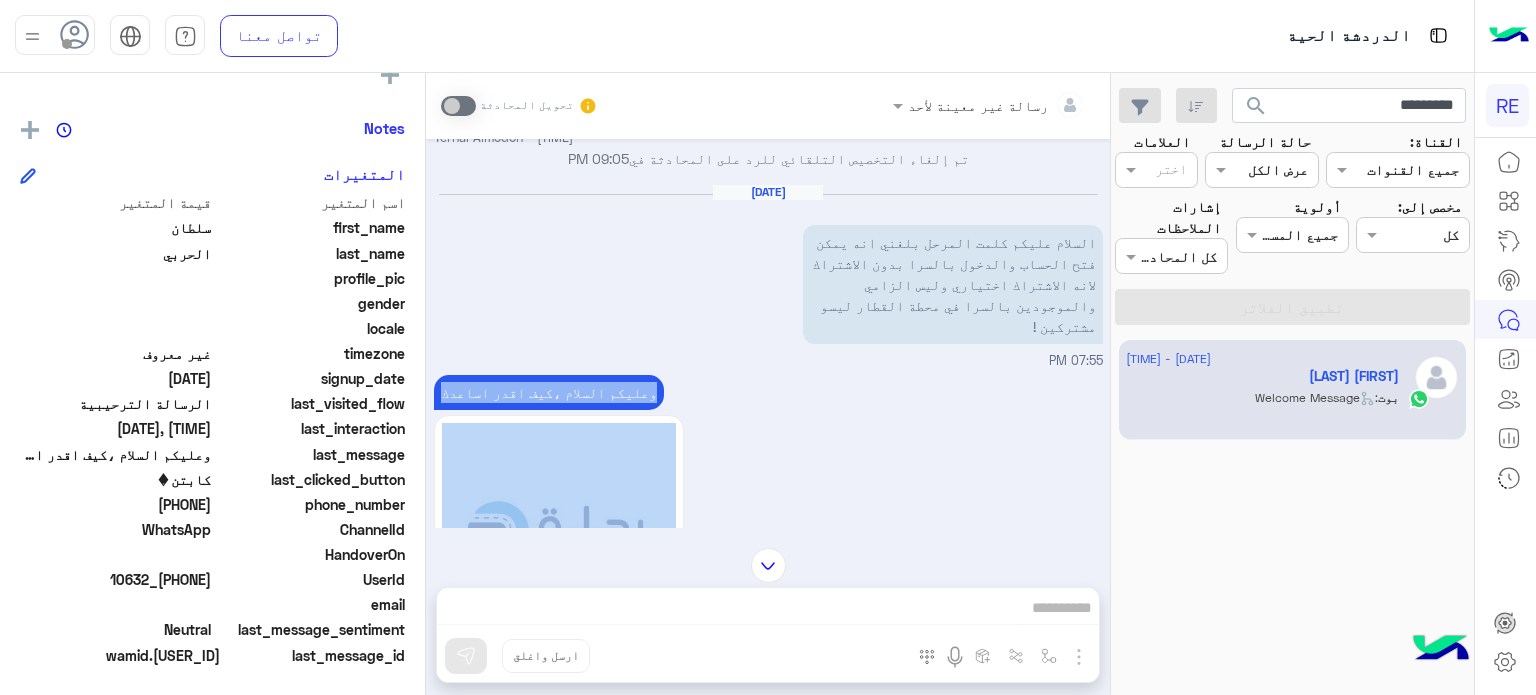 scroll, scrollTop: 740, scrollLeft: 0, axis: vertical 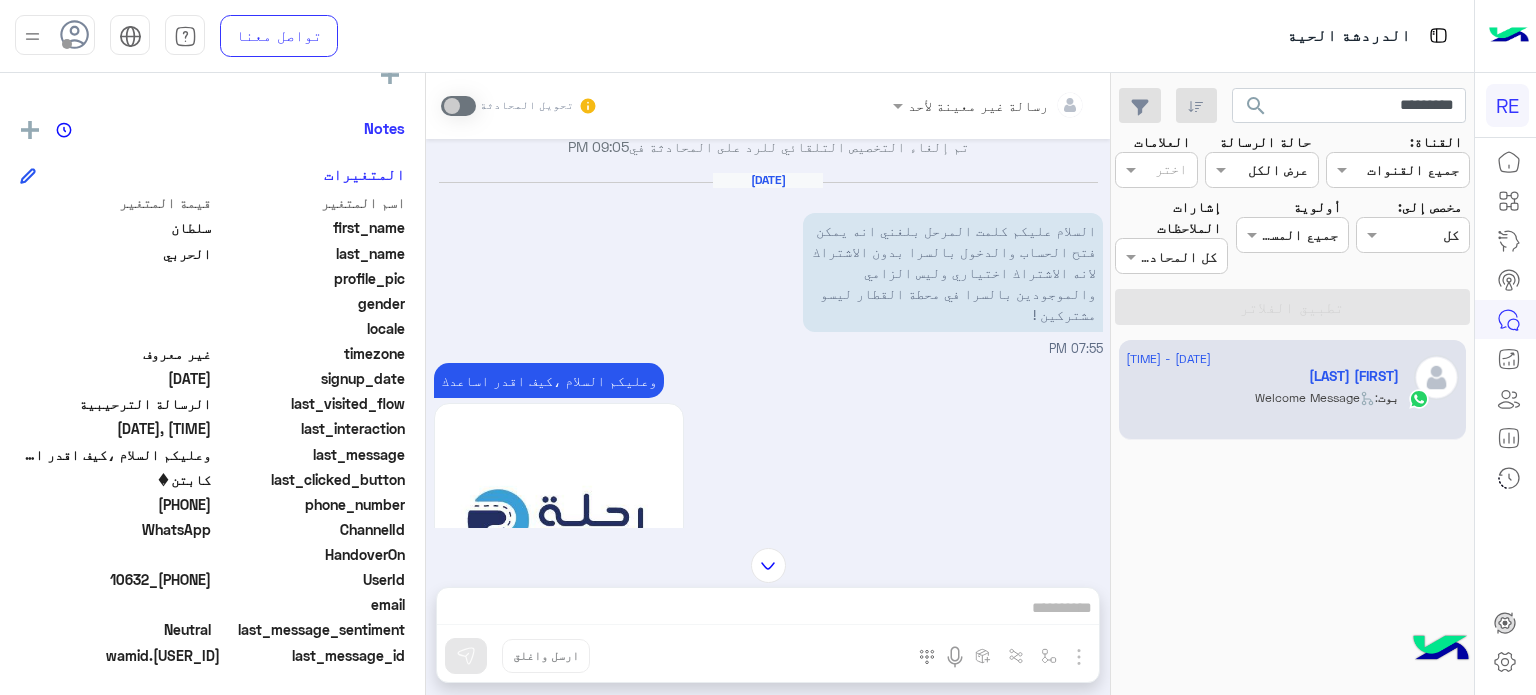 click on "السلام عليكم كلمت المرحل بلغني انه يمكن فتح الحساب والدخول بالسرا بدون الاشتراك لانه الاشتراك اختياري وليس الزامي والموجودين بالسرا في محطة القطار ليسو مشتركين !" at bounding box center (1010, -49) 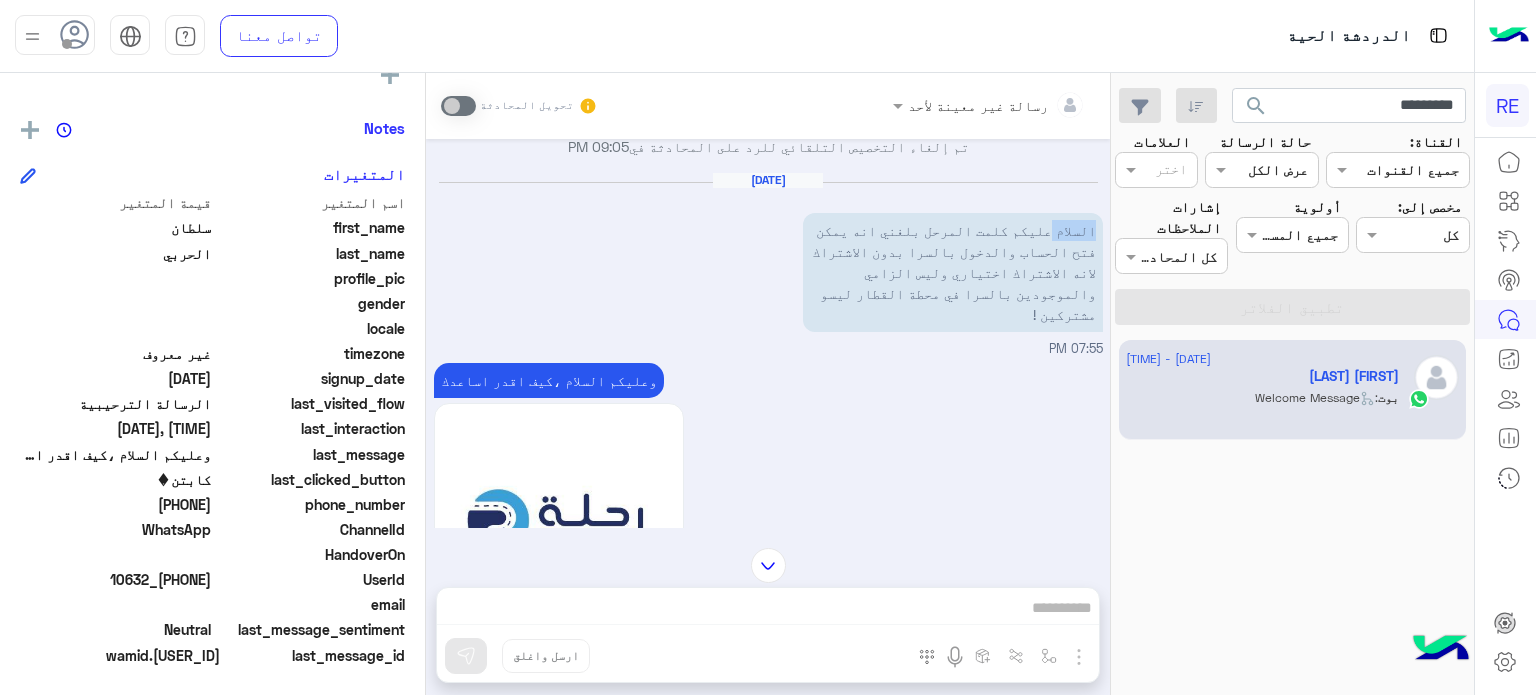 click on "السلام عليكم كلمت المرحل بلغني انه يمكن فتح الحساب والدخول بالسرا بدون الاشتراك لانه الاشتراك اختياري وليس الزامي والموجودين بالسرا في محطة القطار ليسو مشتركين !" at bounding box center [1010, -49] 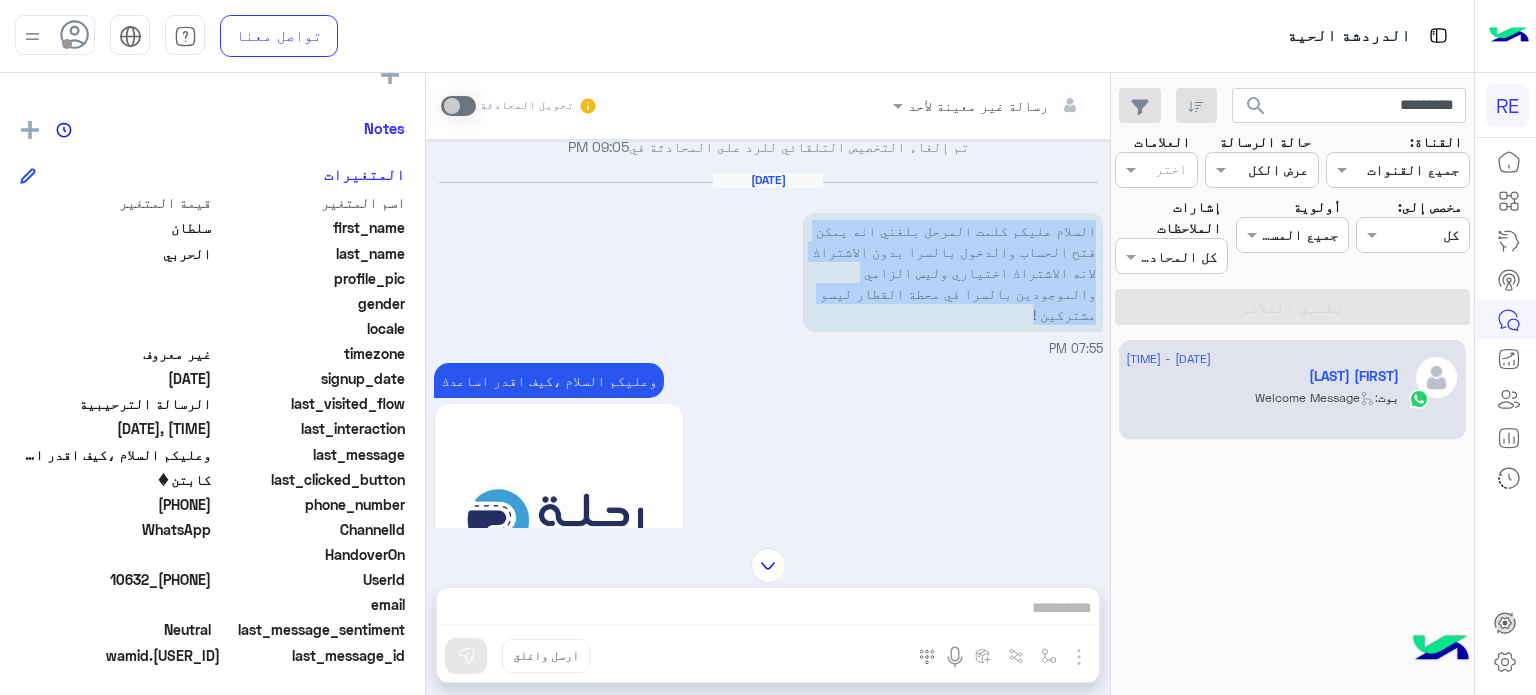 click on "السلام عليكم كلمت المرحل بلغني انه يمكن فتح الحساب والدخول بالسرا بدون الاشتراك لانه الاشتراك اختياري وليس الزامي والموجودين بالسرا في محطة القطار ليسو مشتركين !" at bounding box center (1010, -49) 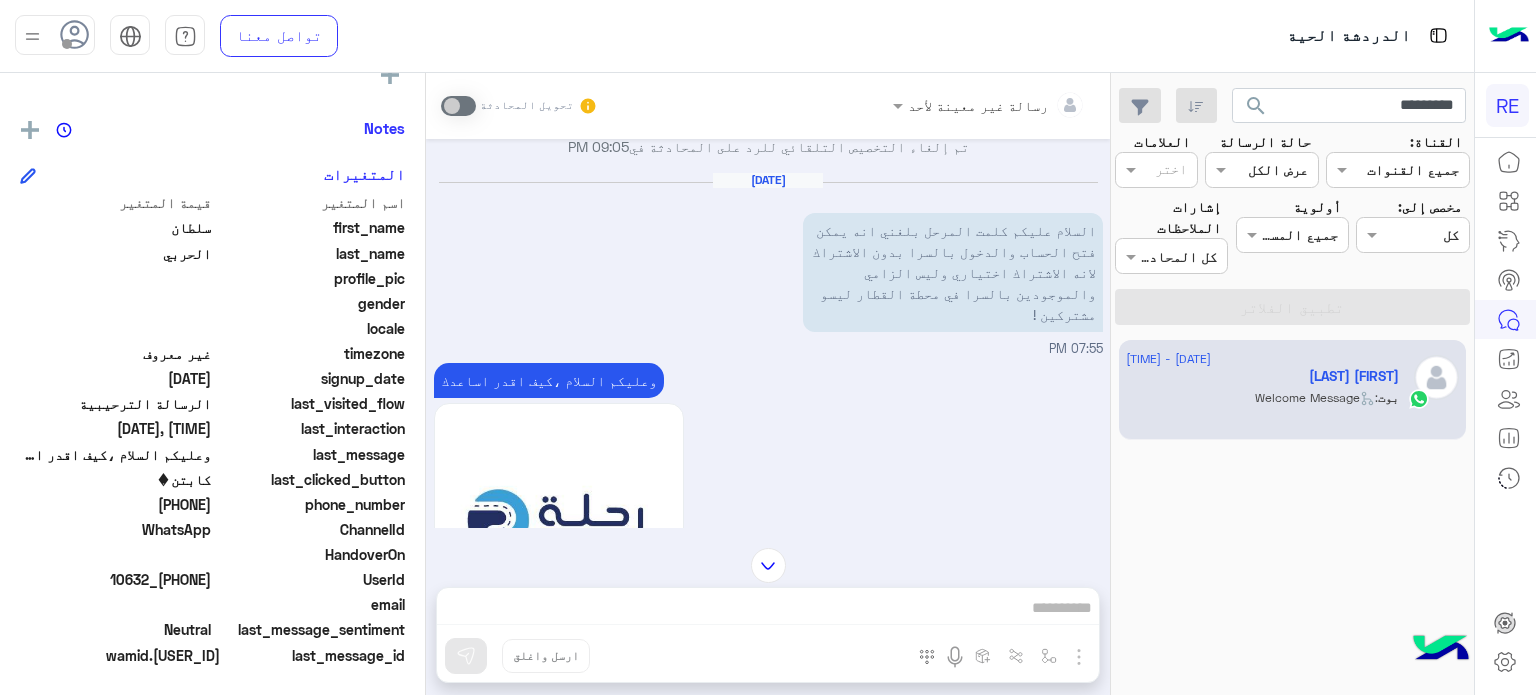 click on "وعليكم السلام ،كيف اقدر اساعدك
اهلًا بك في تطبيق رحلة 👋
Welcome to Rehla  👋
من فضلك أختر لغة التواصل
Please choose your preferred Language
English   عربي     07:55 PM" at bounding box center [768, 624] 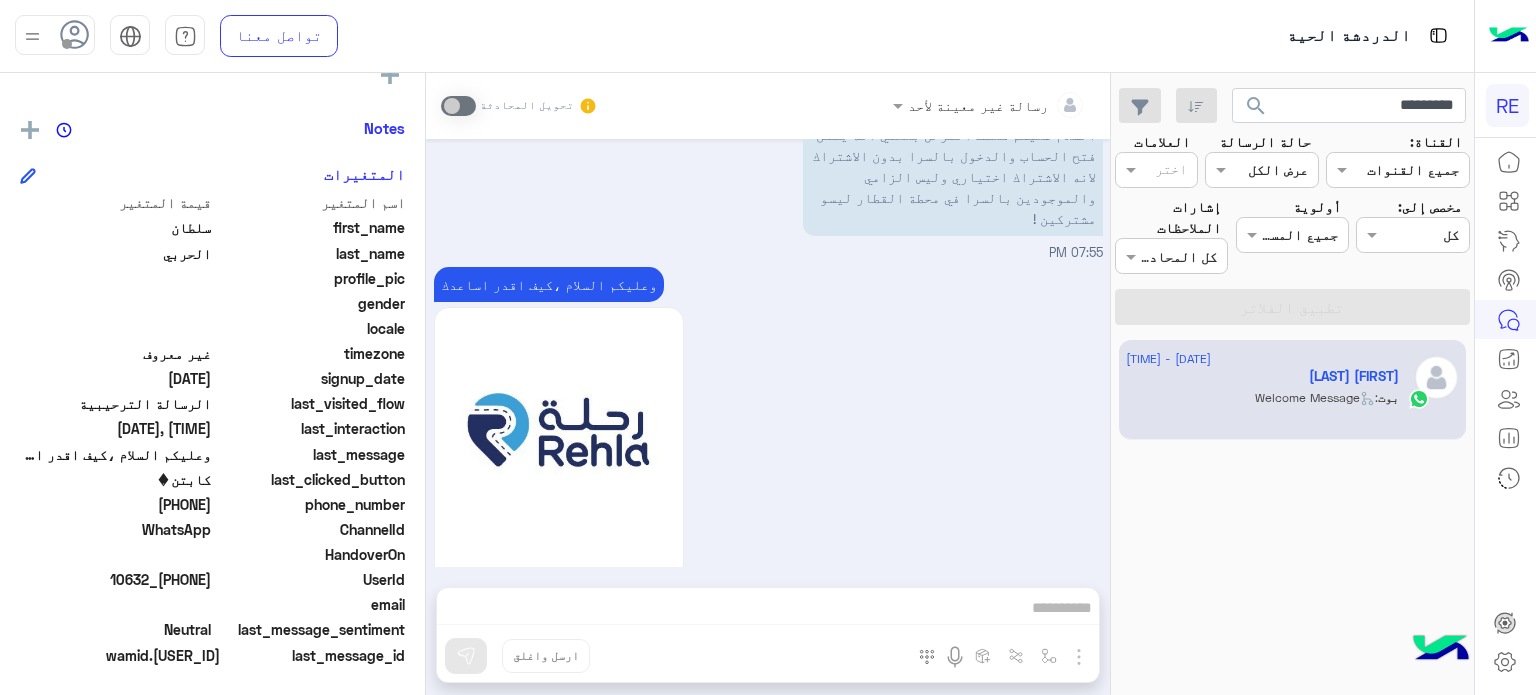 scroll, scrollTop: 1039, scrollLeft: 0, axis: vertical 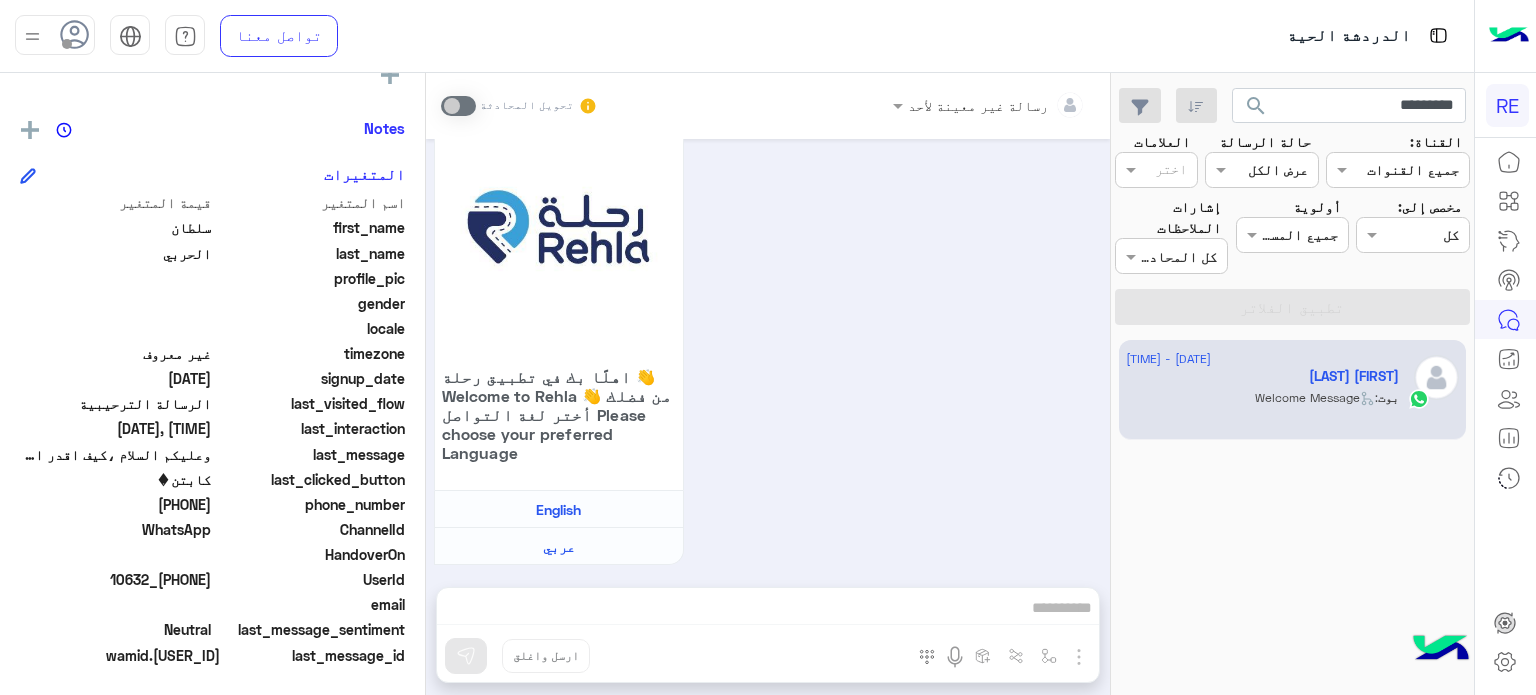 drag, startPoint x: 211, startPoint y: 505, endPoint x: 142, endPoint y: 493, distance: 70.035706 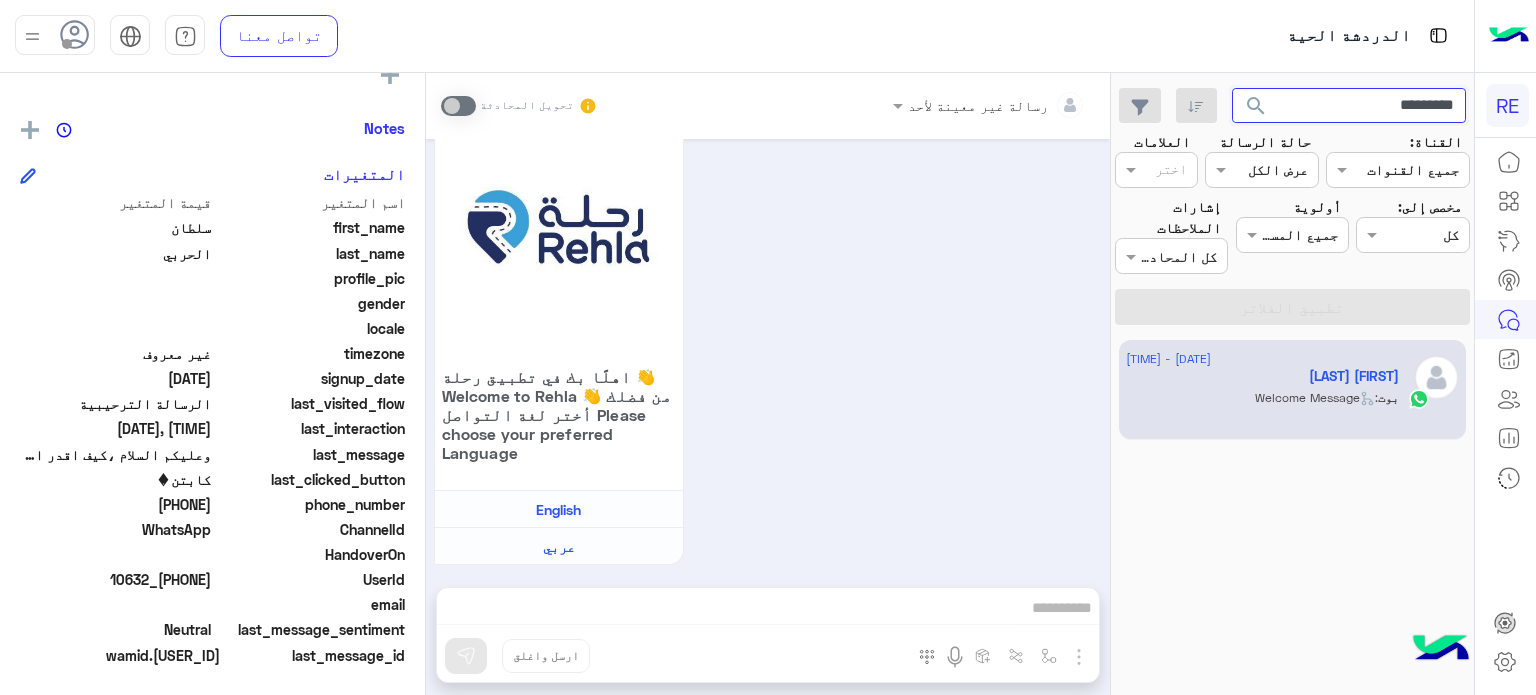 click on "*********" at bounding box center (1349, 106) 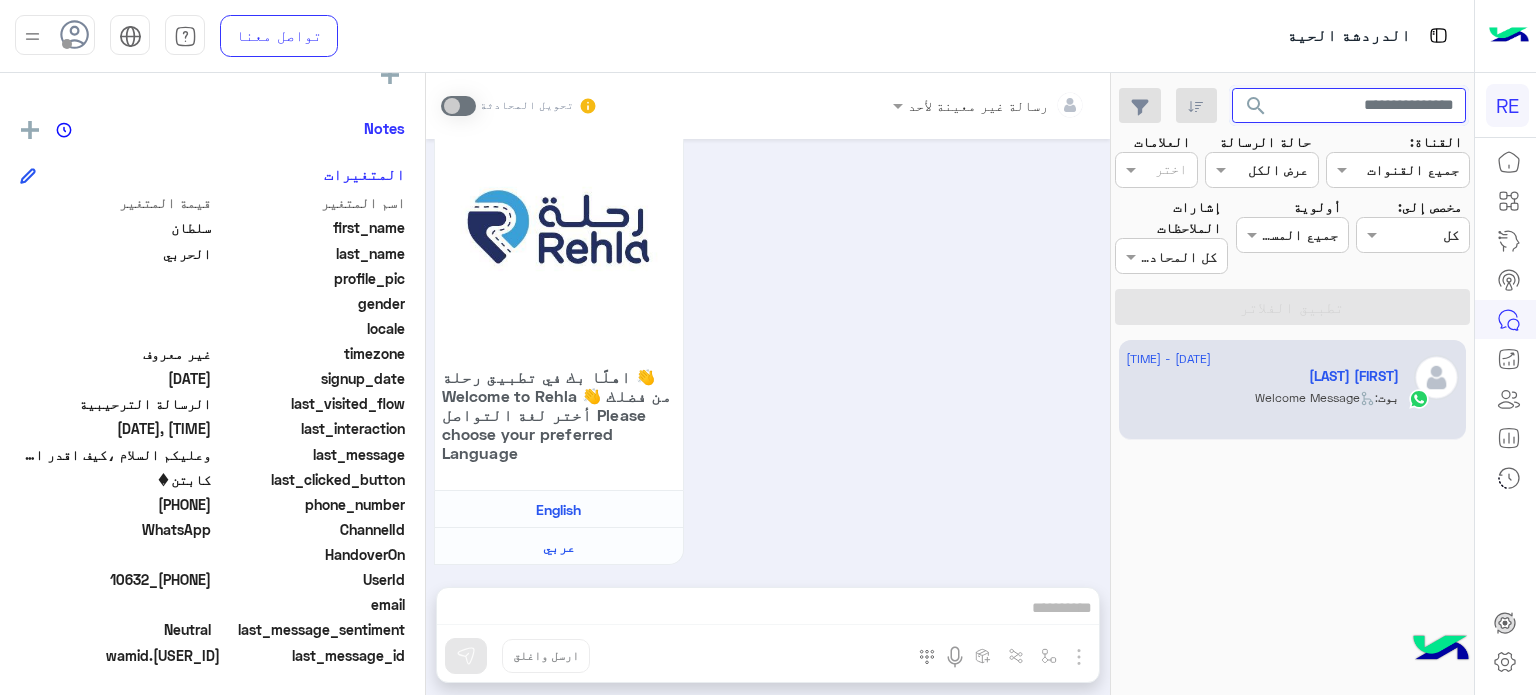 type 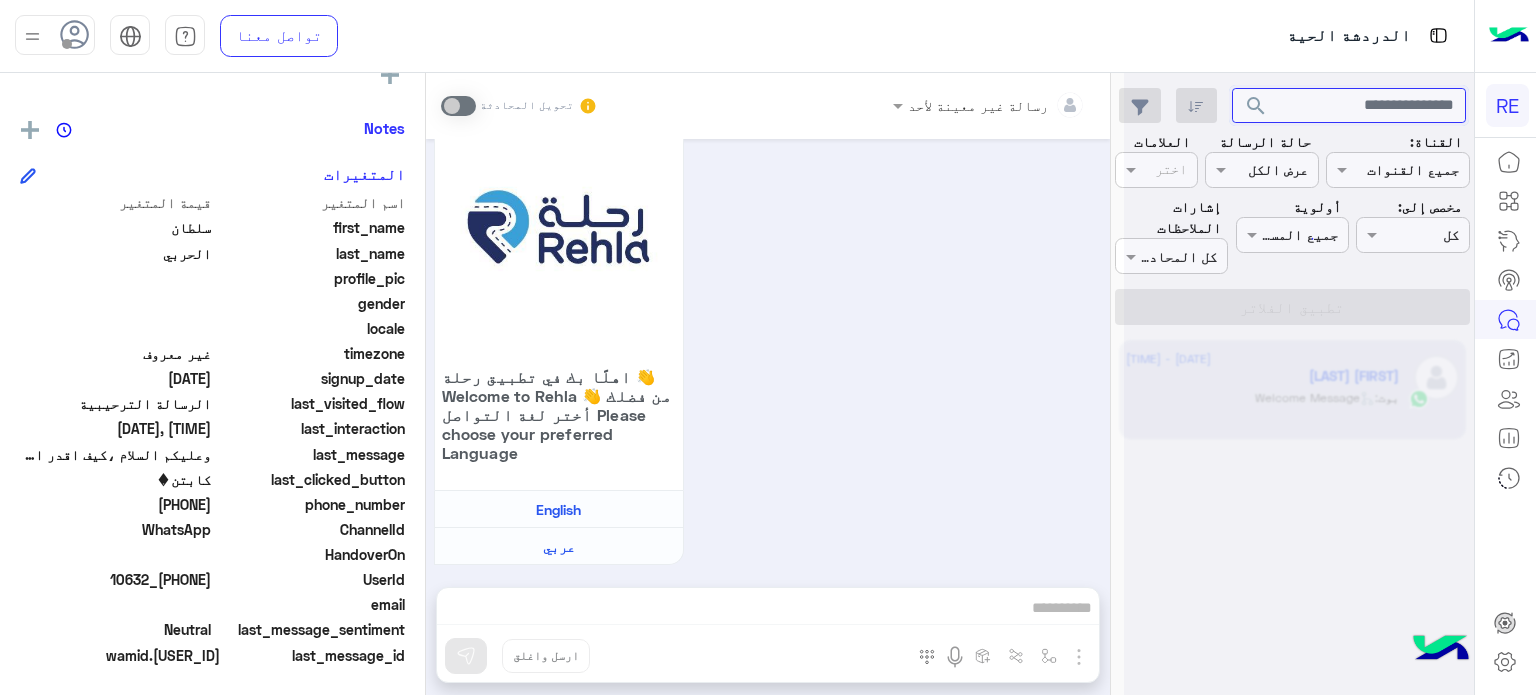 scroll, scrollTop: 0, scrollLeft: 0, axis: both 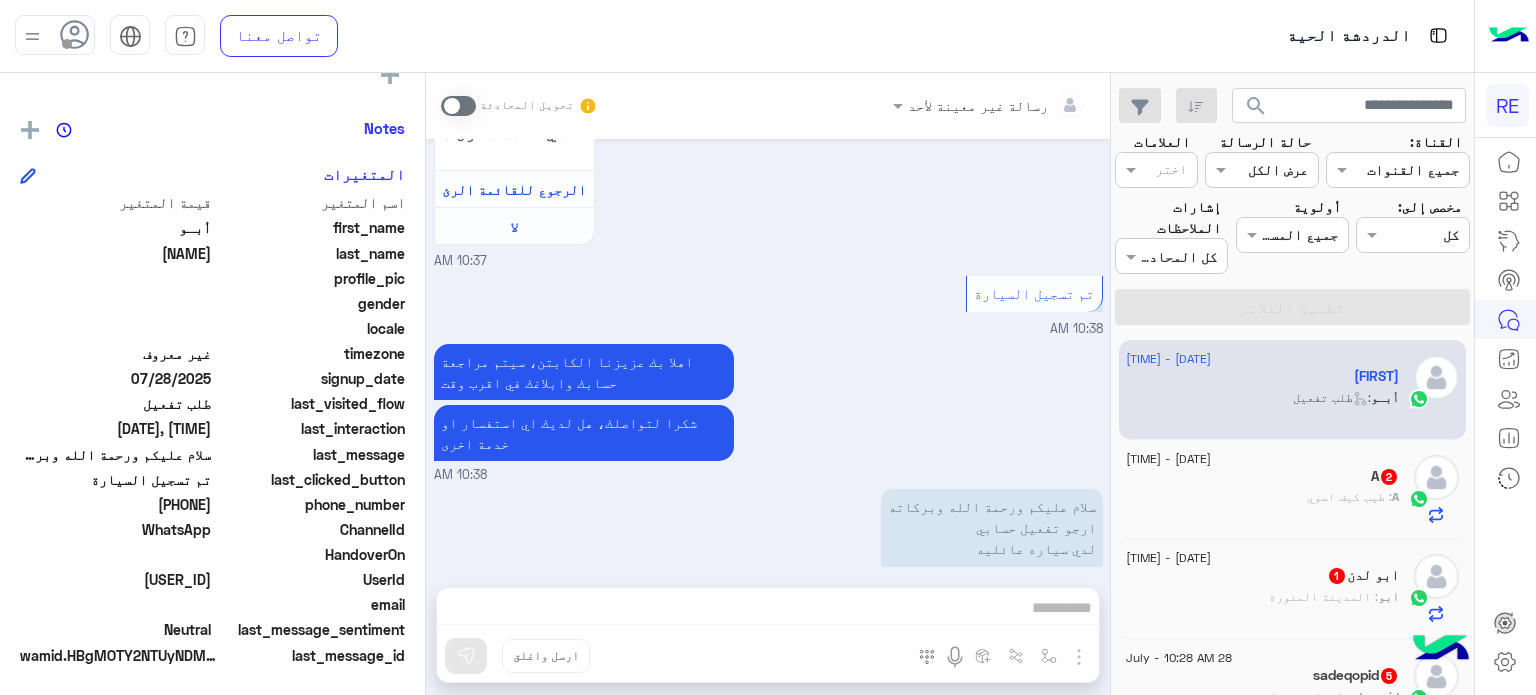 drag, startPoint x: 212, startPoint y: 575, endPoint x: 142, endPoint y: 582, distance: 70.34913 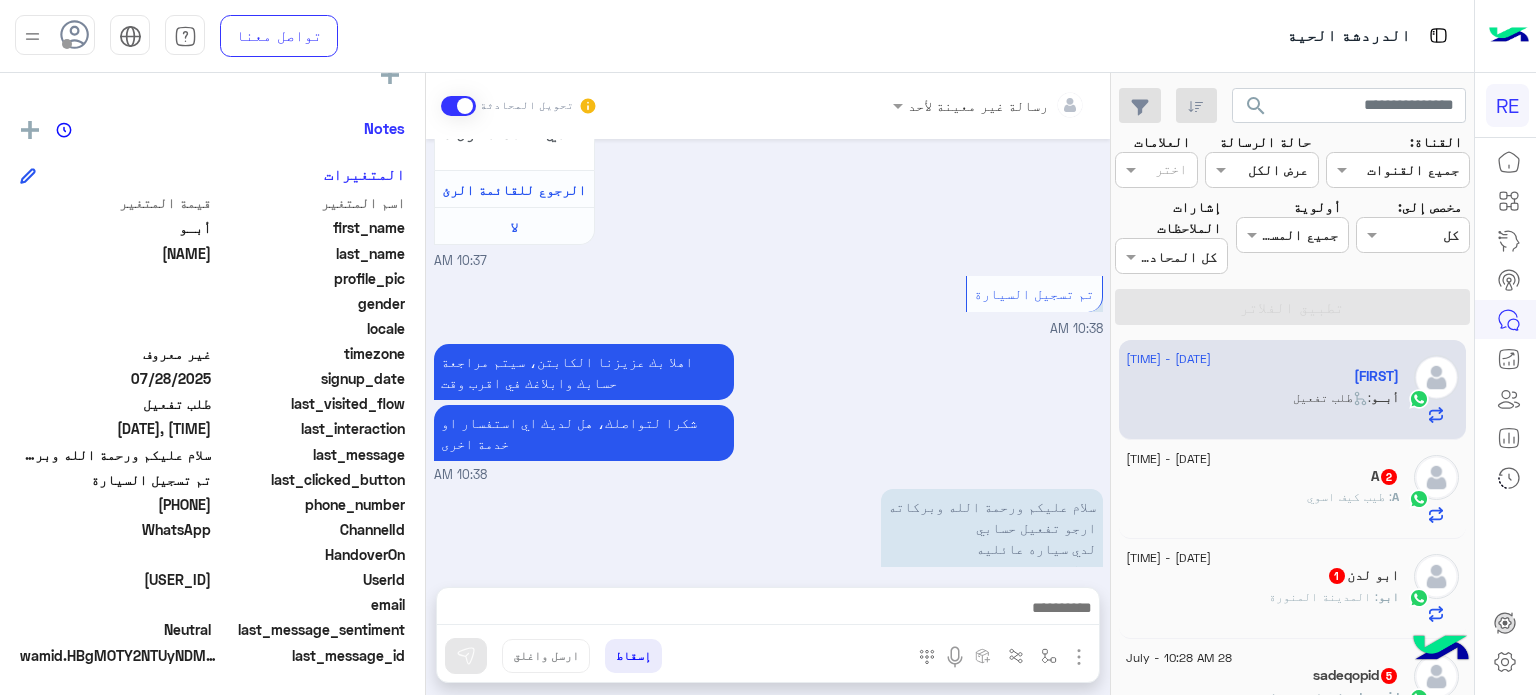 scroll, scrollTop: 1924, scrollLeft: 0, axis: vertical 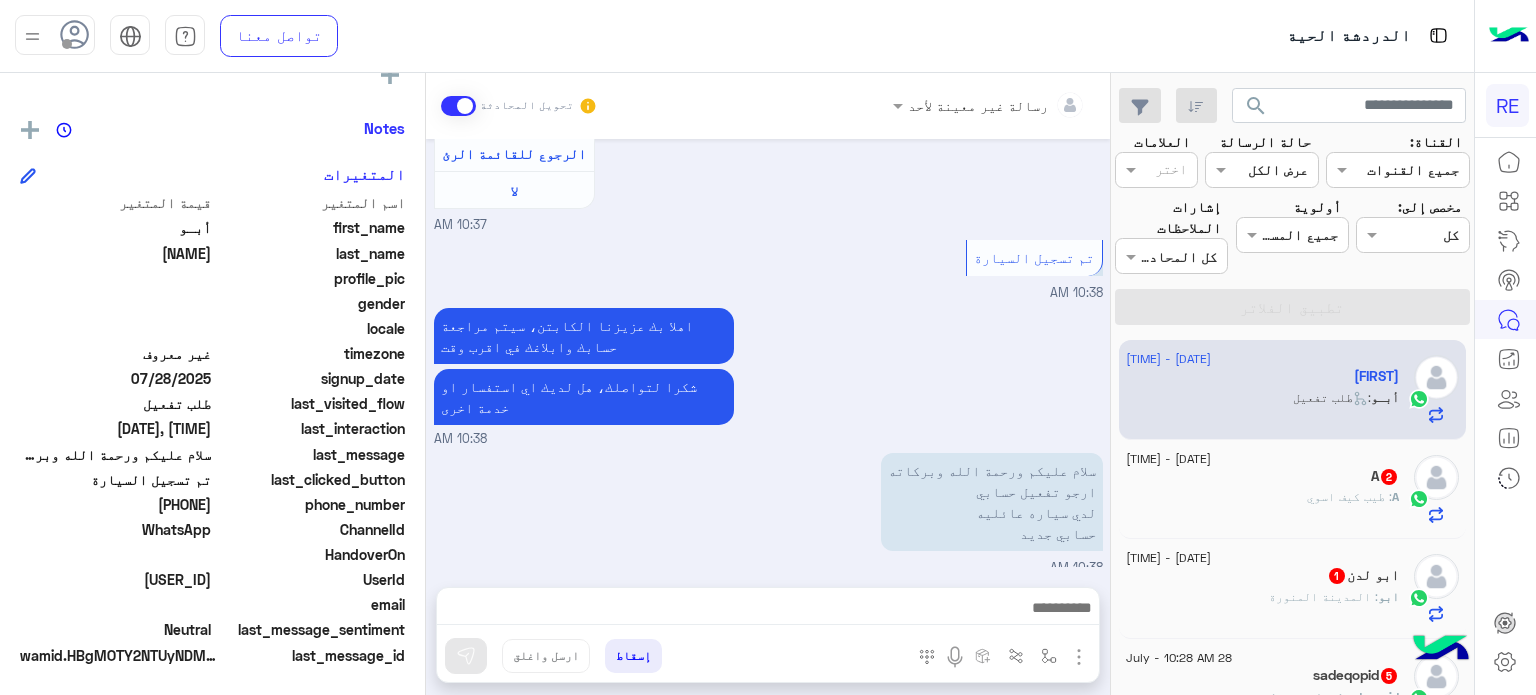 click at bounding box center (768, 613) 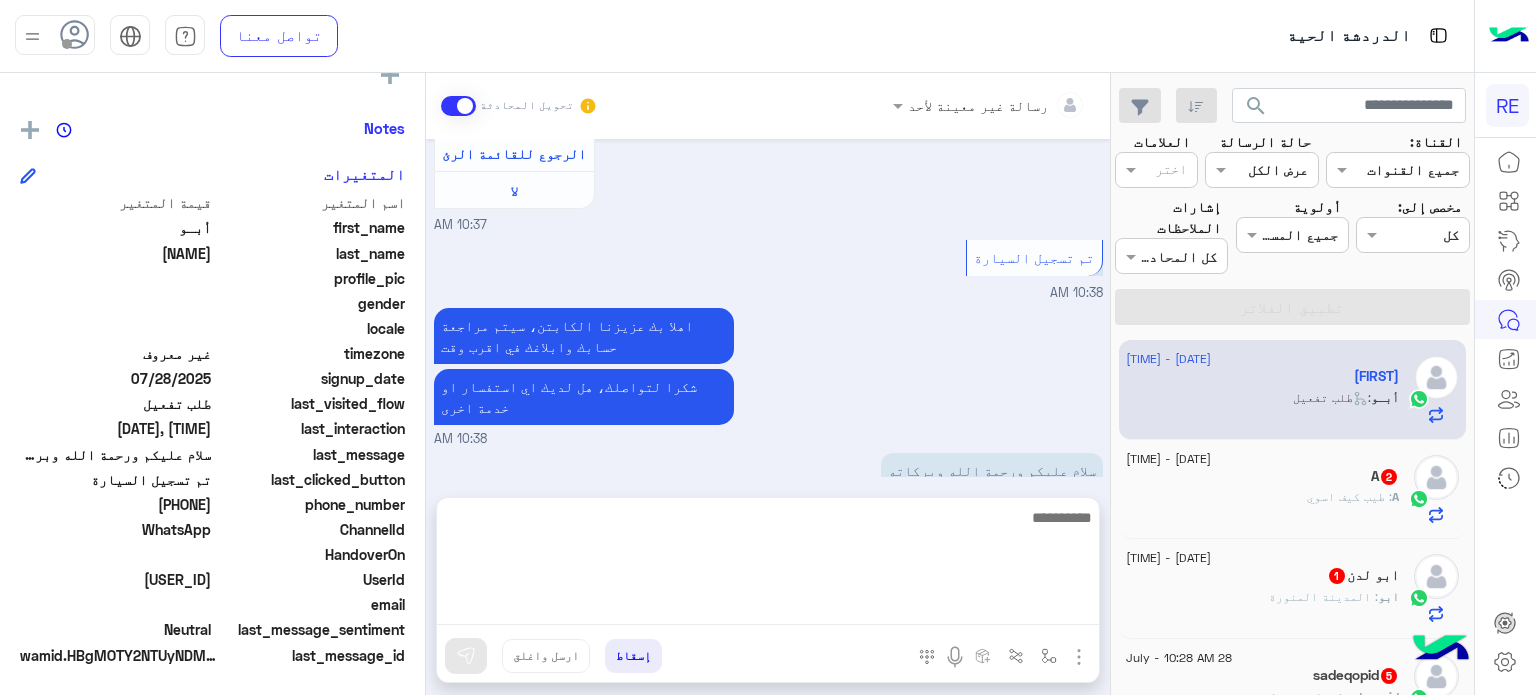 click at bounding box center [768, 565] 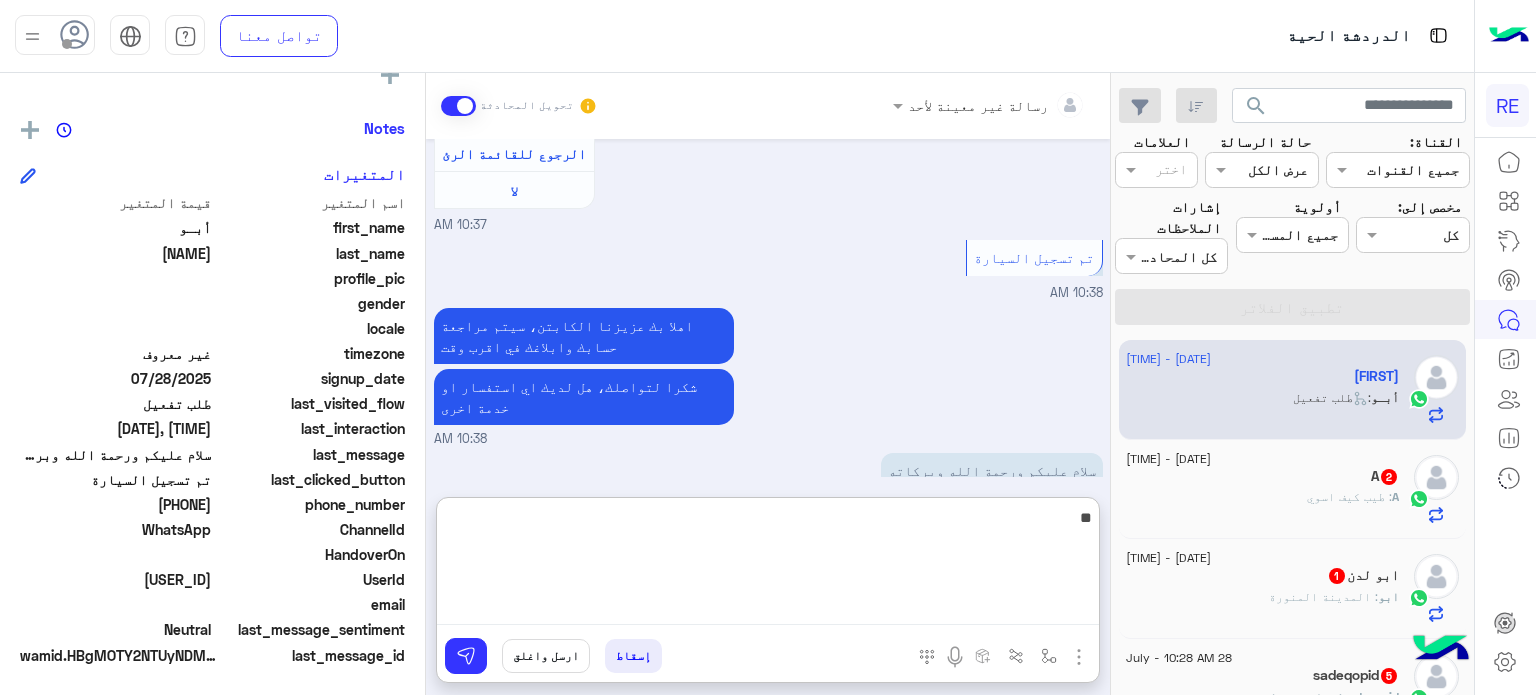 type on "*" 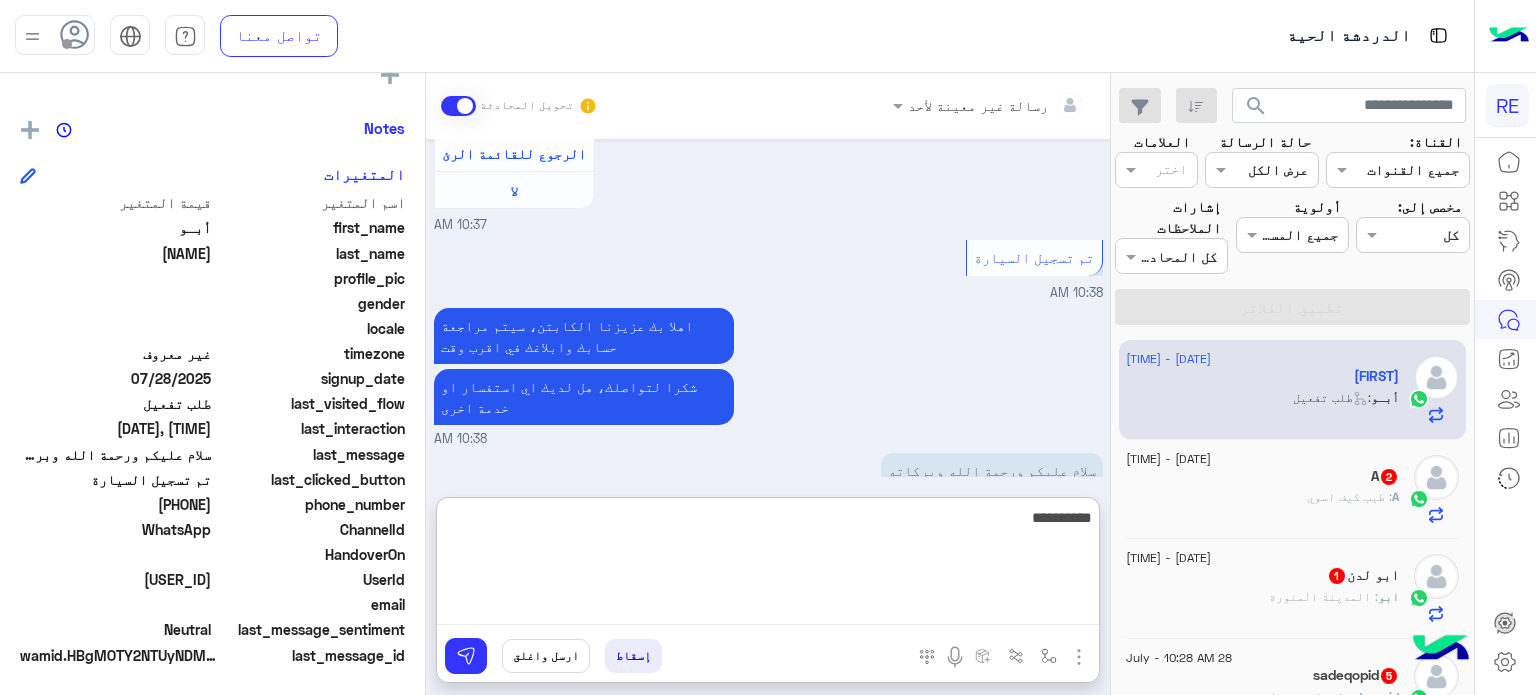 type on "**********" 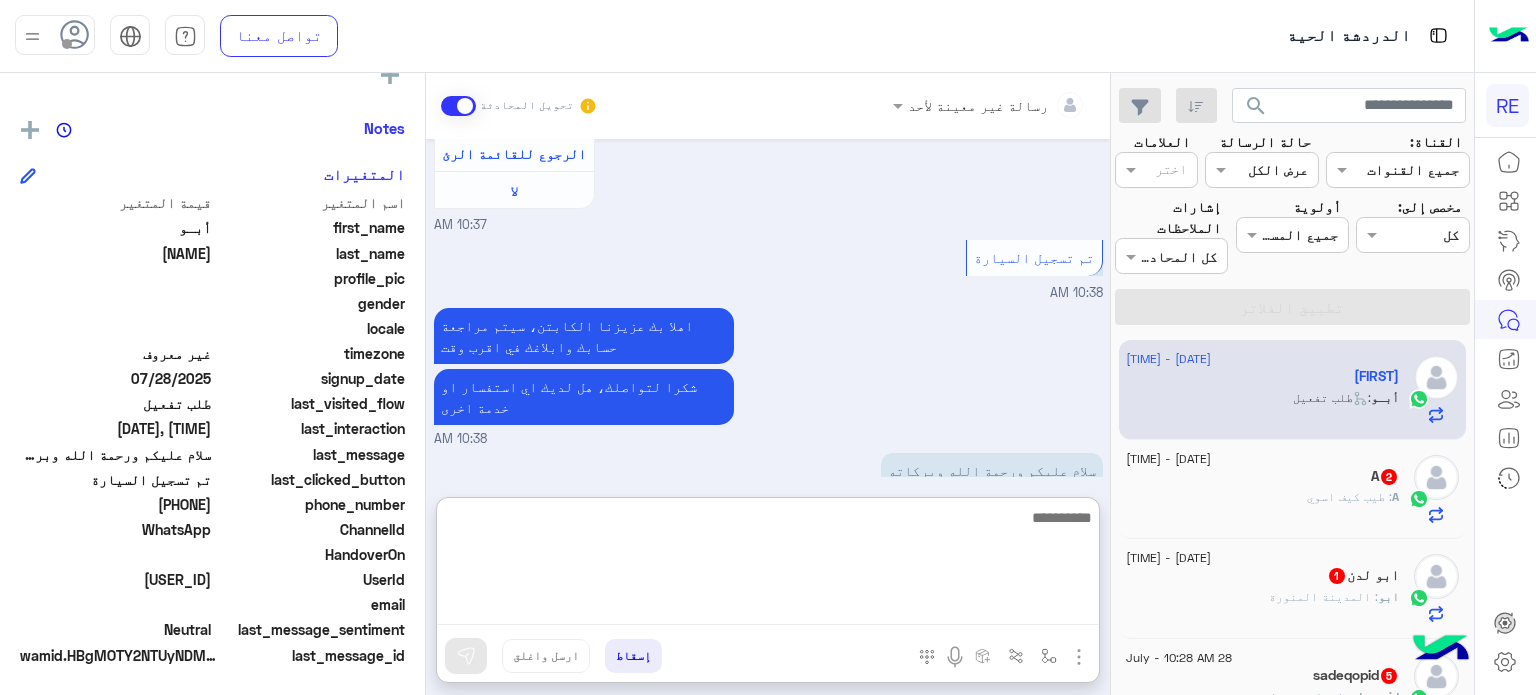 scroll, scrollTop: 2078, scrollLeft: 0, axis: vertical 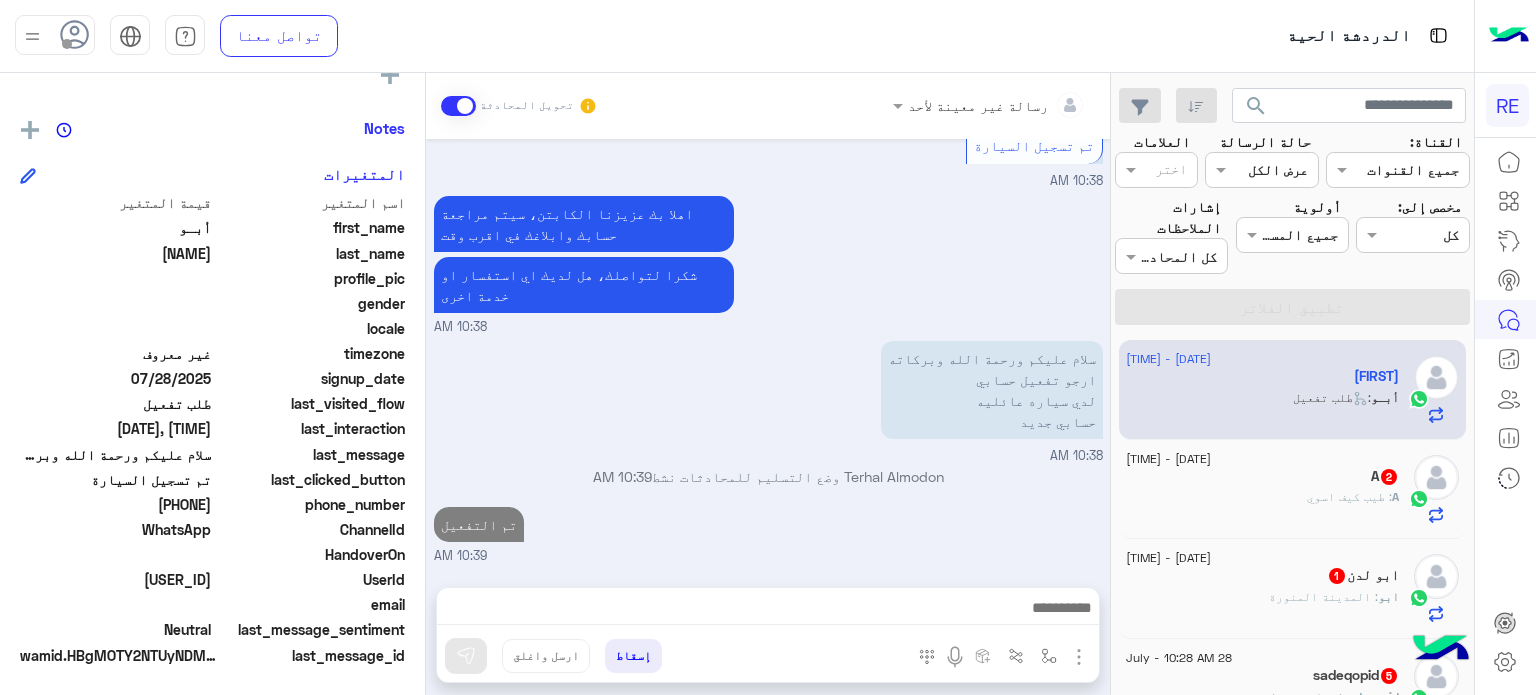 click on ": طيب كيف اسوي" 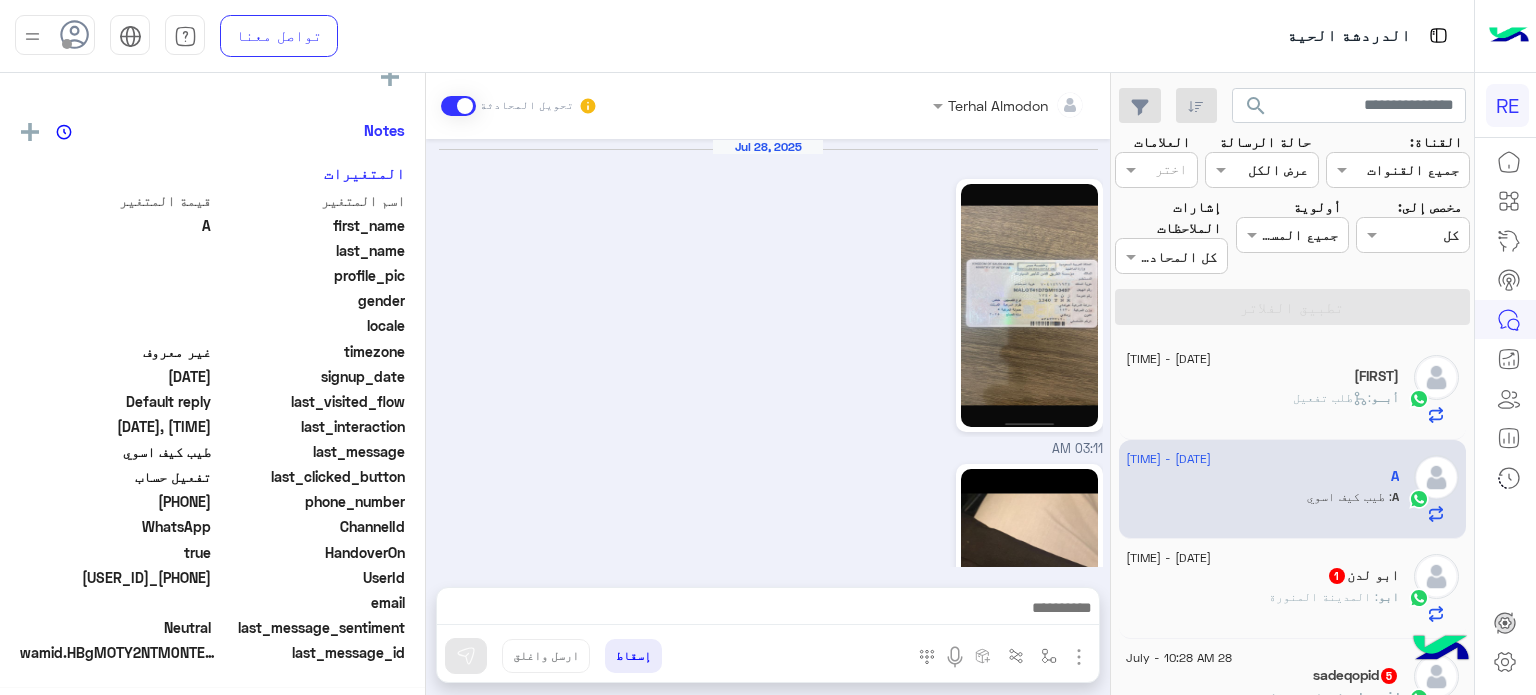 scroll, scrollTop: 376, scrollLeft: 0, axis: vertical 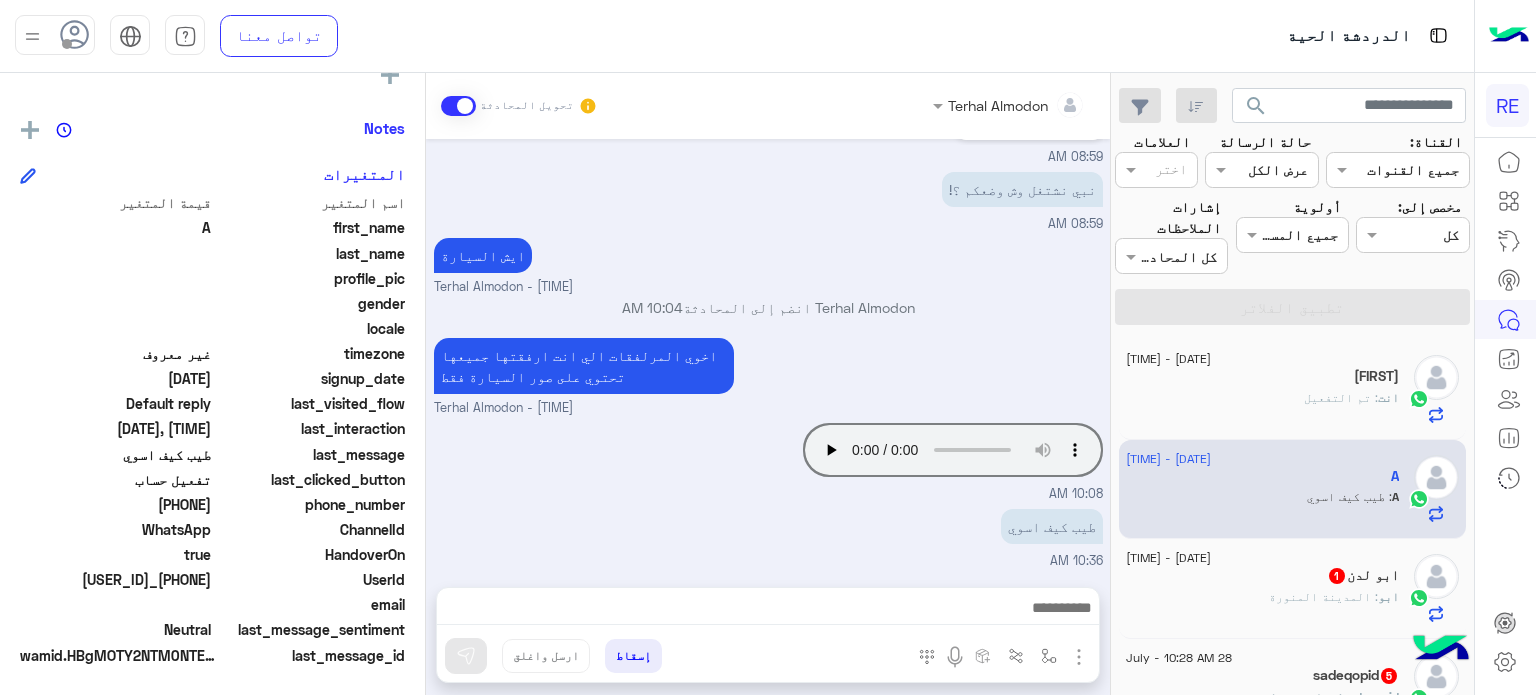 drag, startPoint x: 211, startPoint y: 578, endPoint x: 138, endPoint y: 581, distance: 73.061615 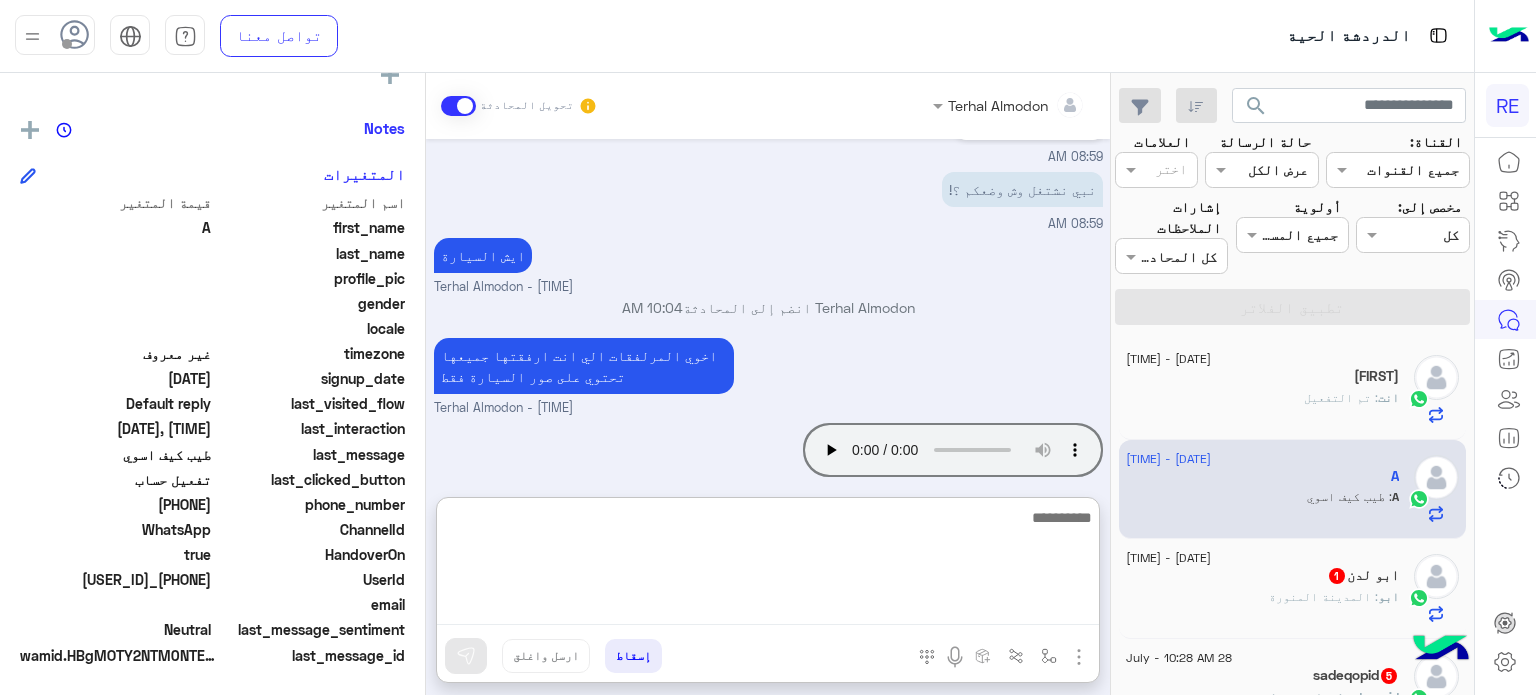 click at bounding box center [768, 565] 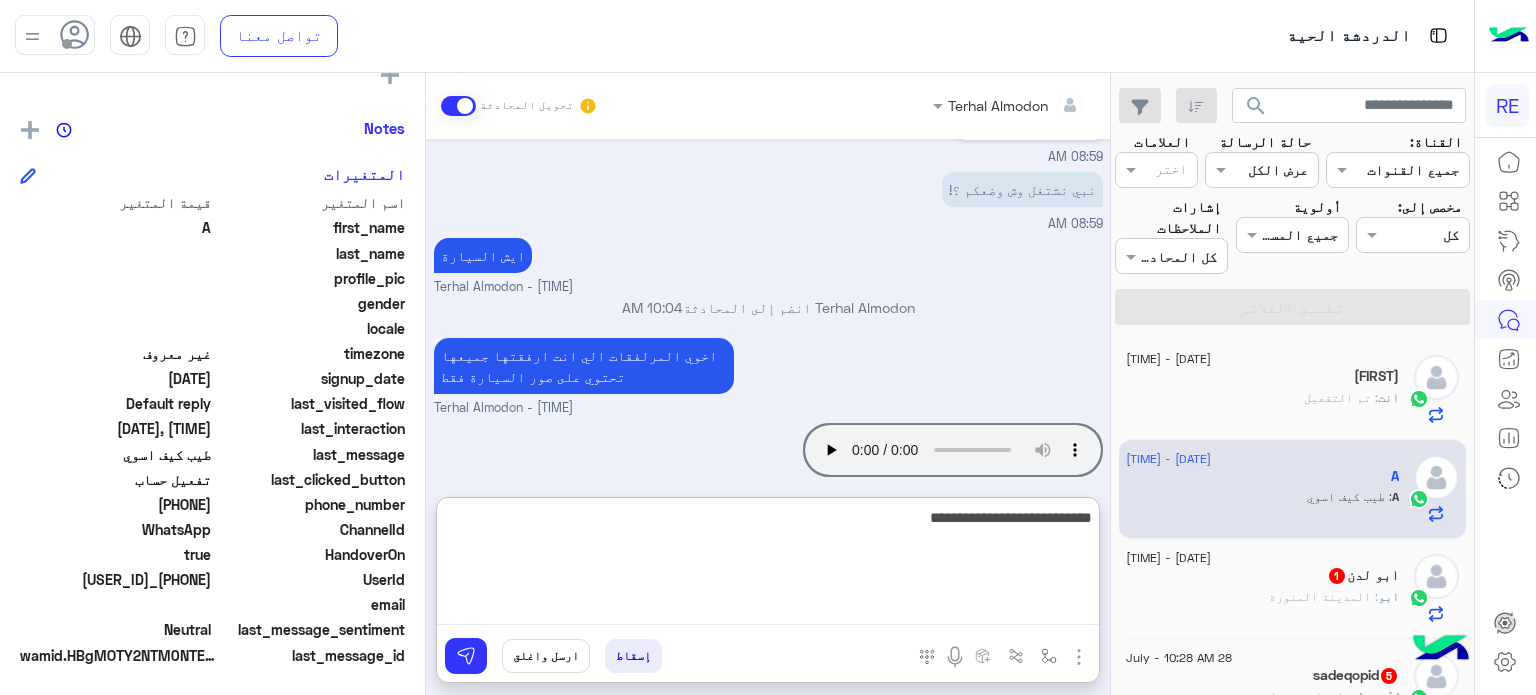 type on "**********" 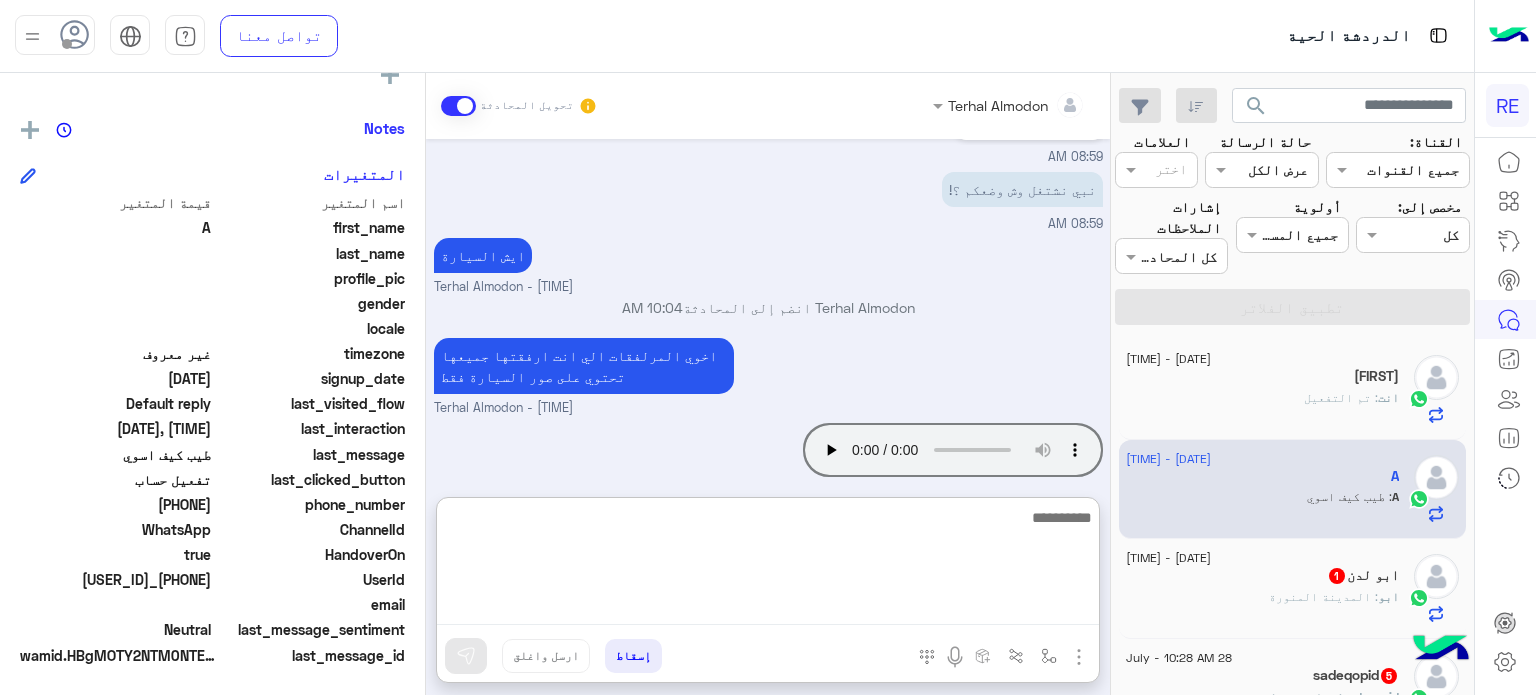 scroll, scrollTop: 1083, scrollLeft: 0, axis: vertical 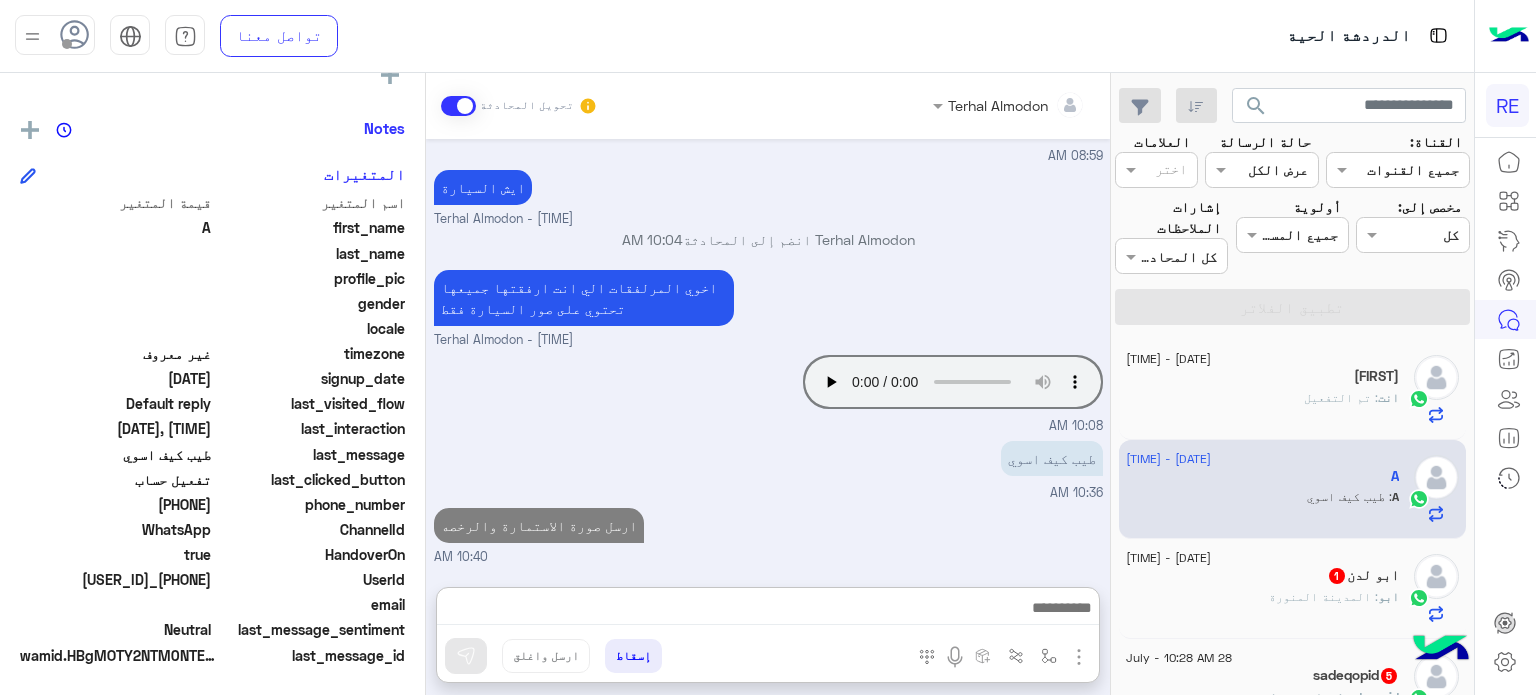 click on "[DATE] - [TIME]" 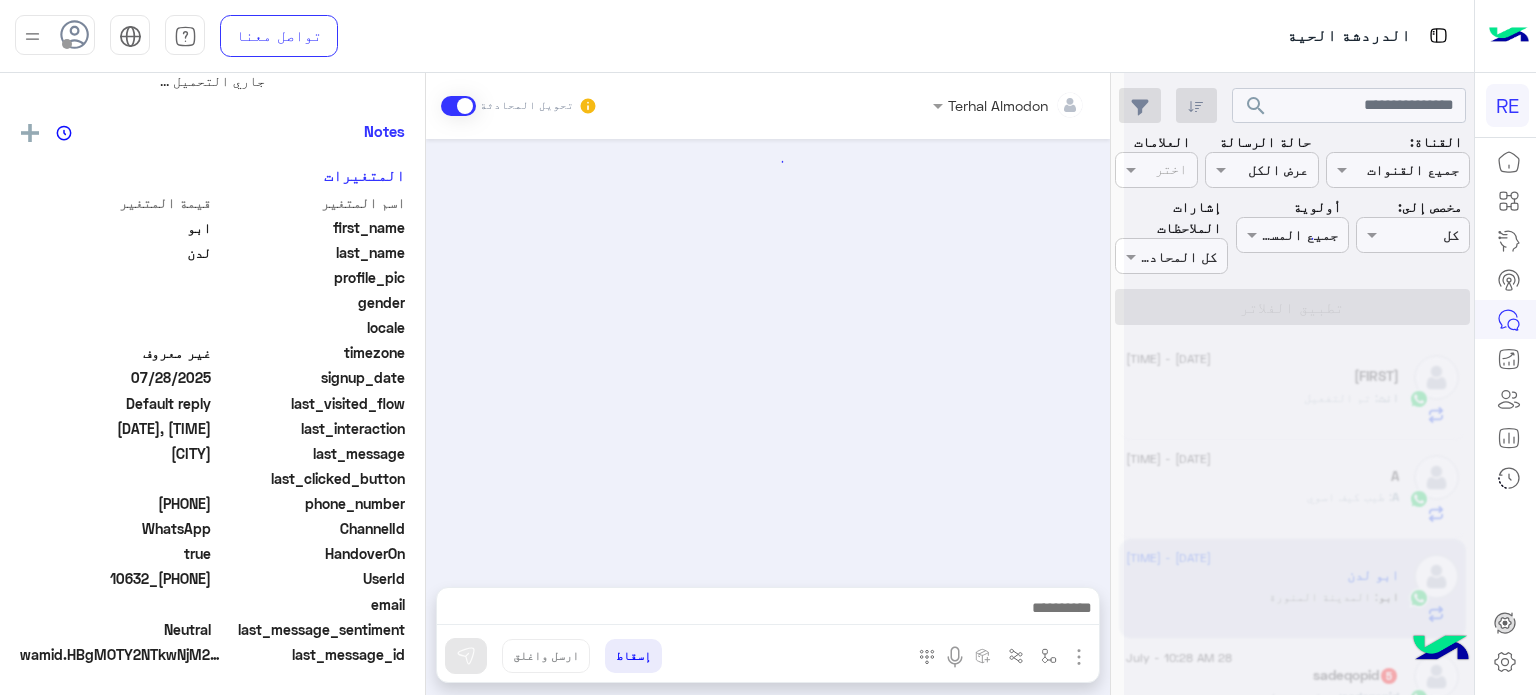 scroll, scrollTop: 204, scrollLeft: 0, axis: vertical 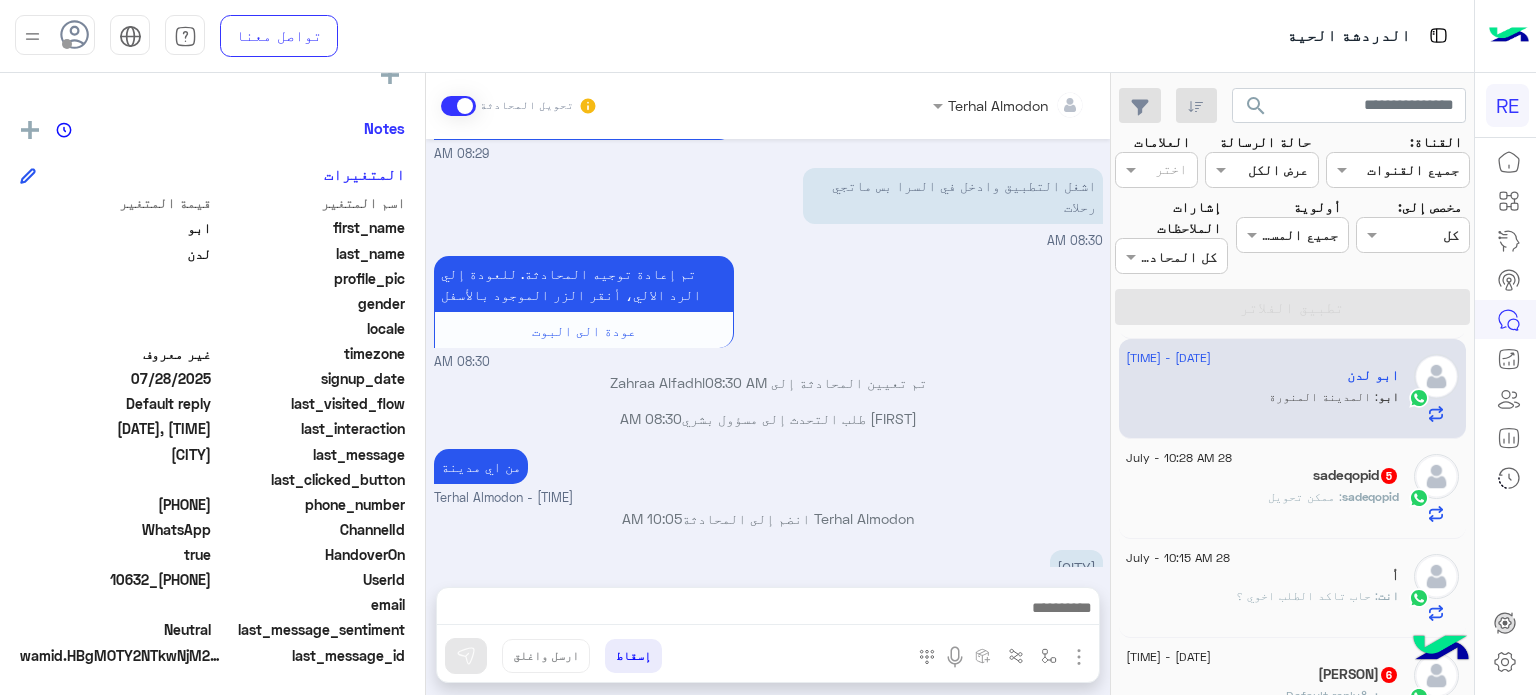 click on ": ممكن تحويل" 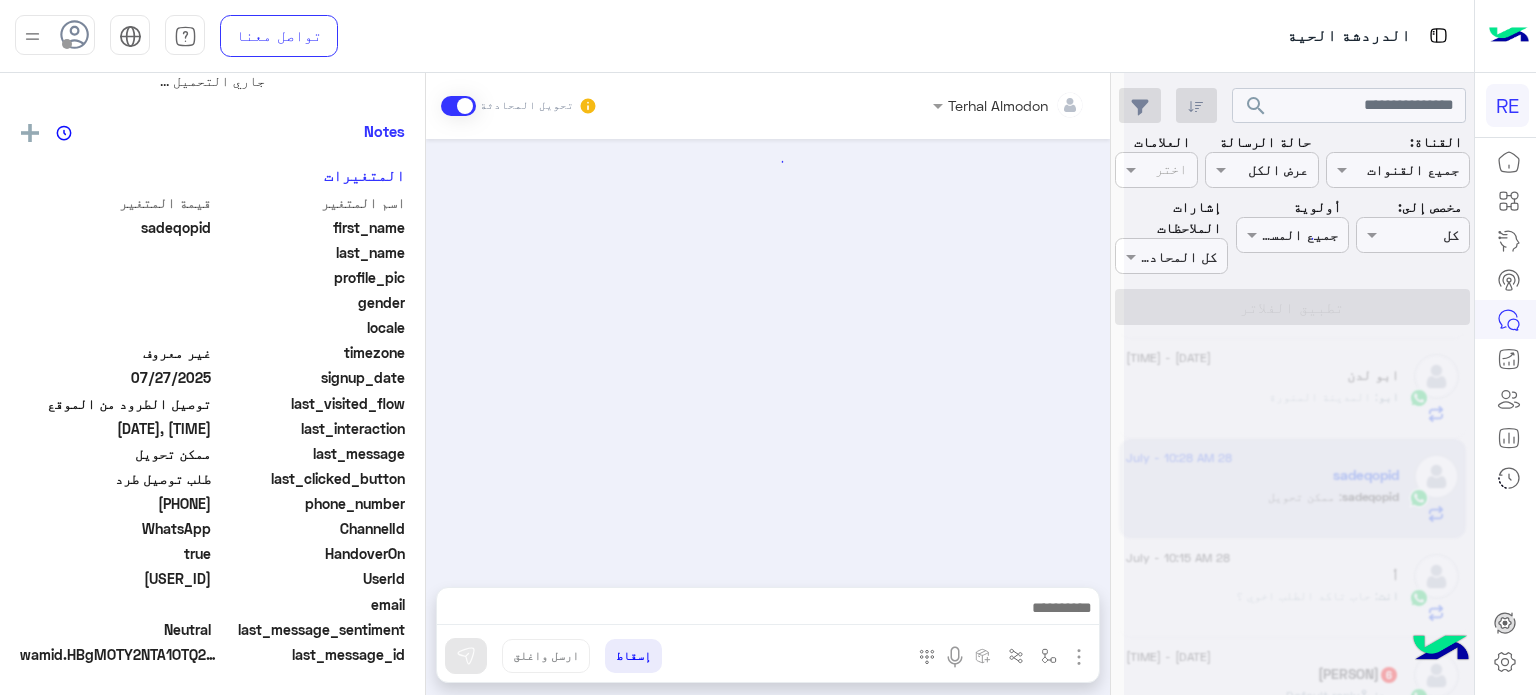 scroll, scrollTop: 376, scrollLeft: 0, axis: vertical 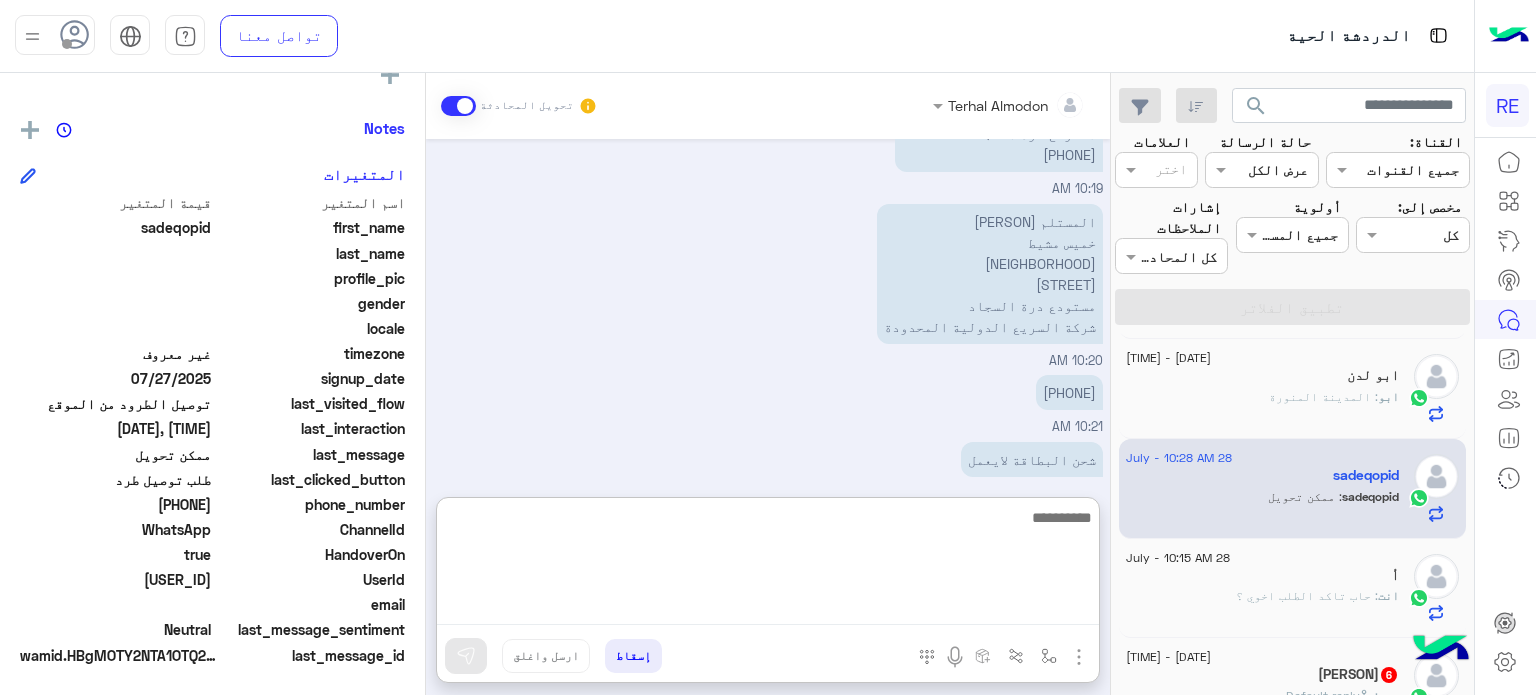 click at bounding box center [768, 565] 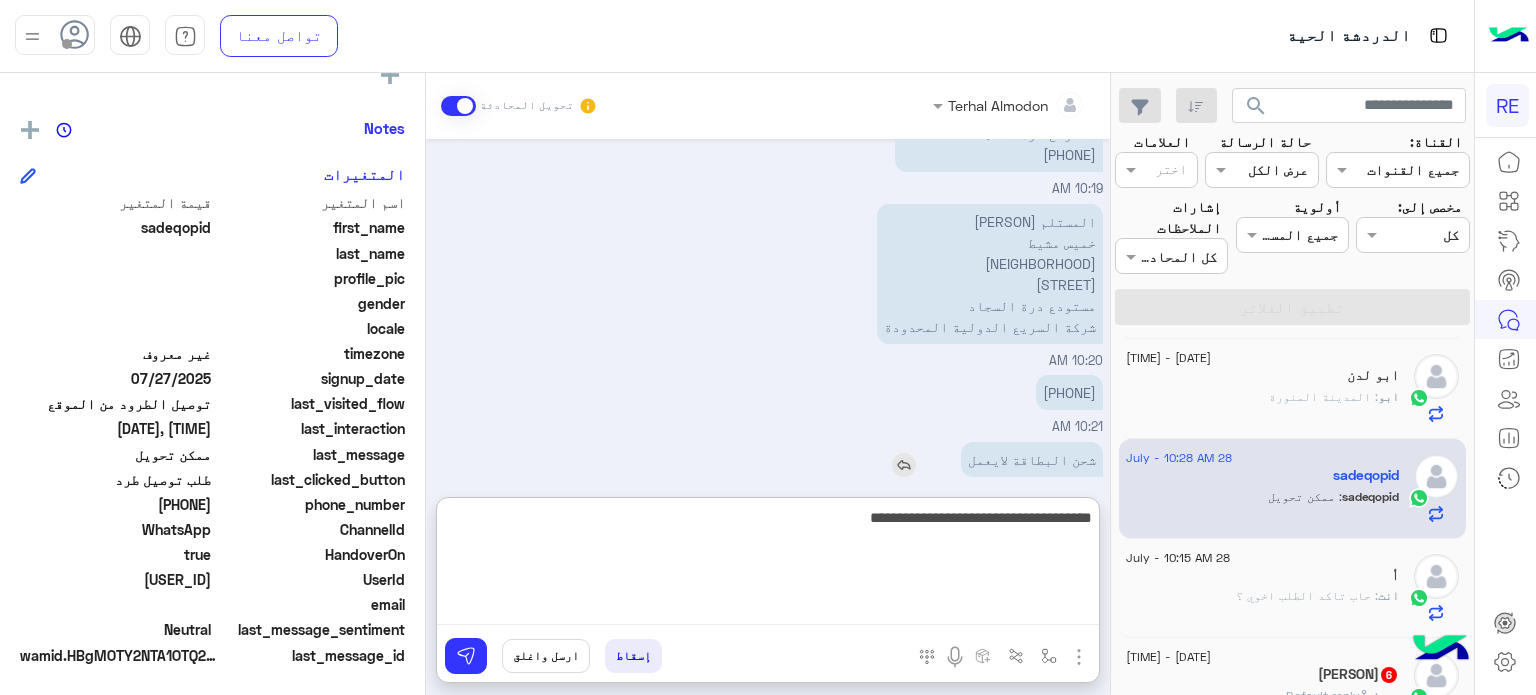 type on "**********" 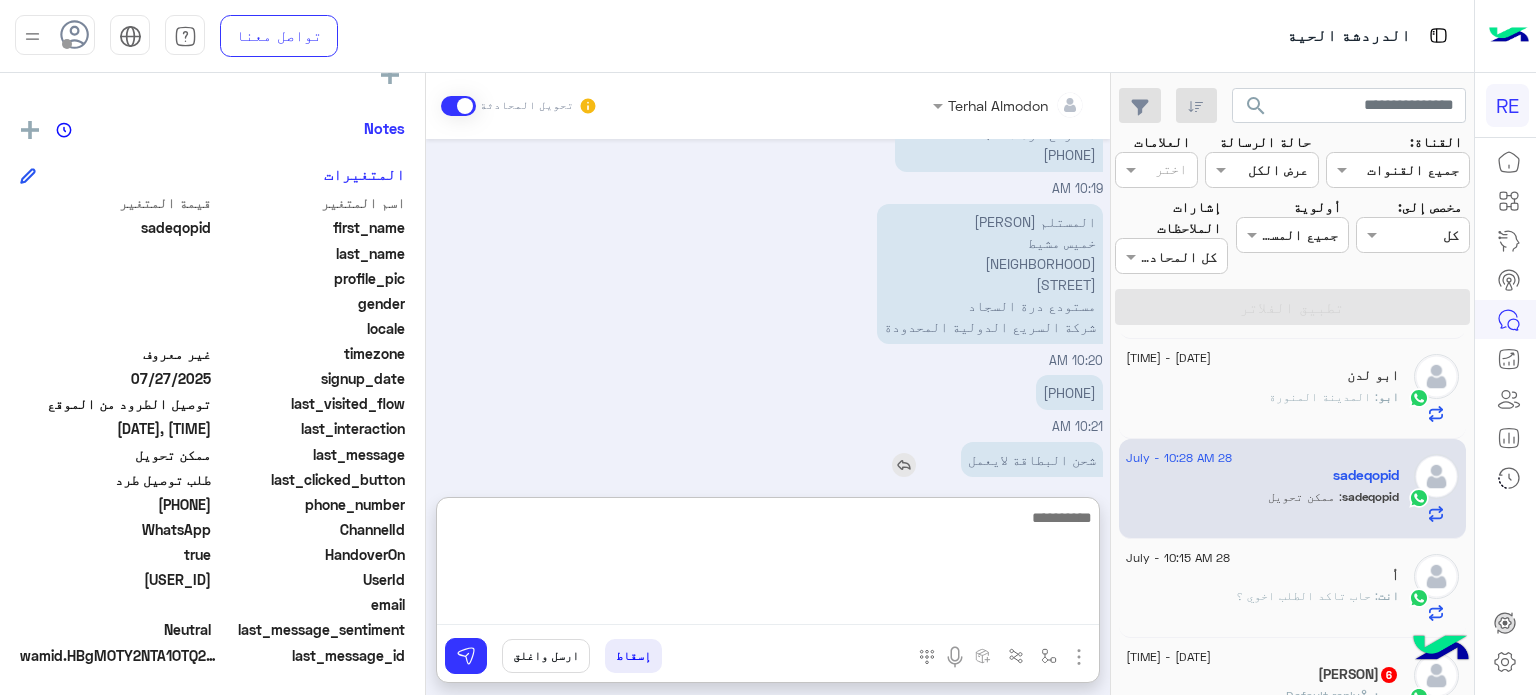 scroll, scrollTop: 682, scrollLeft: 0, axis: vertical 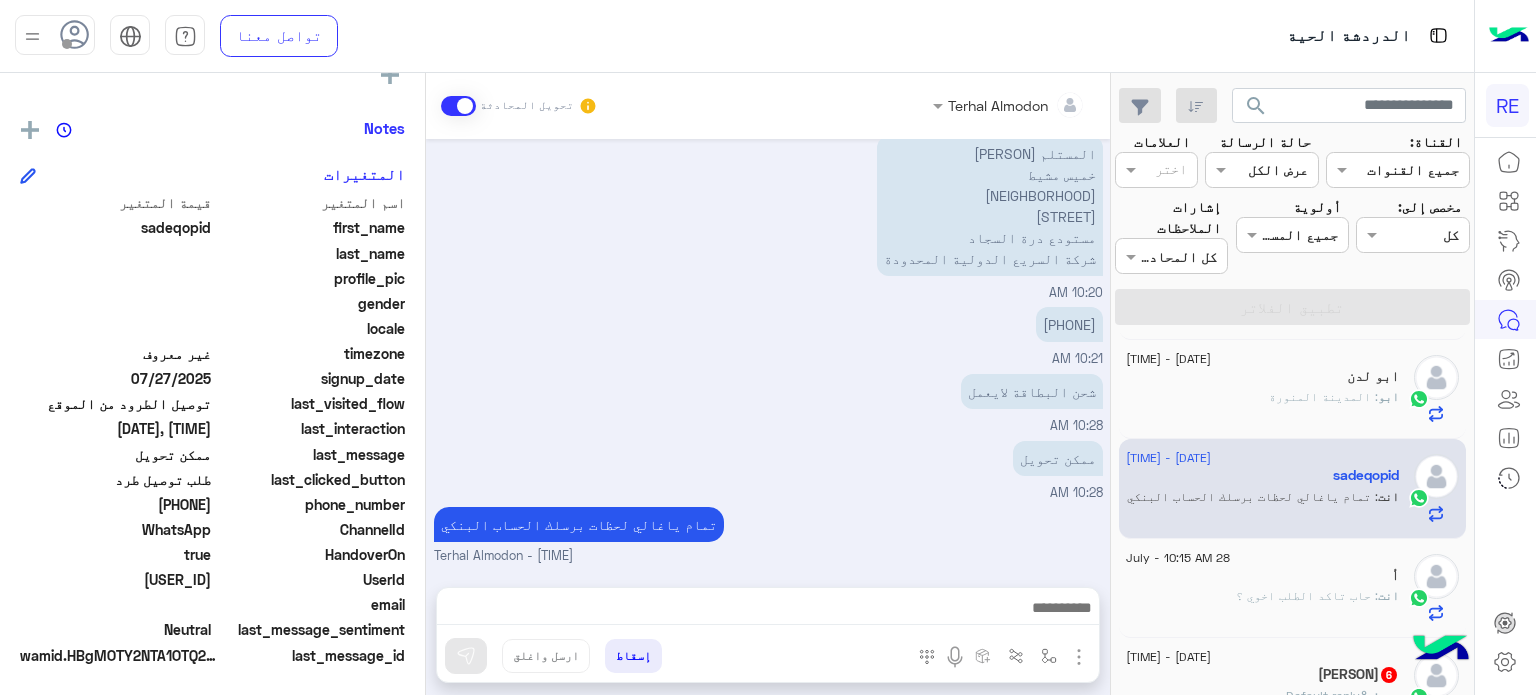 click at bounding box center (1079, 657) 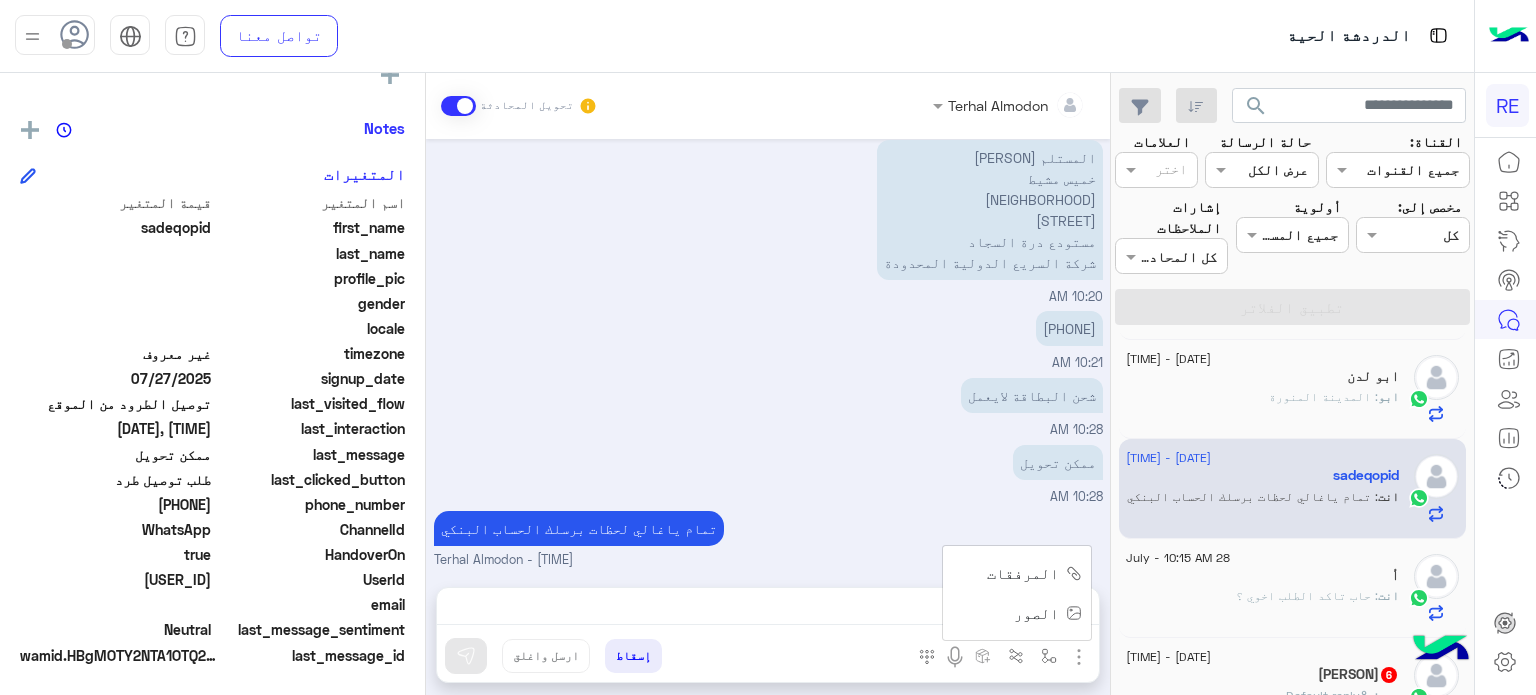 click on "المرفقات" at bounding box center [1023, 573] 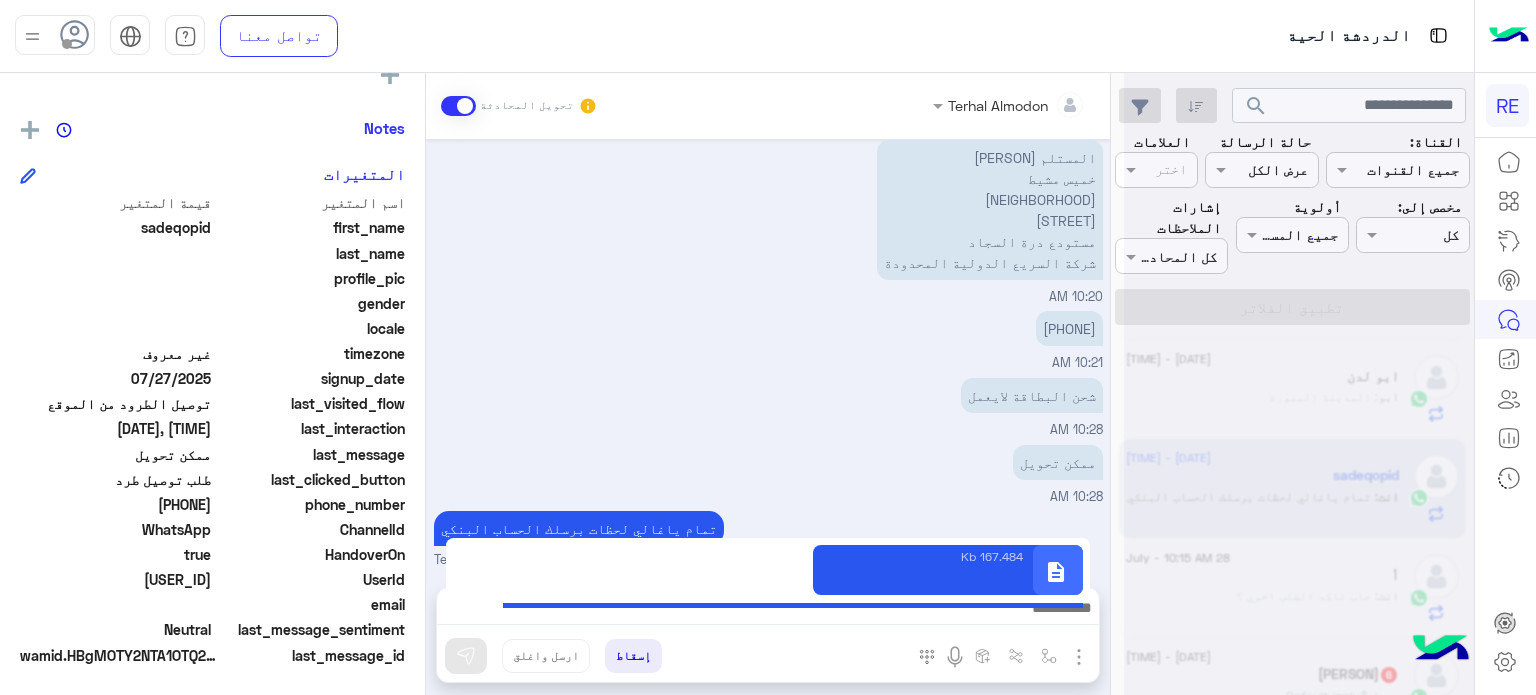 type on "**********" 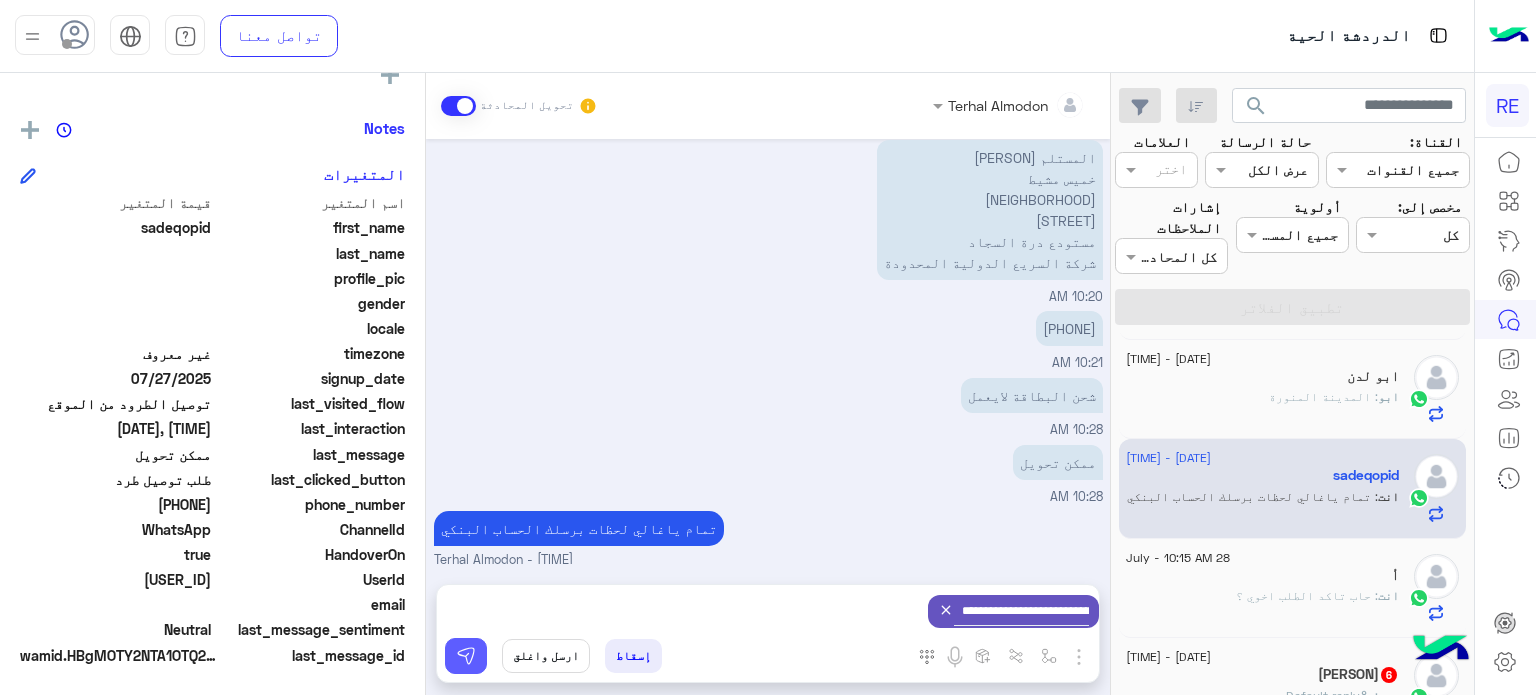 scroll, scrollTop: 595, scrollLeft: 0, axis: vertical 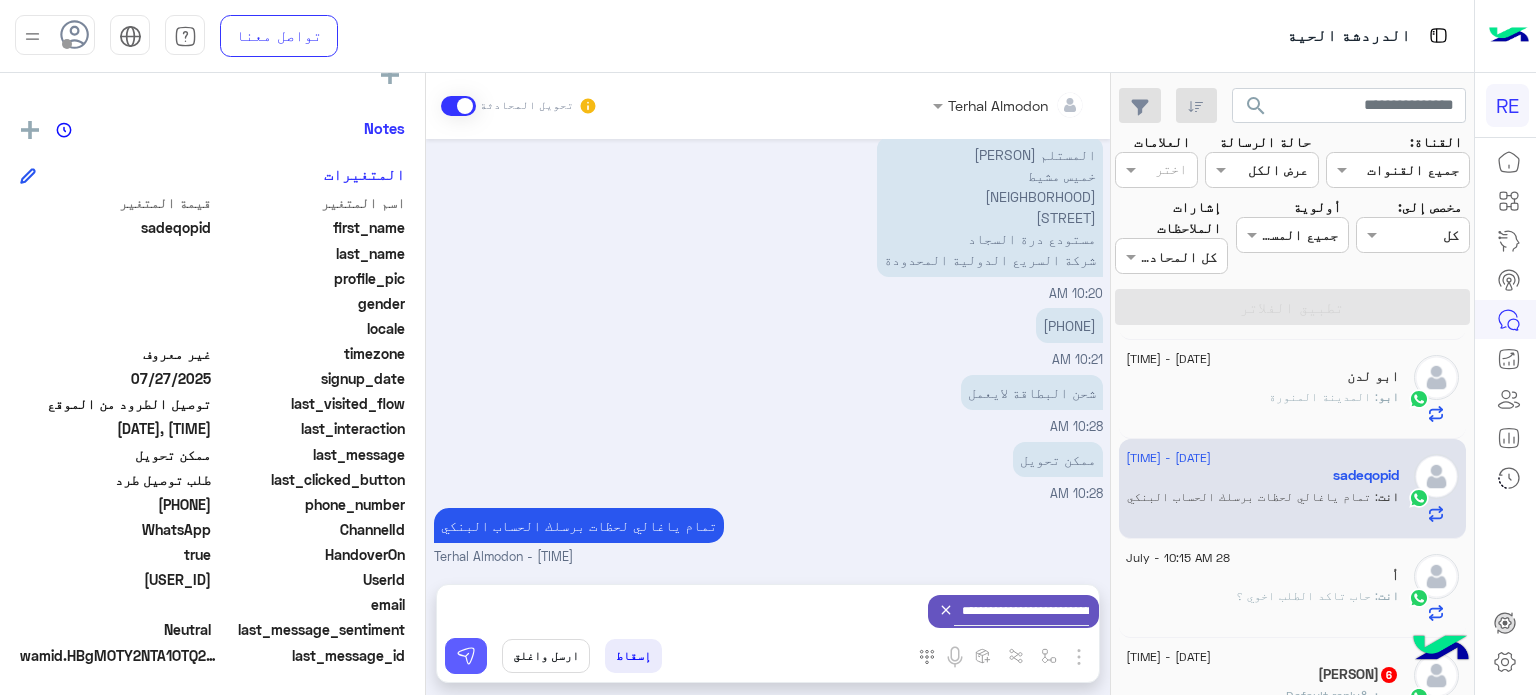 click at bounding box center [466, 656] 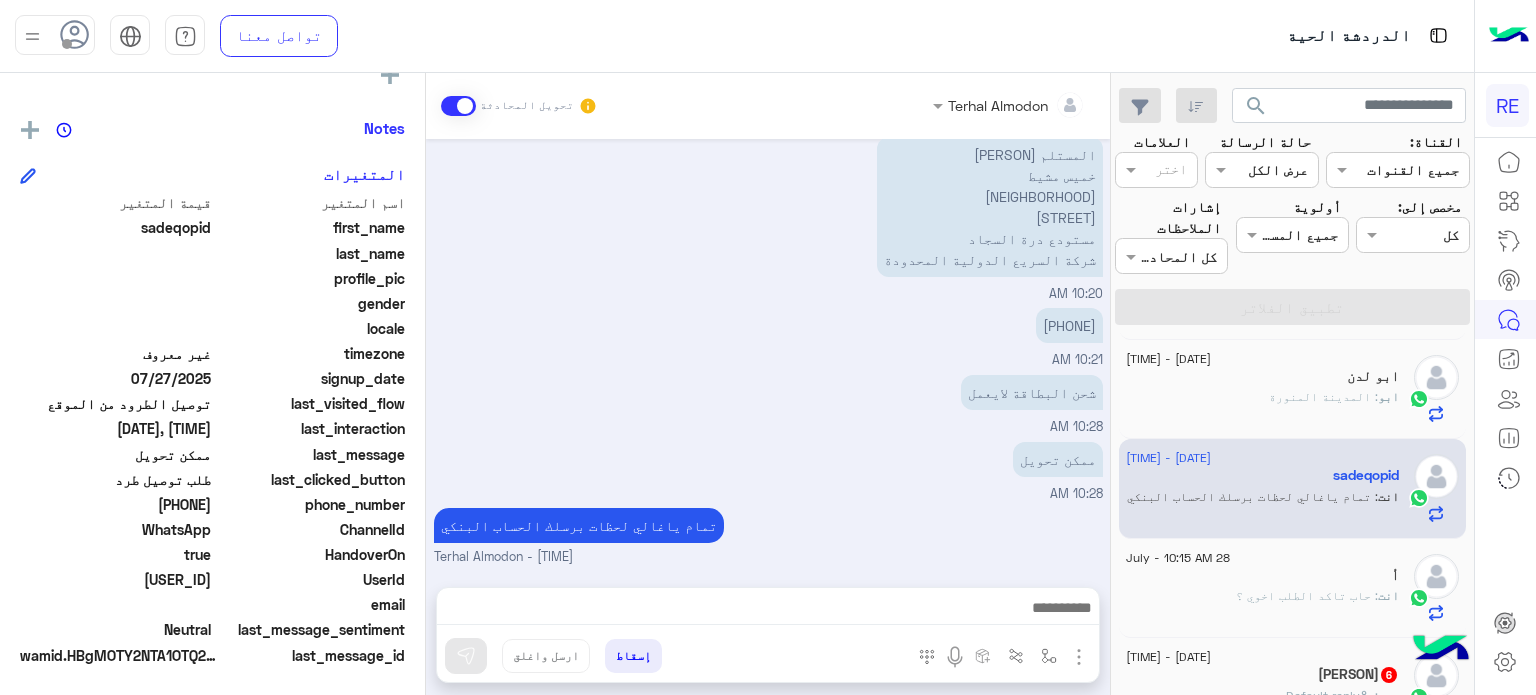 scroll, scrollTop: 592, scrollLeft: 0, axis: vertical 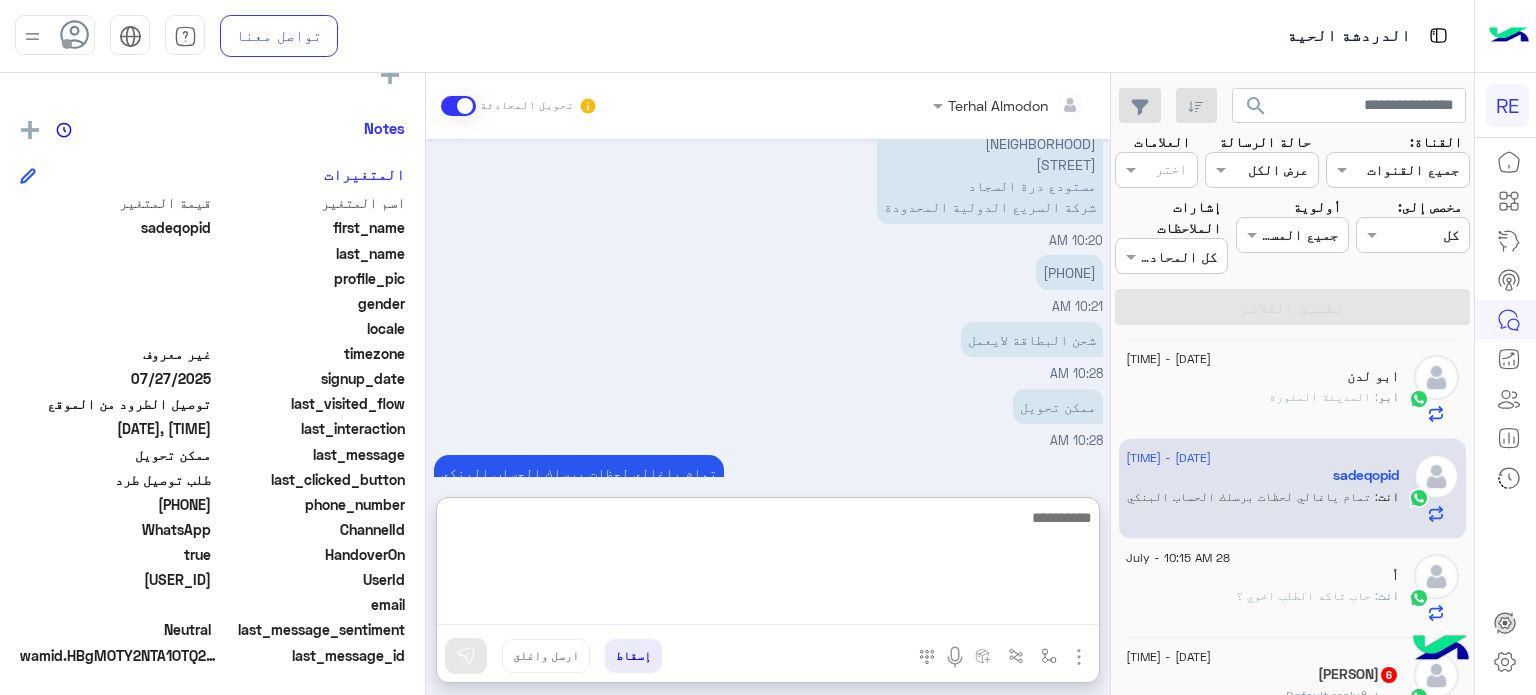 click at bounding box center [768, 565] 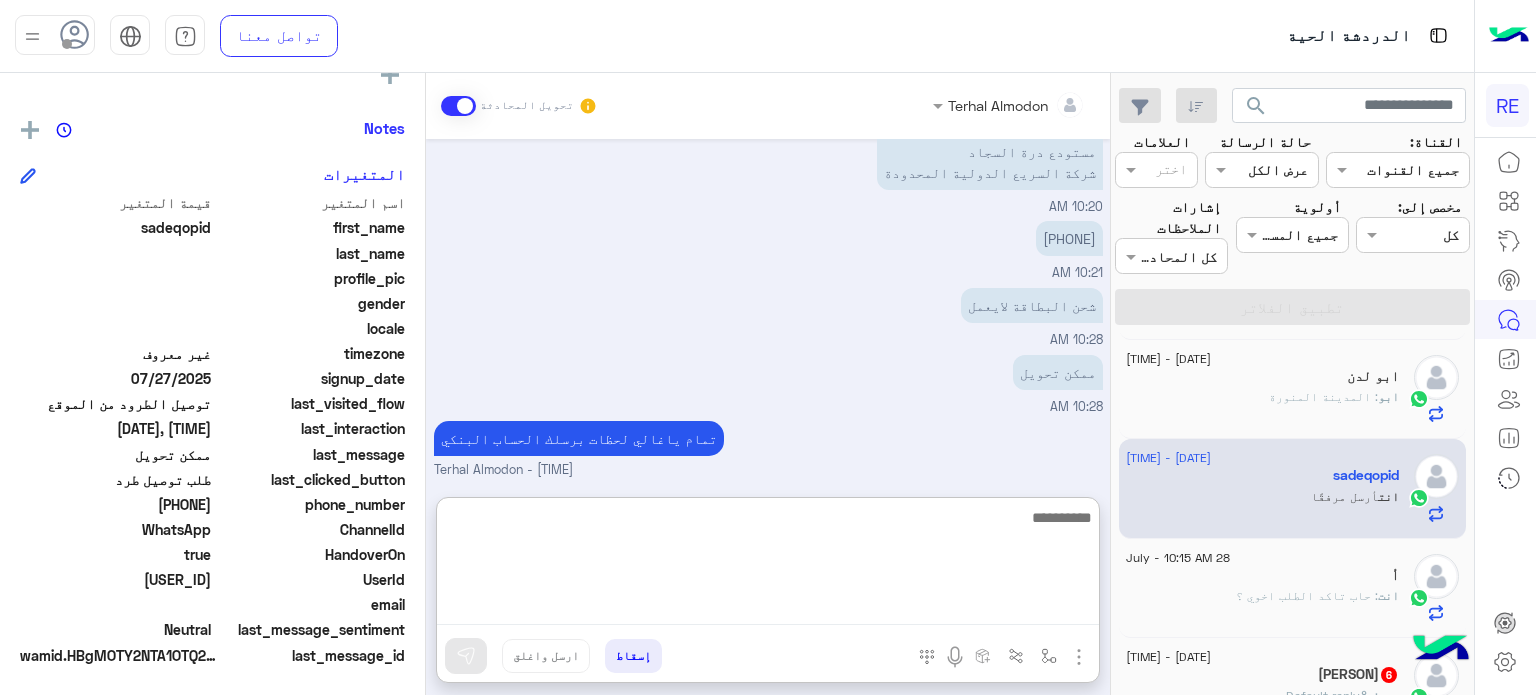 scroll, scrollTop: 764, scrollLeft: 0, axis: vertical 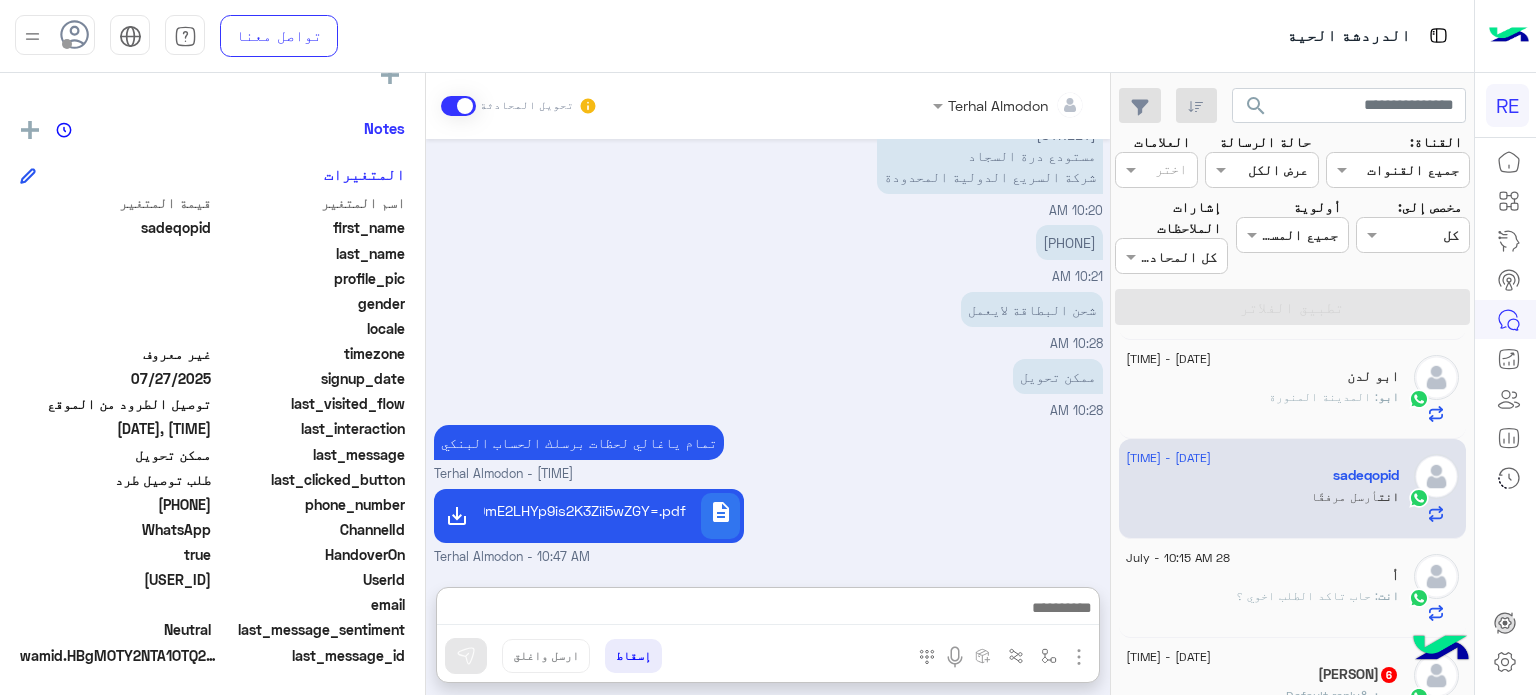 click on "Jul [DAY], [YEAR]  حوالى نص كيلو   [TIME]   Jul [DAY], [YEAR]  39 ريال الاستلام والتوصيل من الباب للباب وخلال يومين عمل بيتم التوصيل  [PERSON] -  [TIME]  تمام   [TIME]  تمام اخوي احتاج منك اسم ورقم المرسل والمستلم وعنوانهم  Terhal Almodon -  [TIME]  بالاضفة الى شحن المحفظة ب 39 ريال لتاكيد الطلب  Terhal Almodon -  [TIME]  المرسل [PERSON]  الطائف الشرفية  مستودع درة السجاد [PHONE]   [TIME]  المستلم [PERSON]  خميس مشيط  حي الورود شارع الحراج مستودع درة السجاد  شركة السريع الدولية المحدودة   [TIME]  [PHONE]   [TIME]  شحن البطاقة لايعمل   [TIME]  ممكن تحويل   [TIME]  تمام ياغالي لحظات برسلك الحساب البنكي" at bounding box center (768, 353) 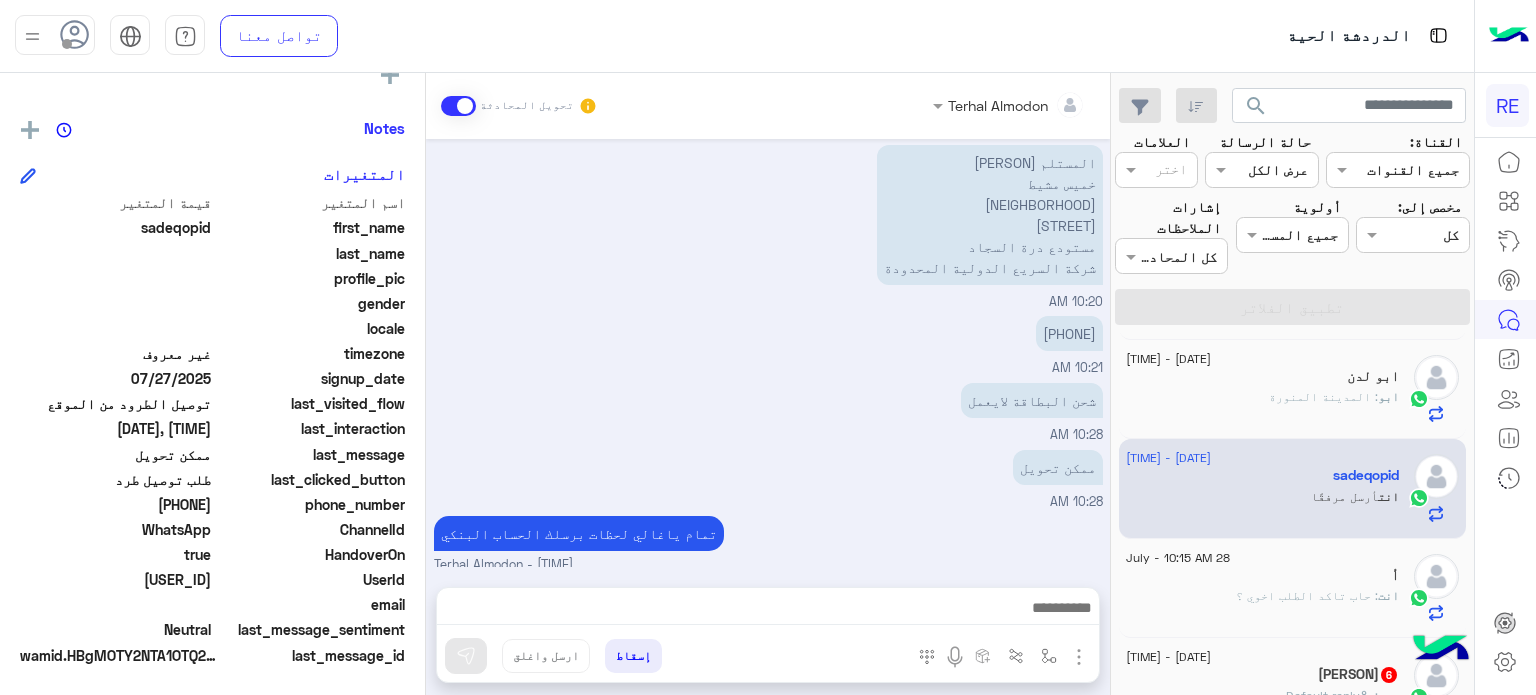 scroll, scrollTop: 674, scrollLeft: 0, axis: vertical 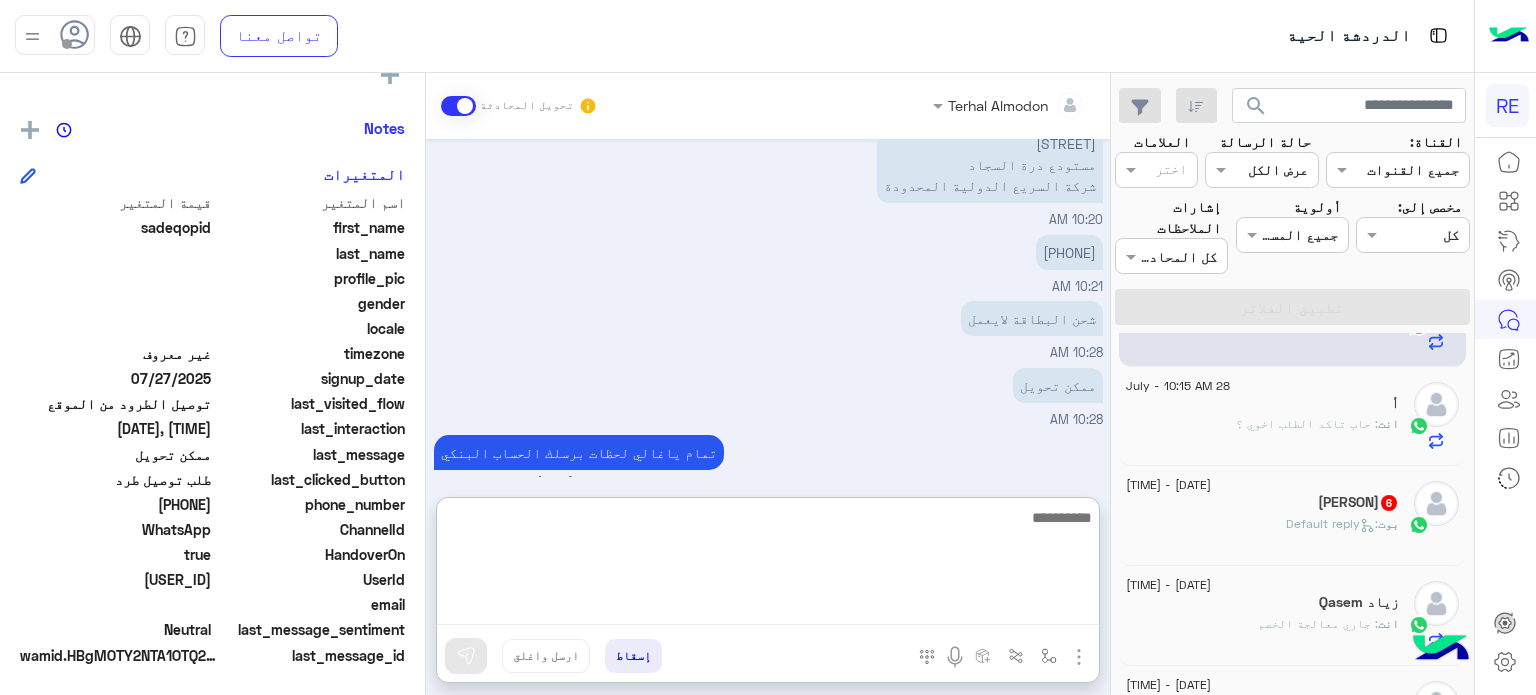 click at bounding box center (768, 565) 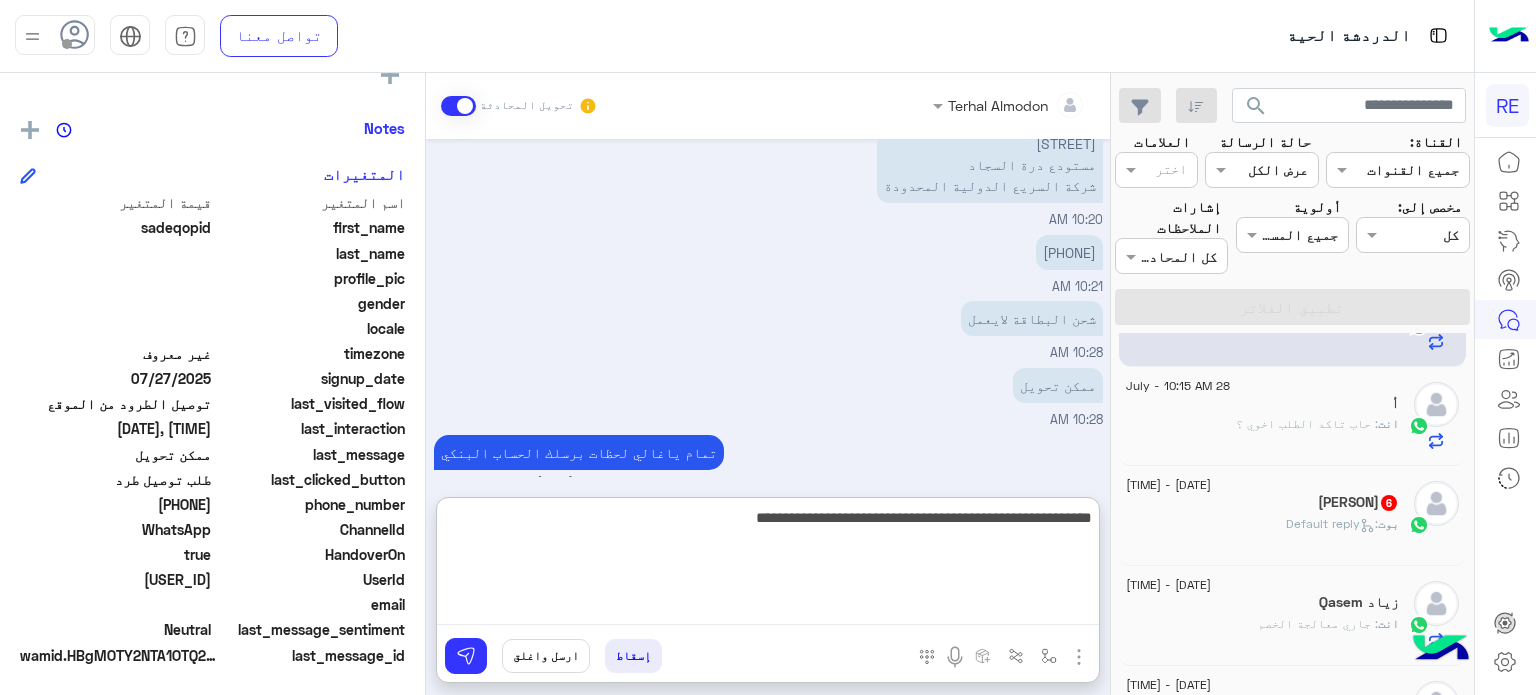 click on "**********" at bounding box center (768, 565) 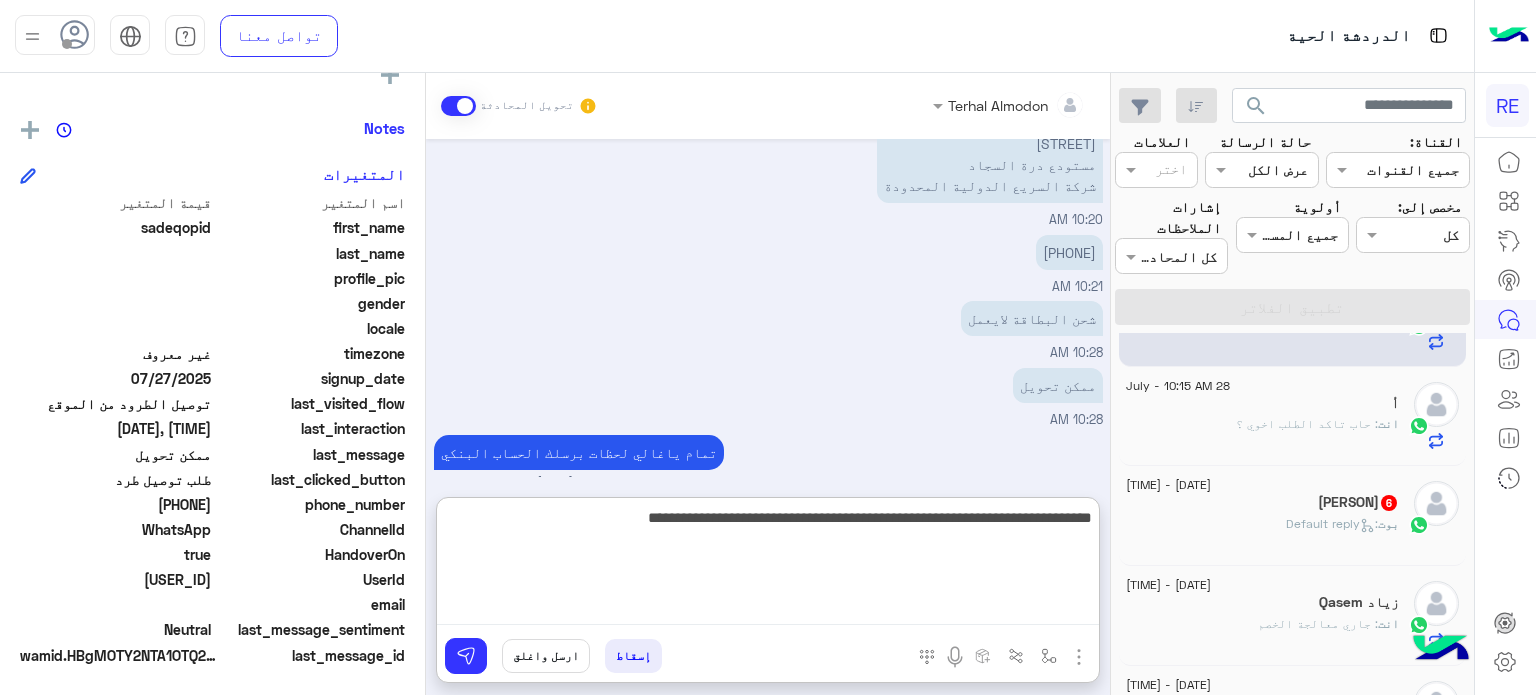 click on "**********" at bounding box center (768, 565) 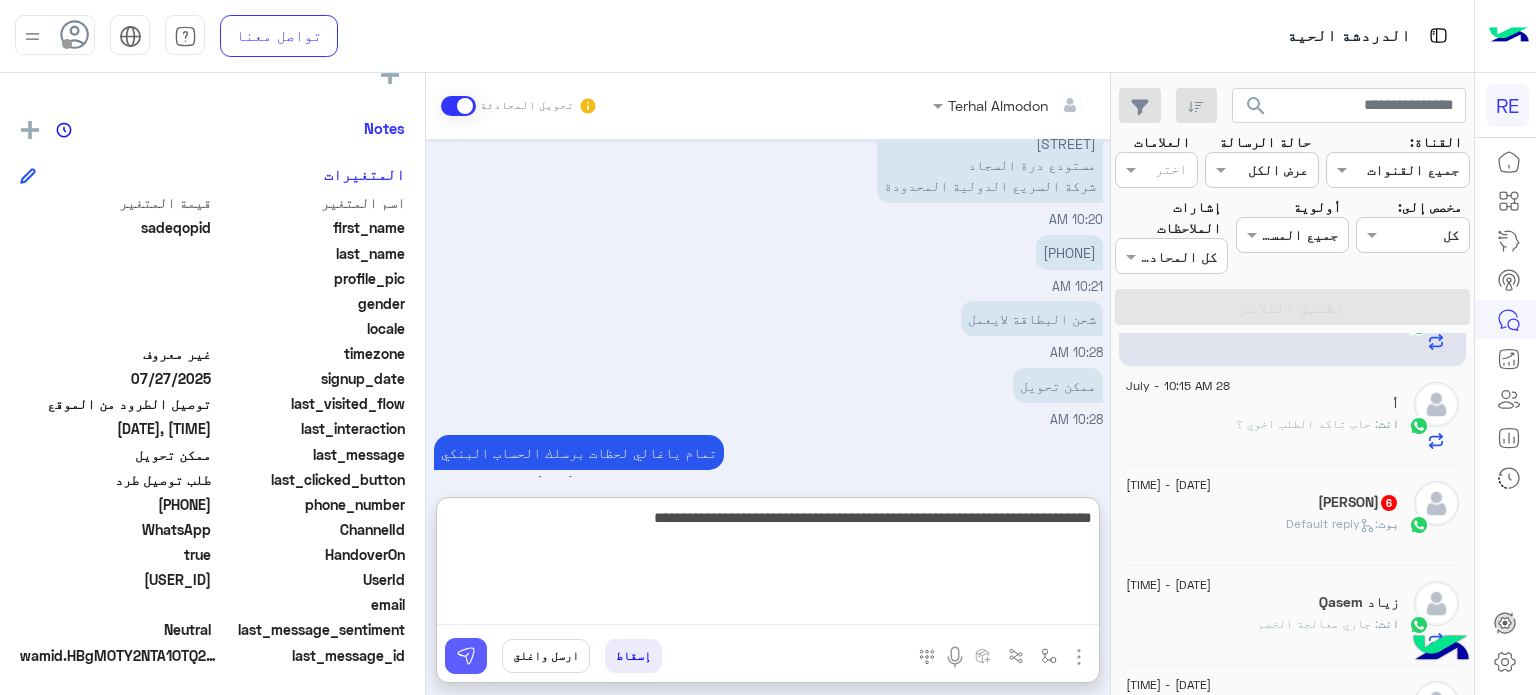 type on "**********" 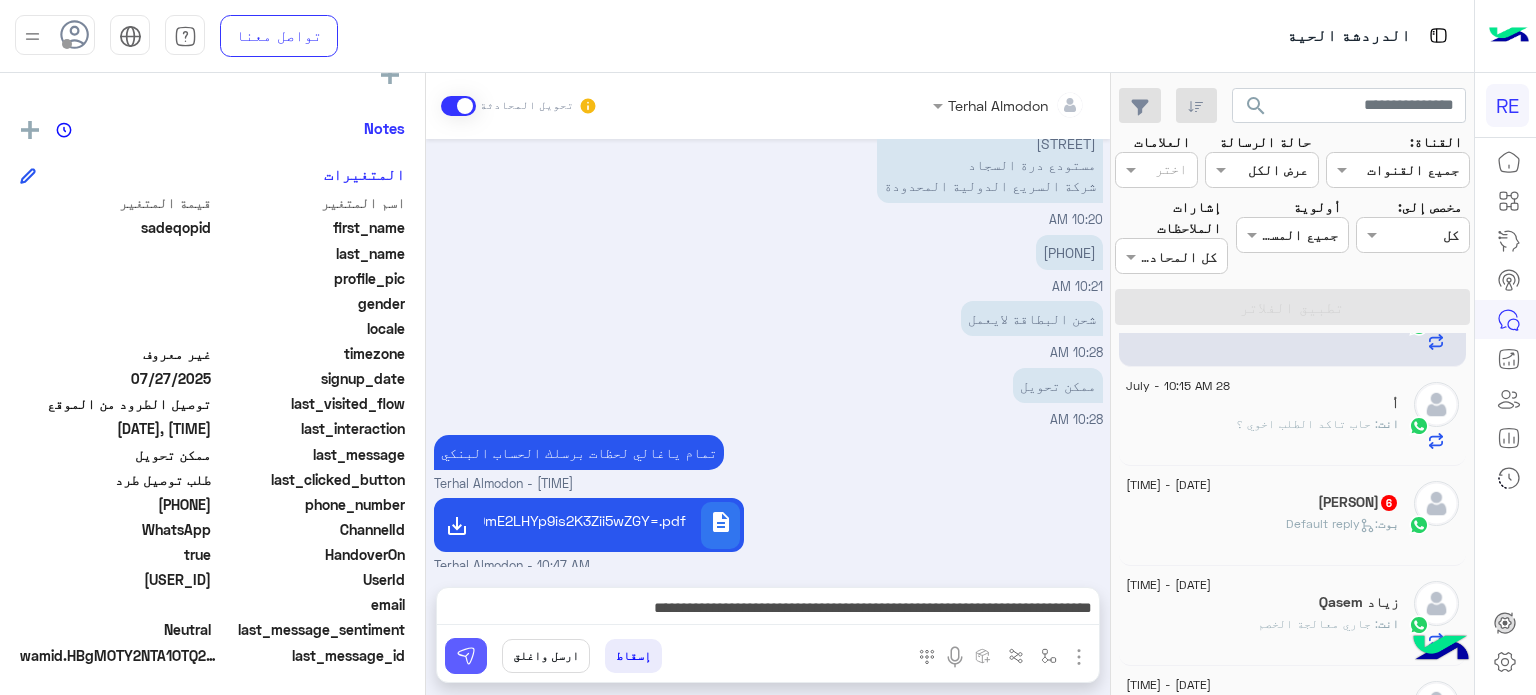 click at bounding box center [466, 656] 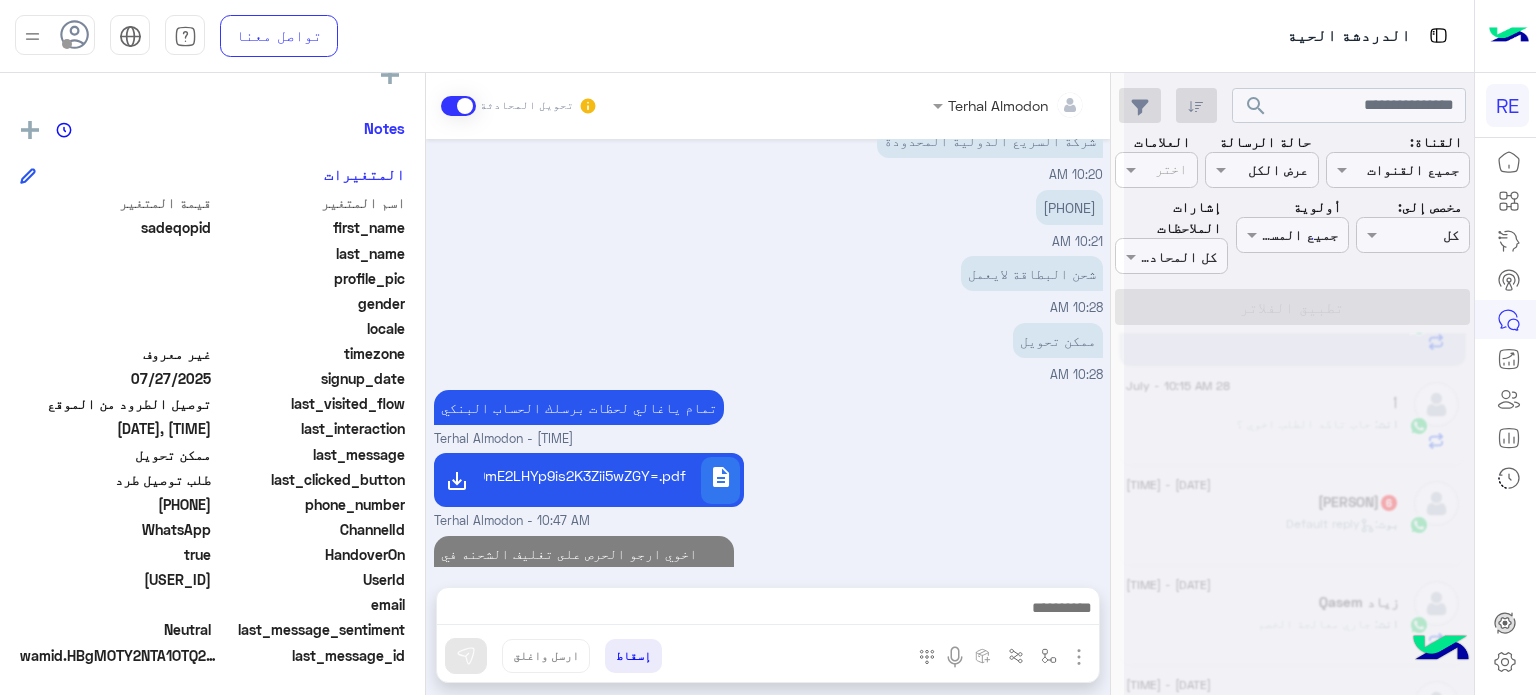 scroll, scrollTop: 3168, scrollLeft: 0, axis: vertical 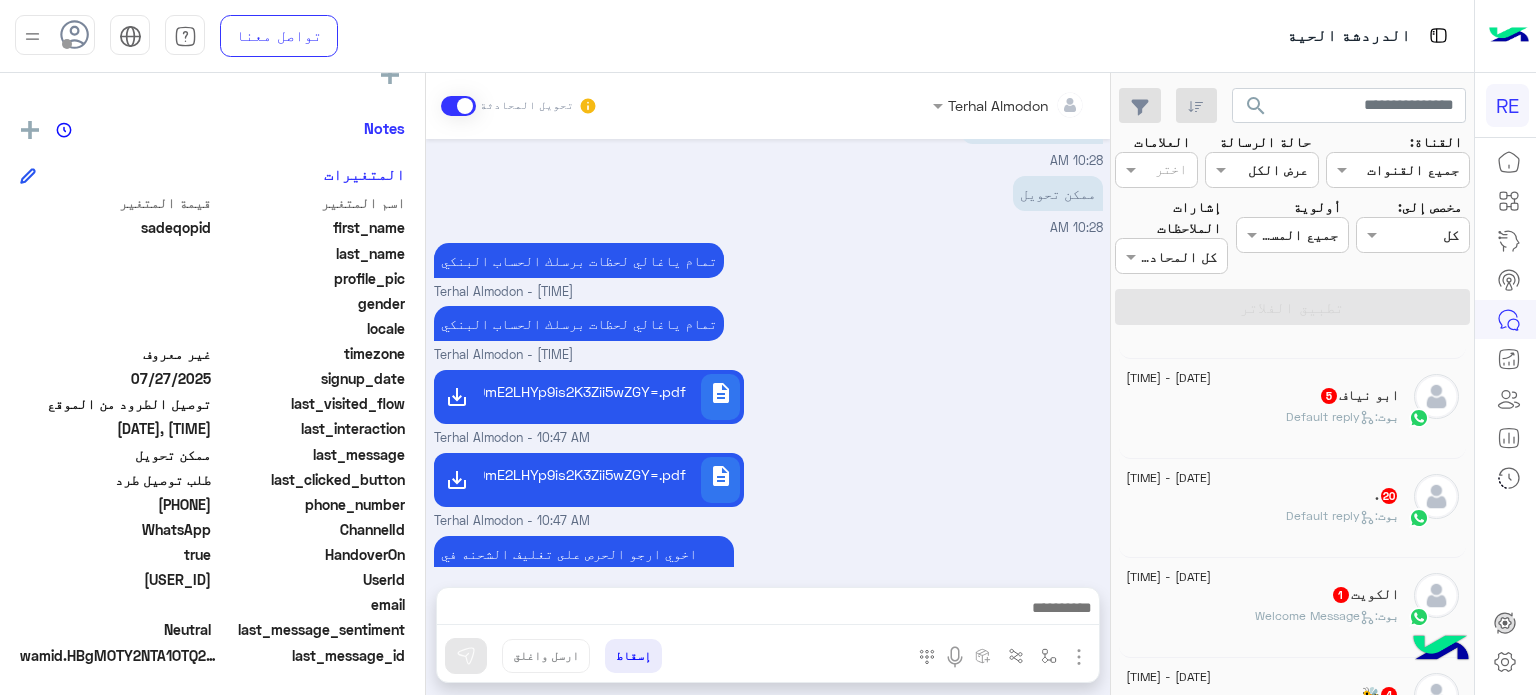 click on "[DATE], [TIME]  [FIRST]  5 بوت :   Default reply" 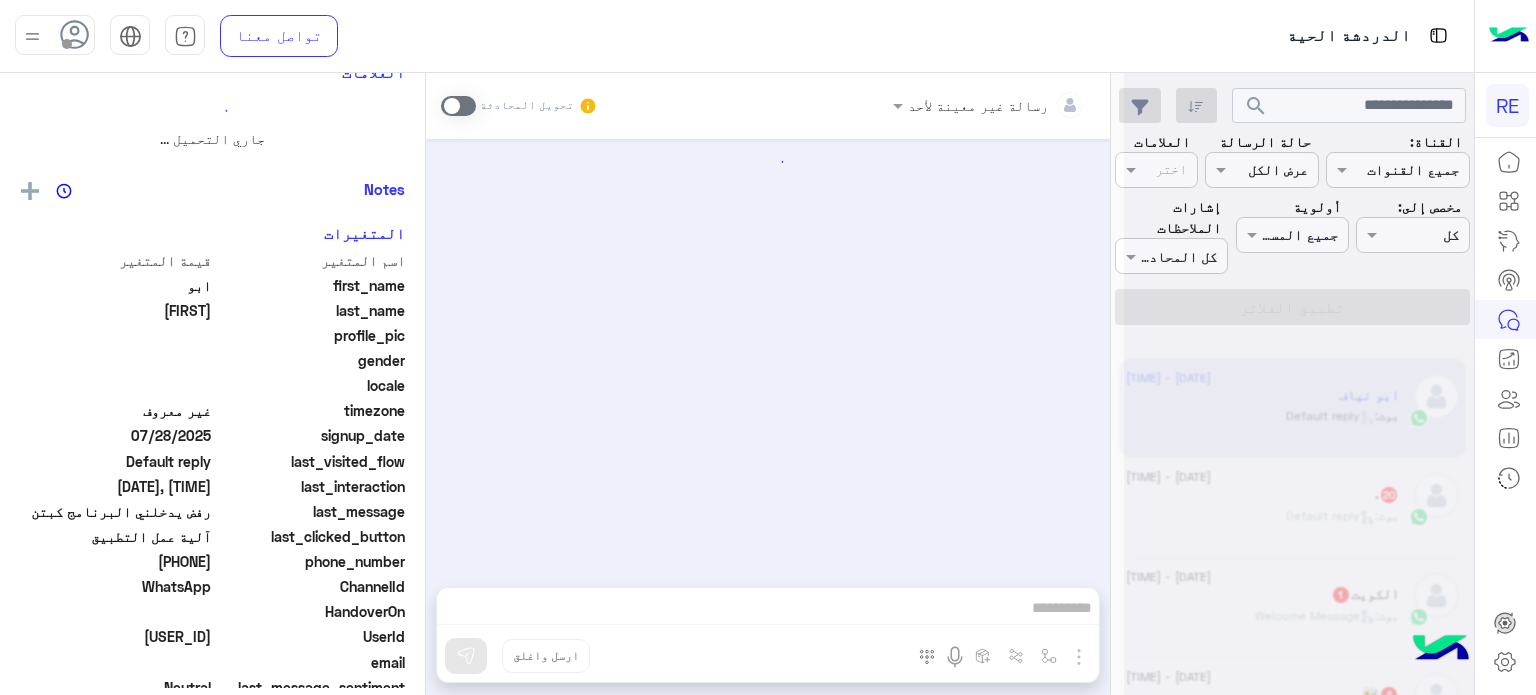scroll, scrollTop: 0, scrollLeft: 0, axis: both 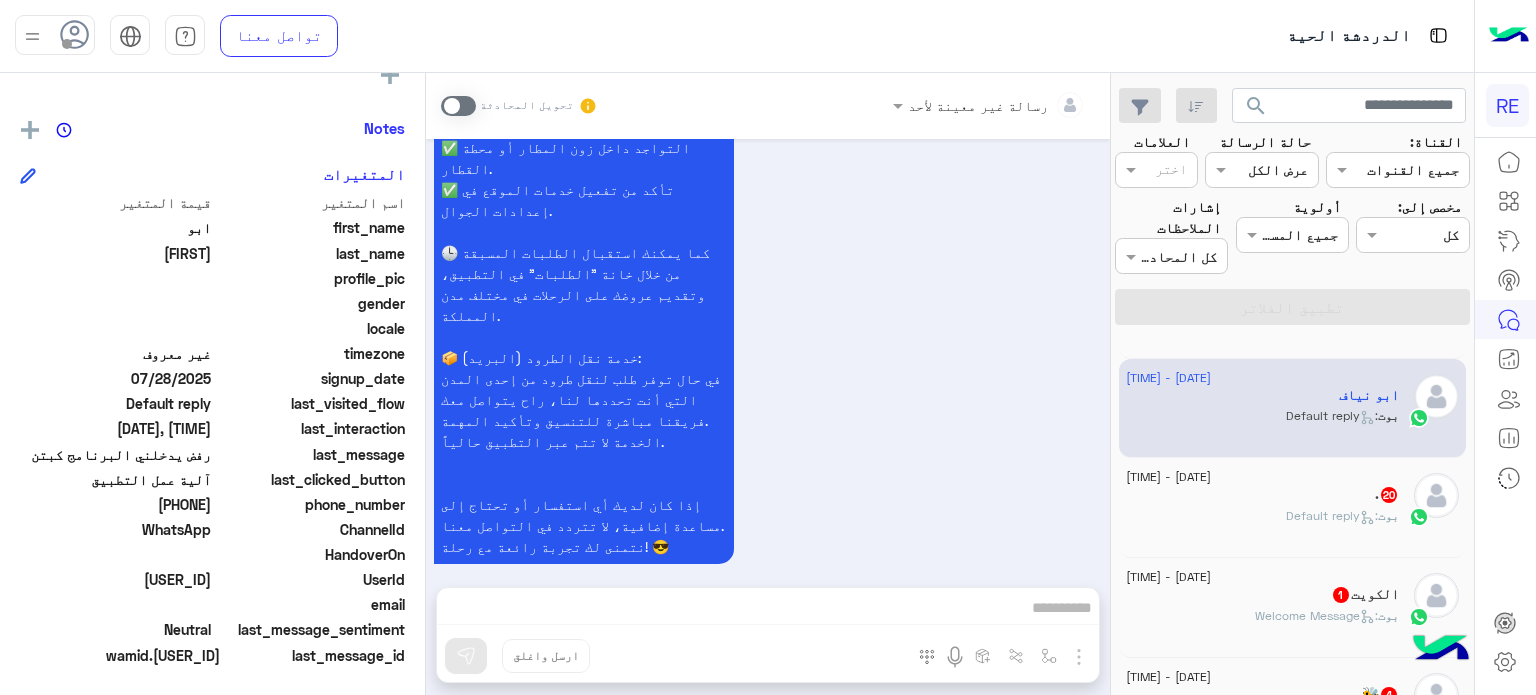 click on ":   Default reply" 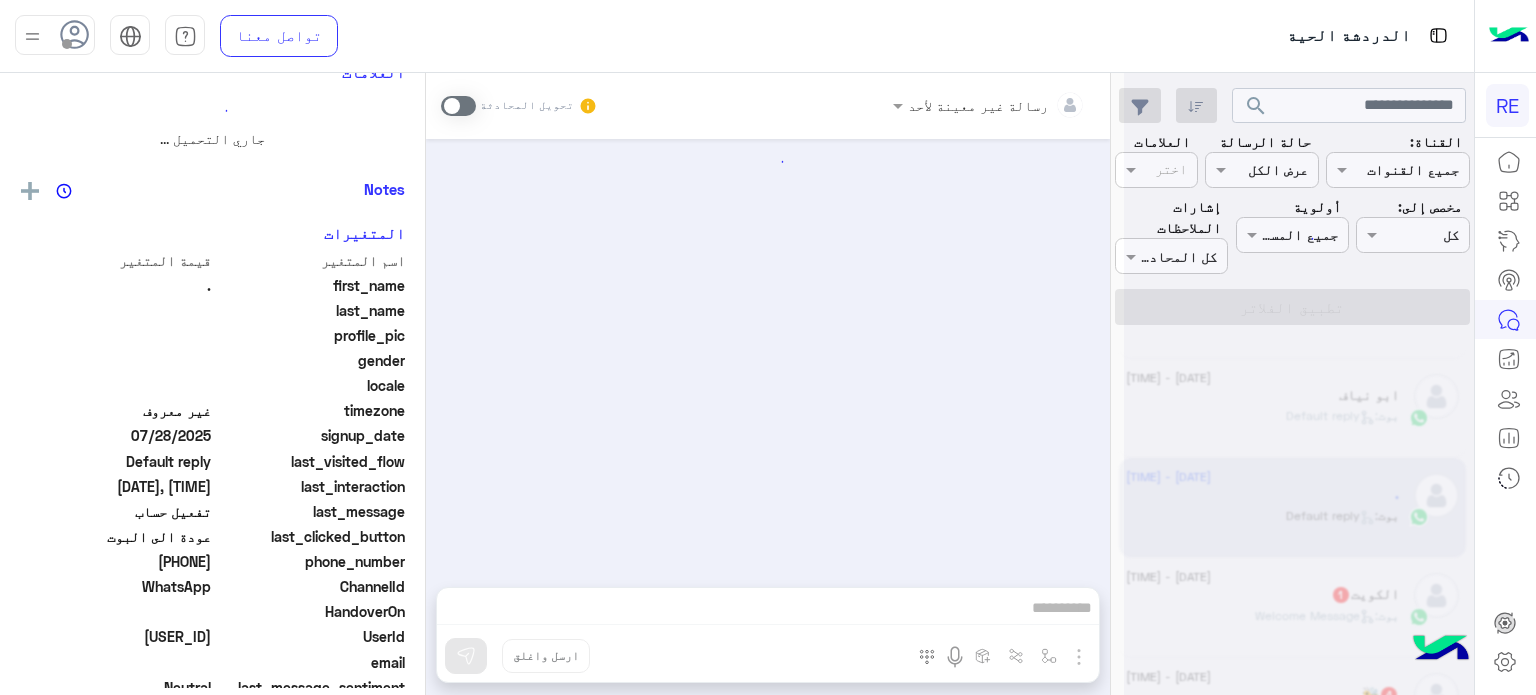 scroll, scrollTop: 0, scrollLeft: 0, axis: both 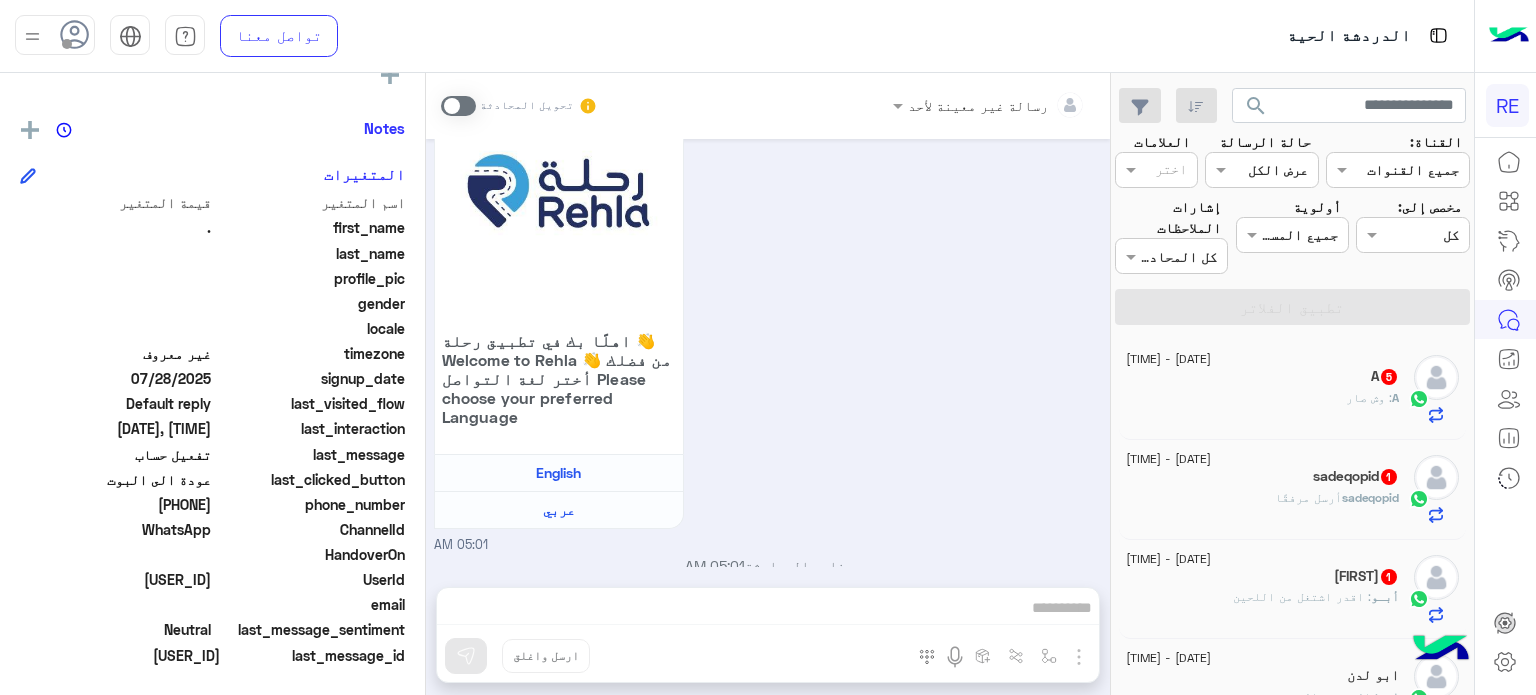 click on "sadeqopid   1" 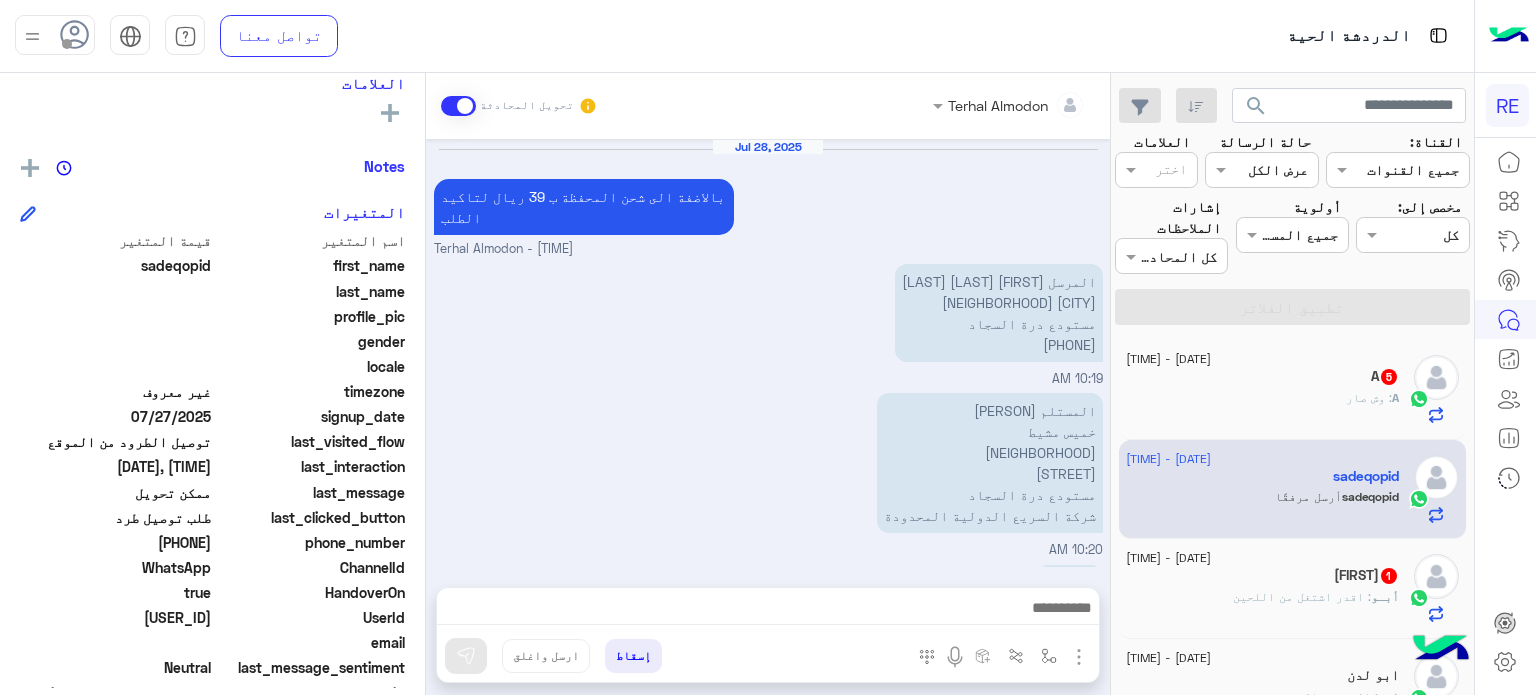 scroll, scrollTop: 380, scrollLeft: 0, axis: vertical 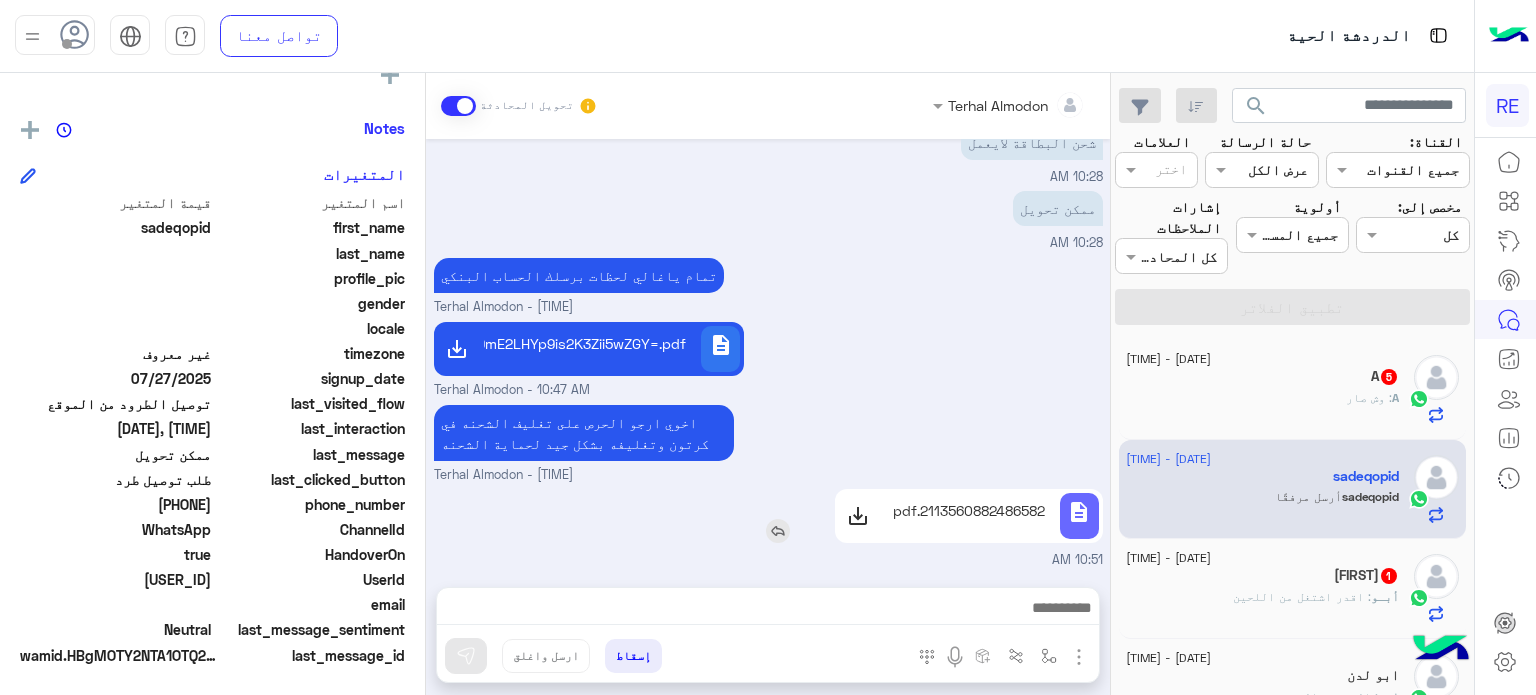 click on "2113560882486582.pdf" 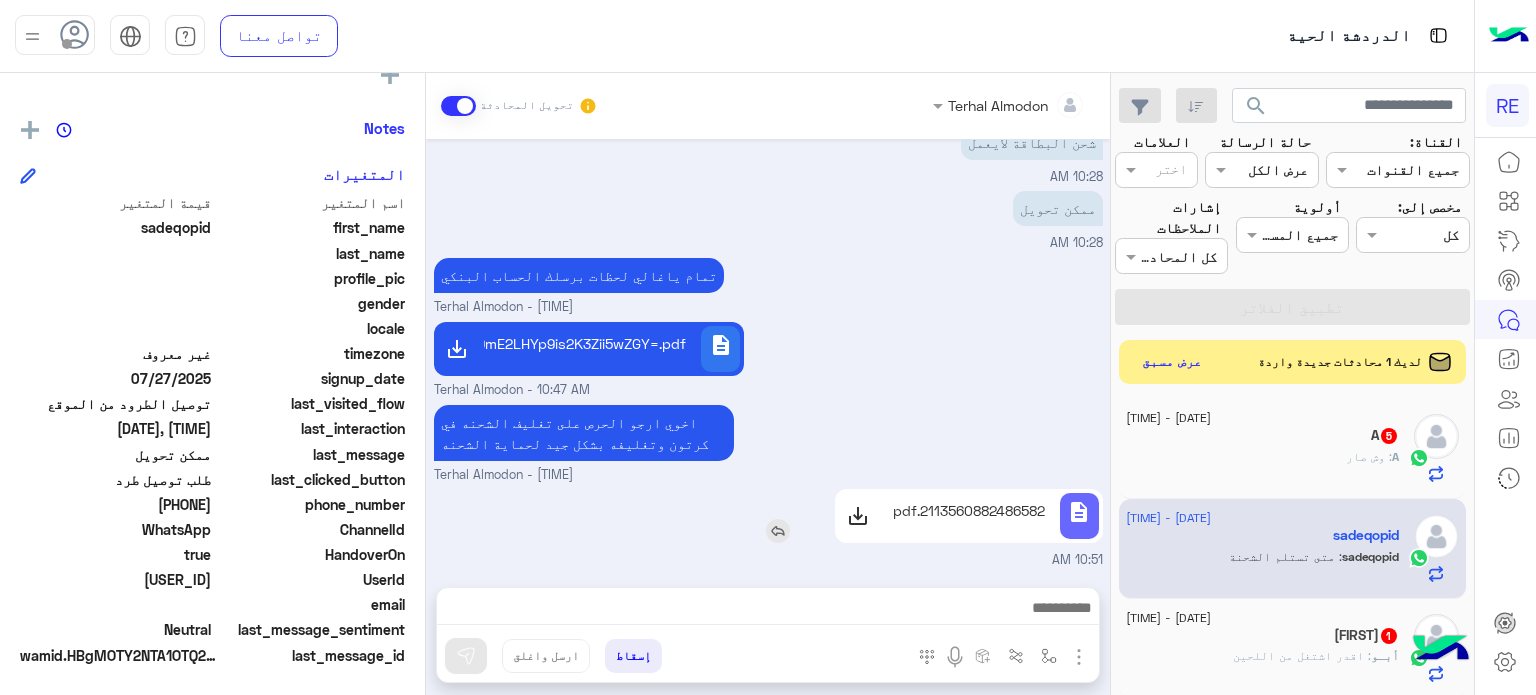 scroll, scrollTop: 573, scrollLeft: 0, axis: vertical 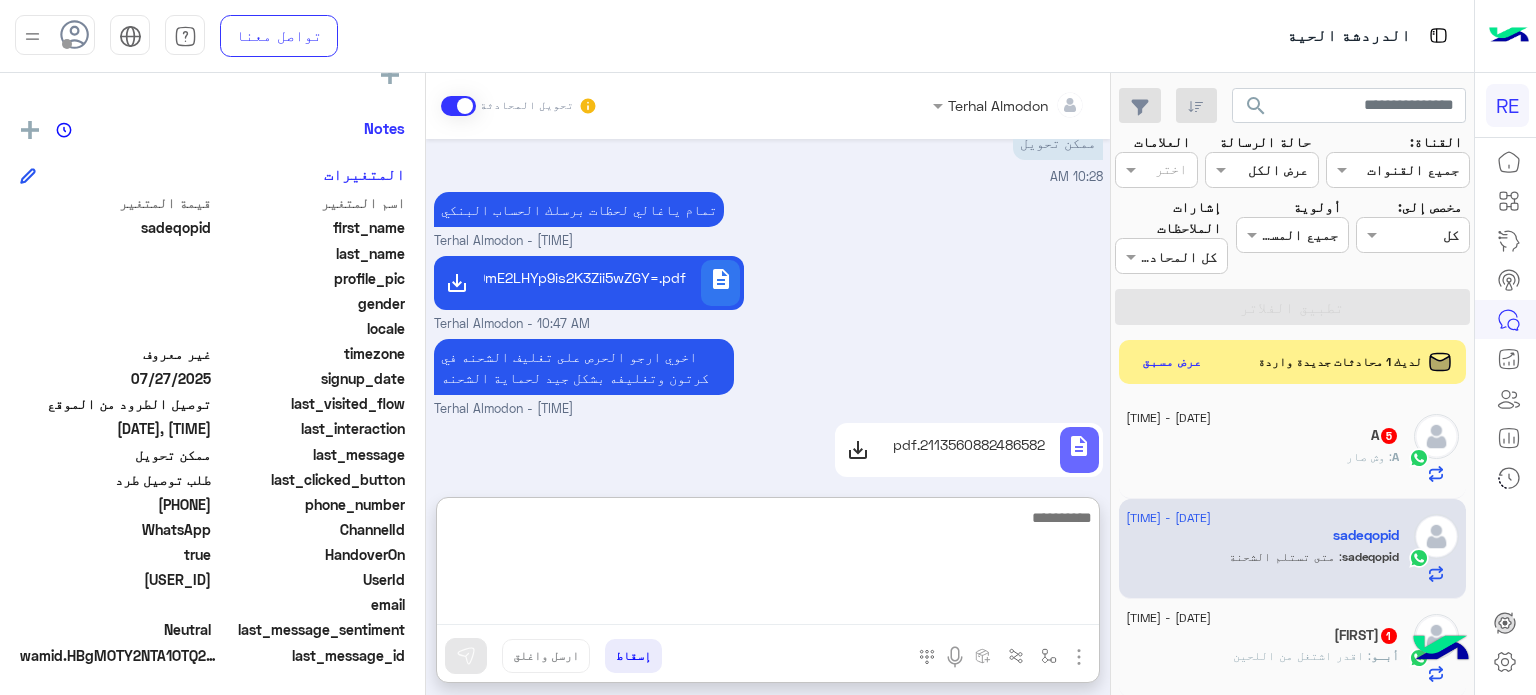 click at bounding box center (768, 565) 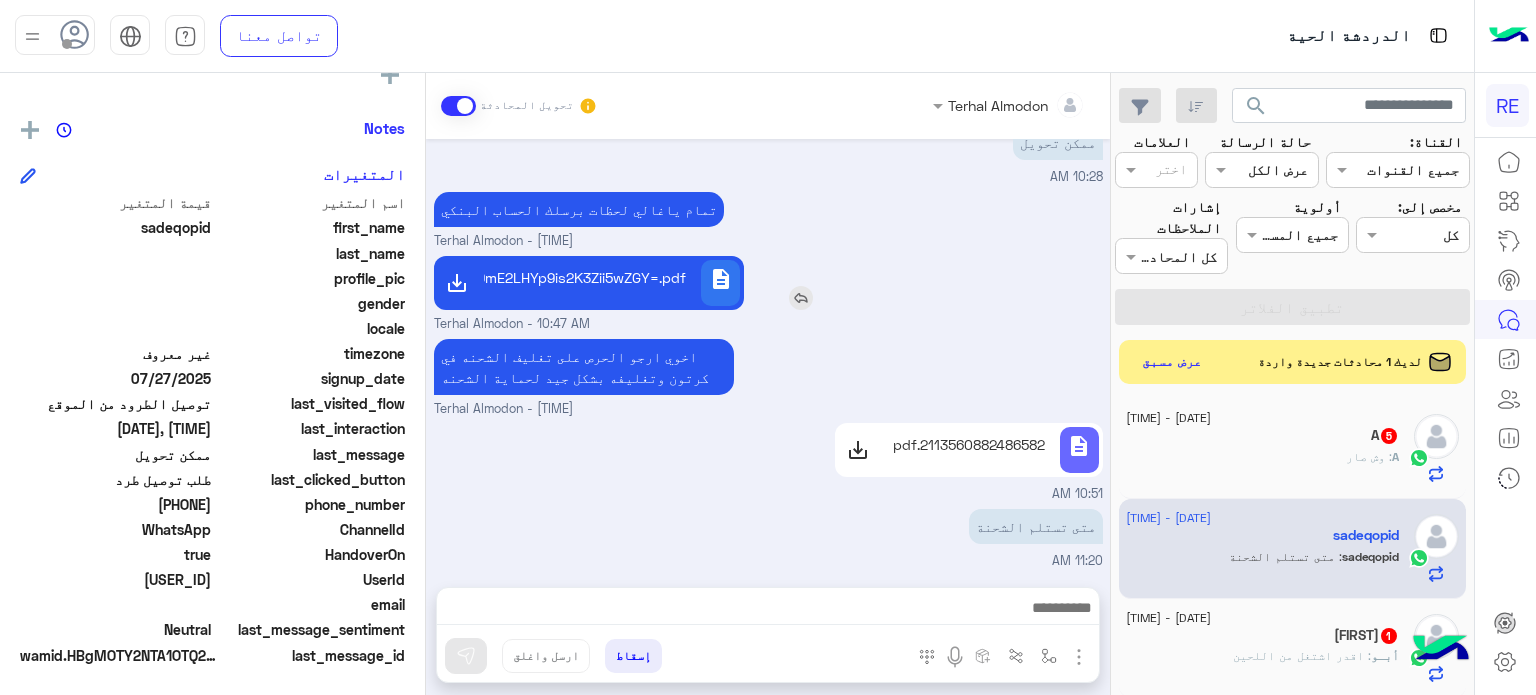click on "description YqSDYp9mK2KjYp9mGINio2YbZgyDYp9mE2LHYp9is2K3Zii5wZGY=.pdf" at bounding box center [646, 283] 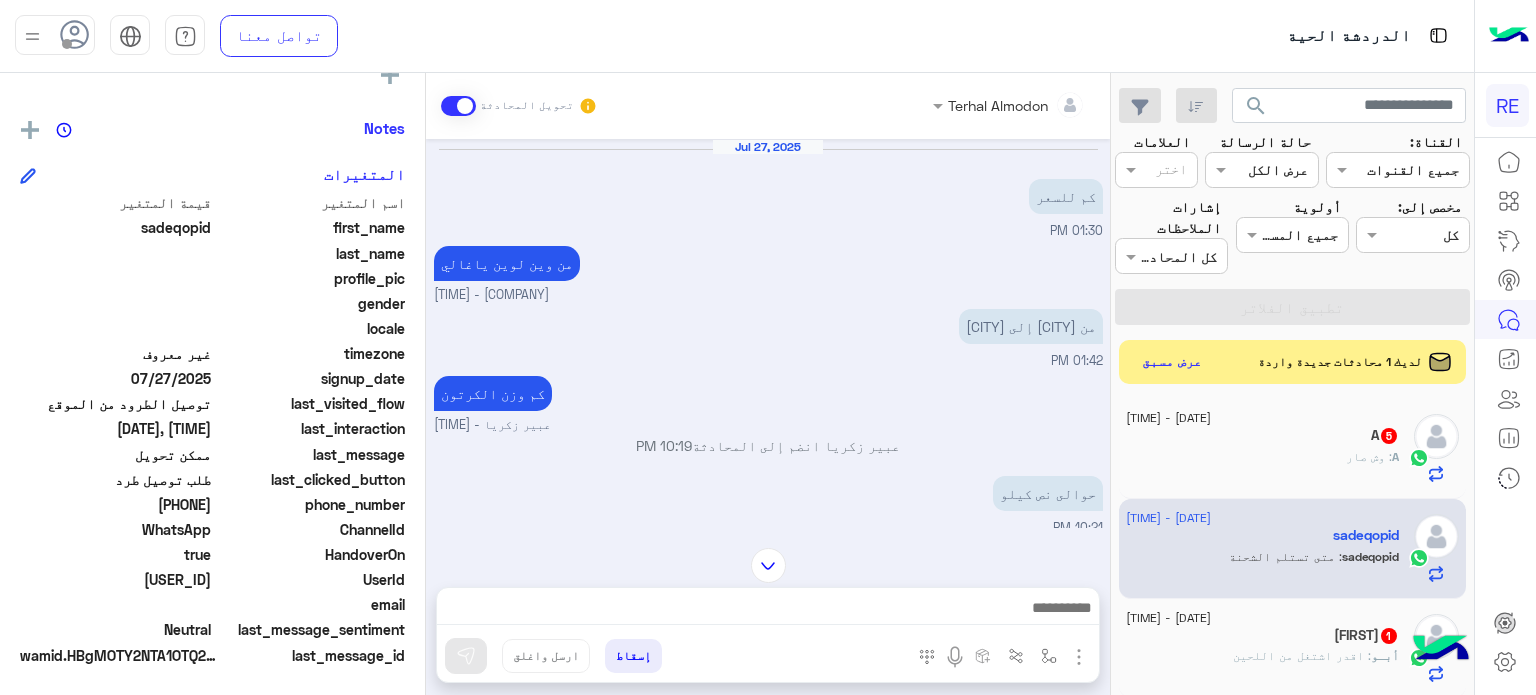 scroll, scrollTop: 602, scrollLeft: 0, axis: vertical 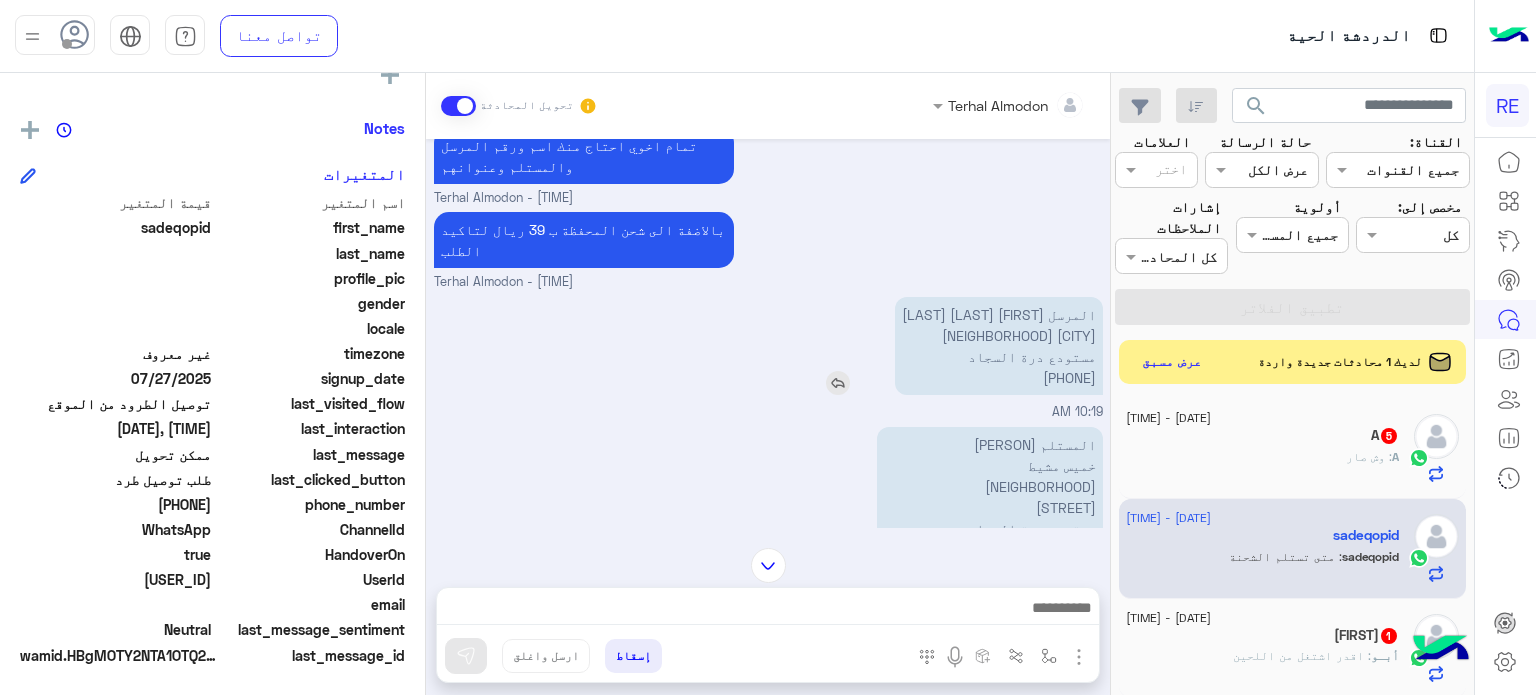 click on "المرسل صادق علي ناجي سيف  الطائف الشرفية  مستودع درة السجاد [PHONE]" at bounding box center [999, 346] 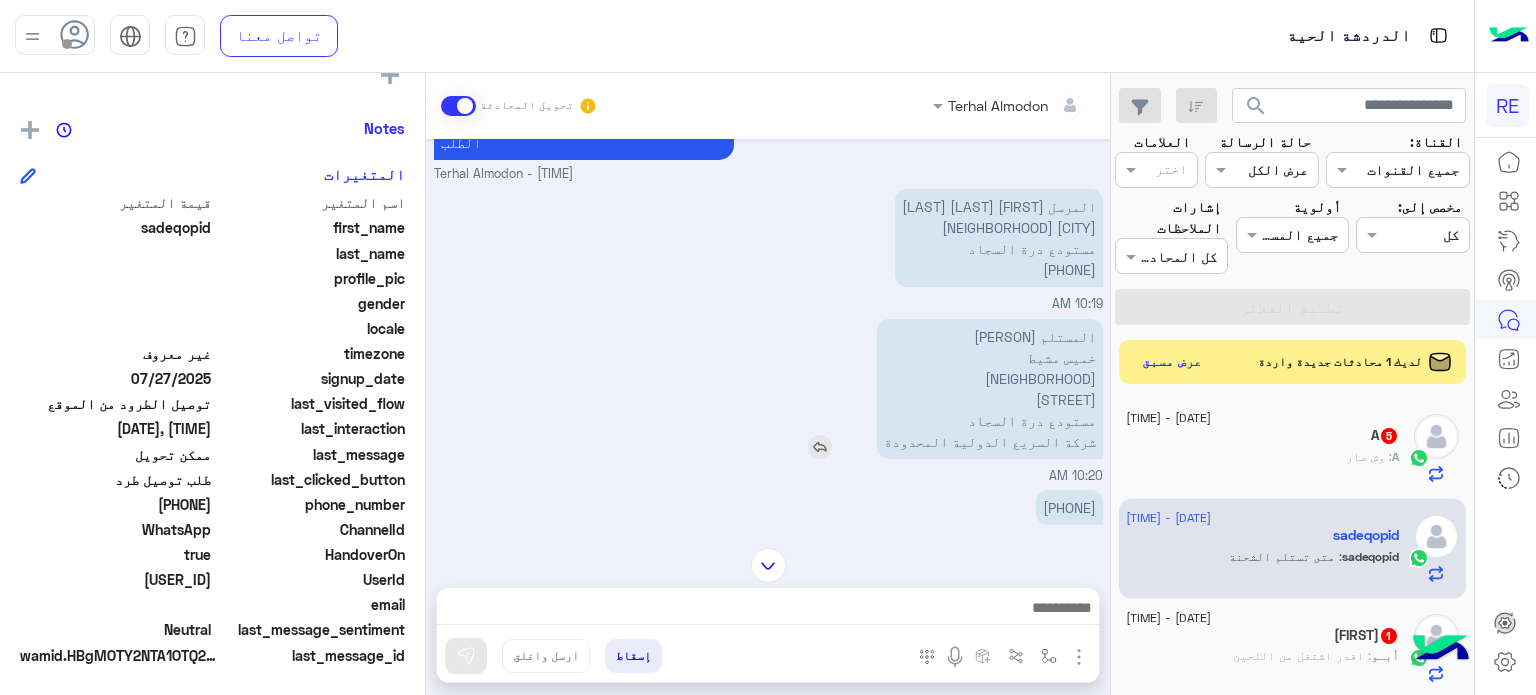 scroll, scrollTop: 818, scrollLeft: 0, axis: vertical 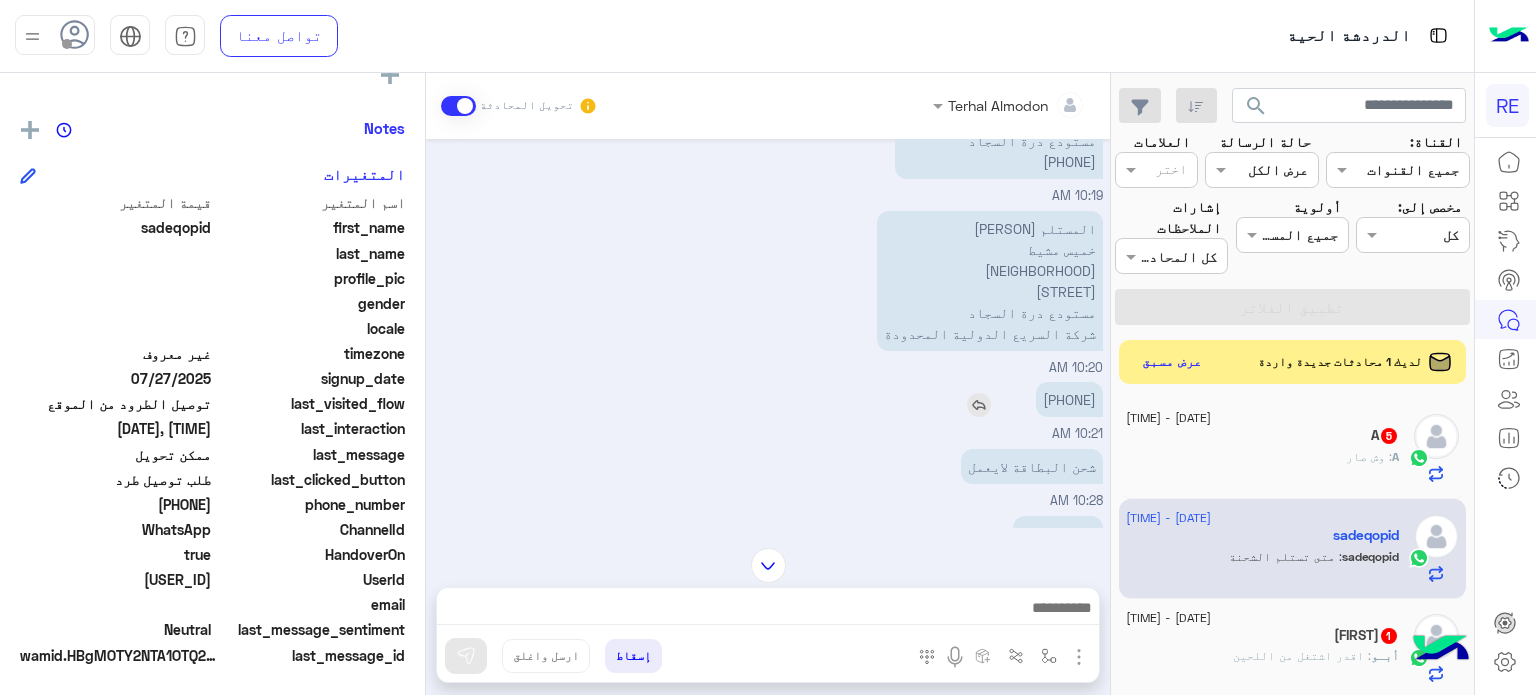 click on "[PHONE]" at bounding box center [1069, 399] 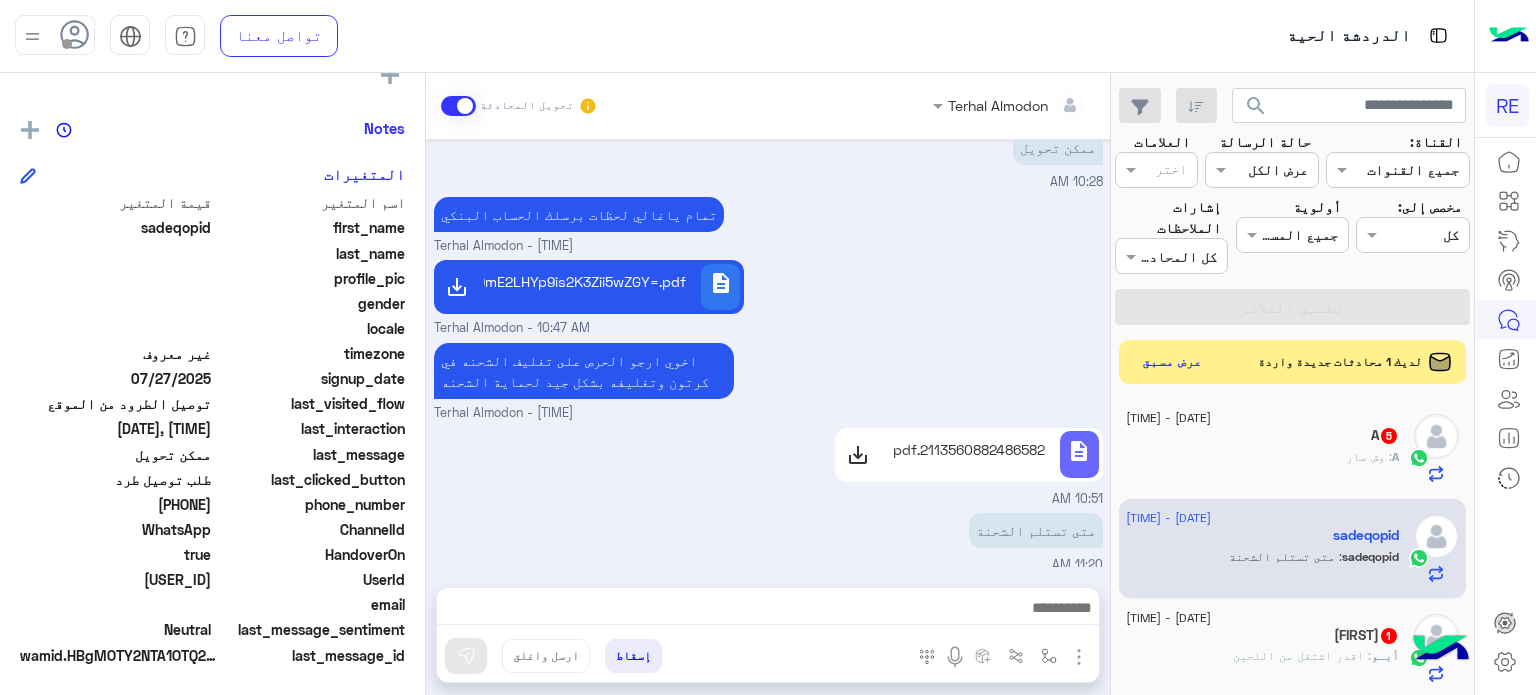 scroll, scrollTop: 1208, scrollLeft: 0, axis: vertical 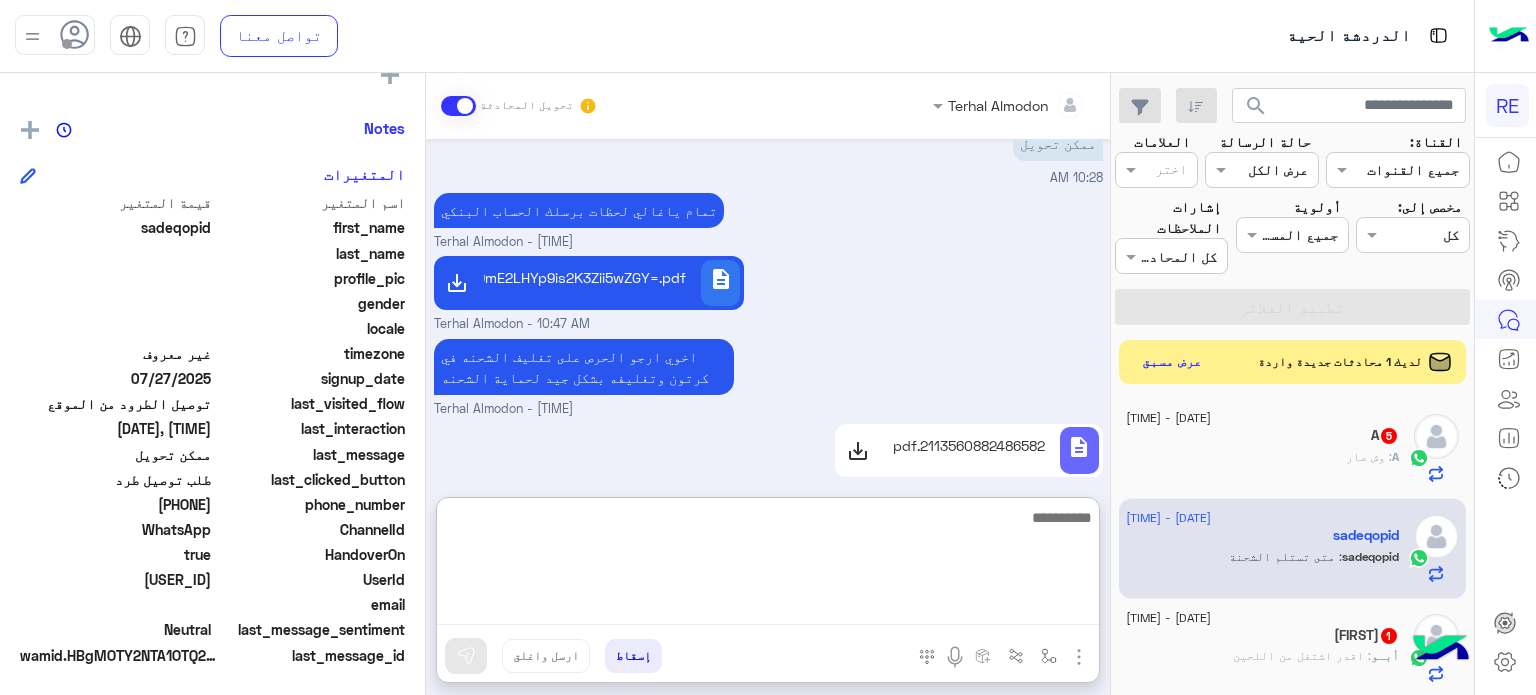 click at bounding box center [768, 565] 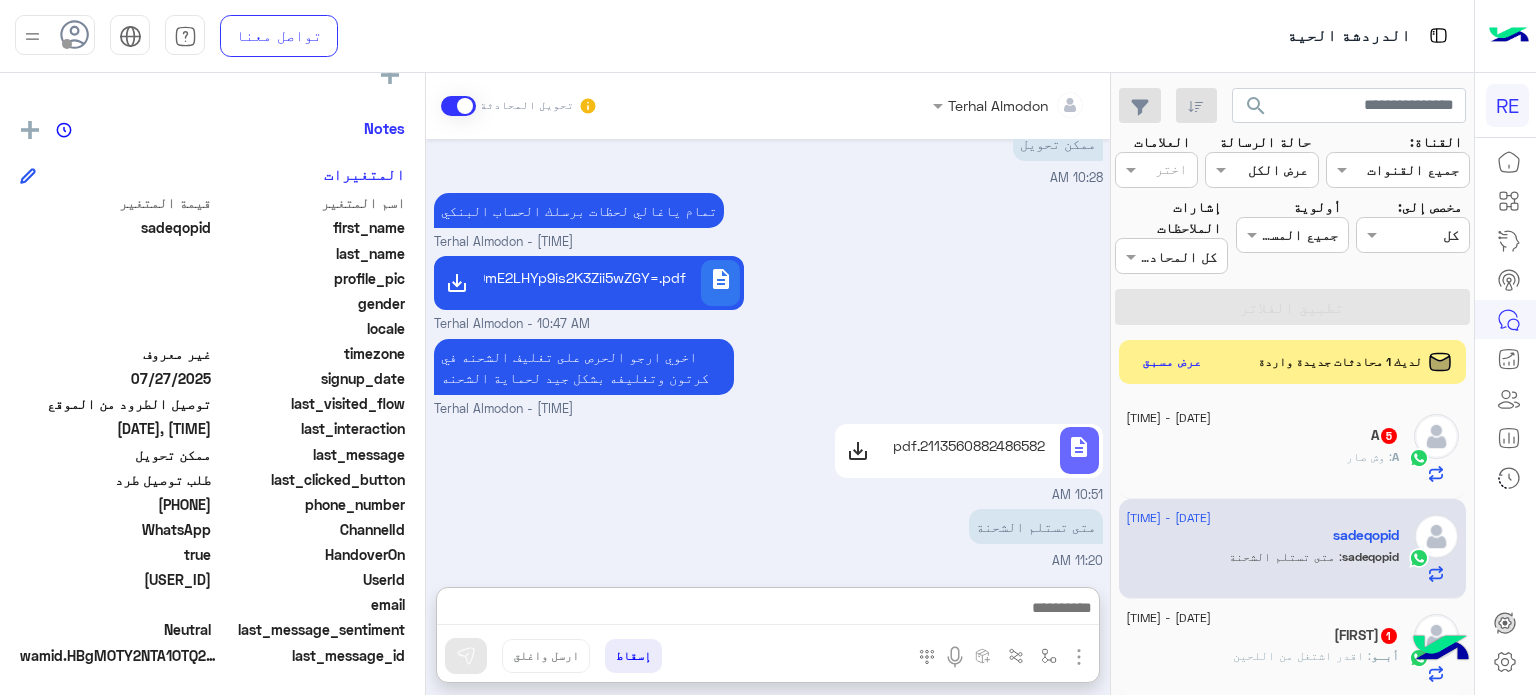 click at bounding box center (1079, 657) 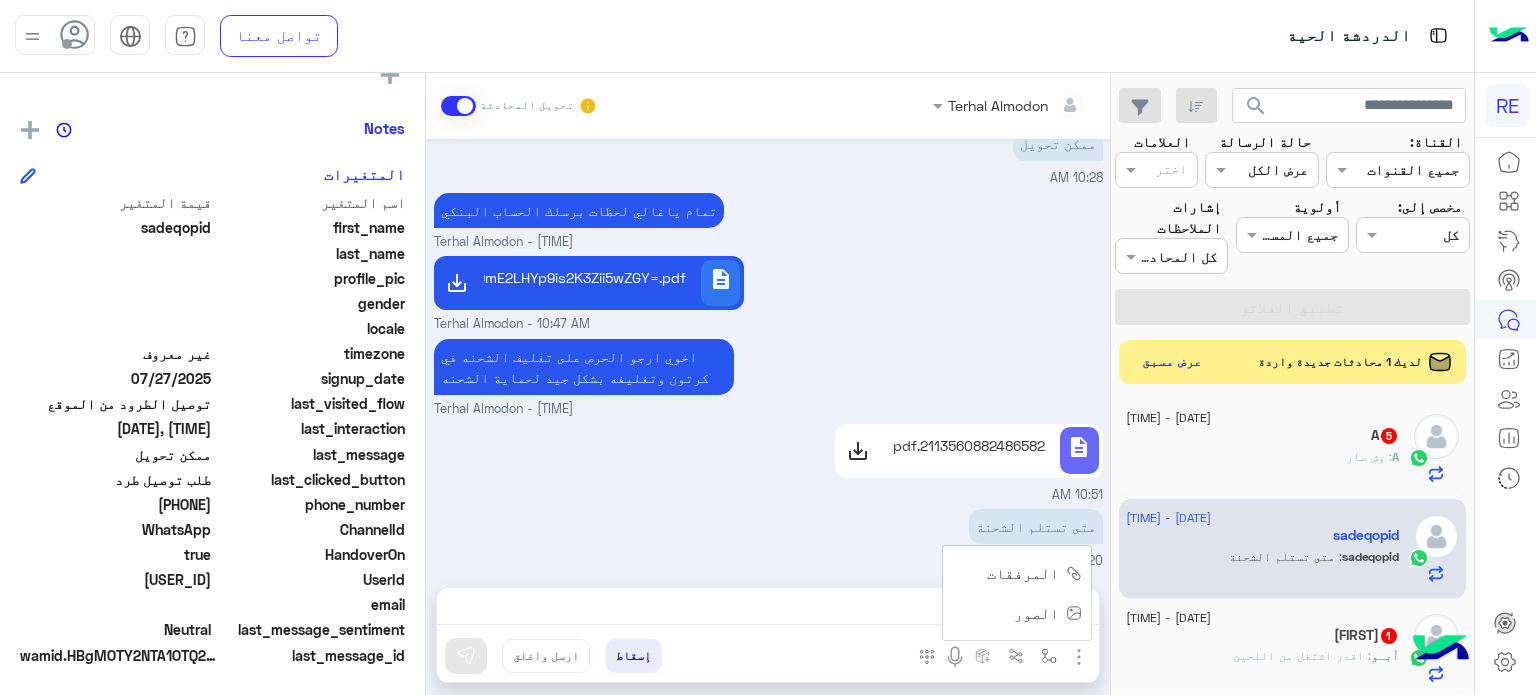 click on "المرفقات" at bounding box center [1023, 573] 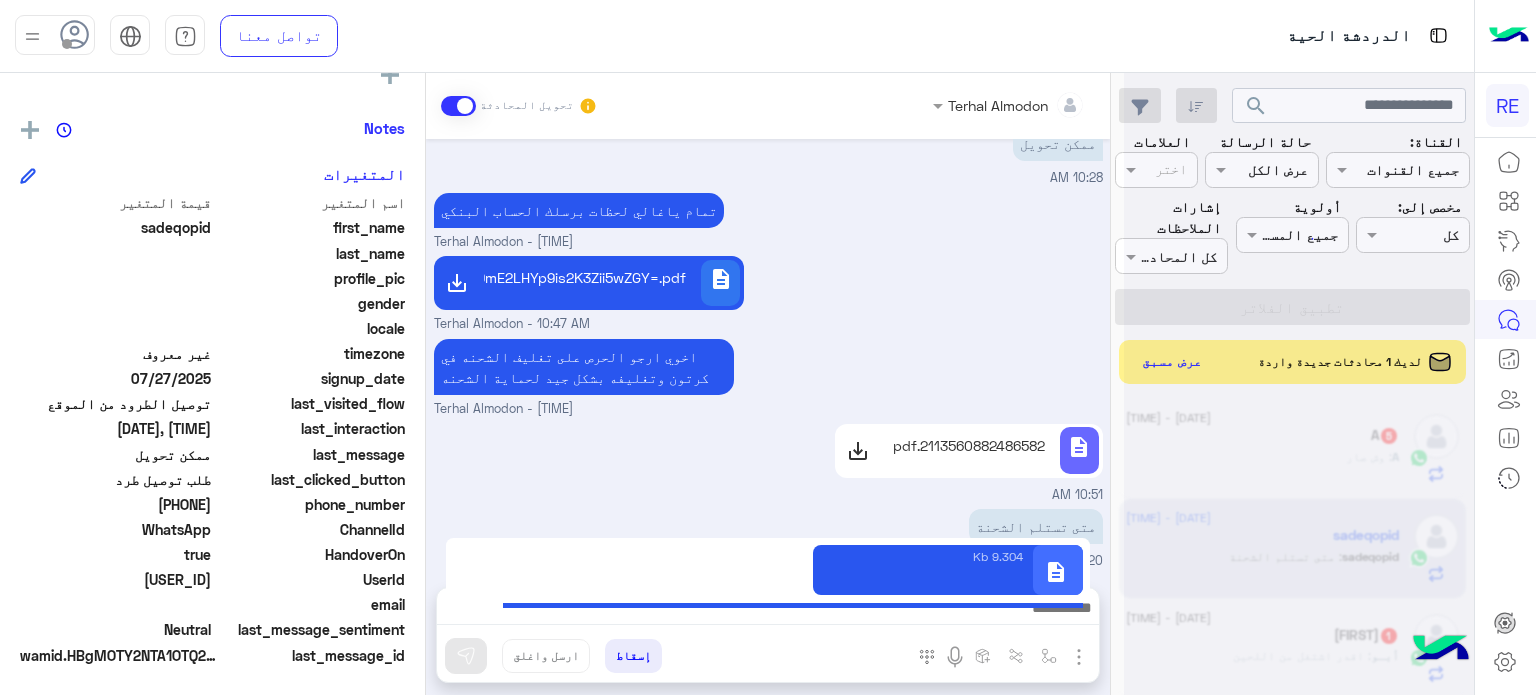 type on "**********" 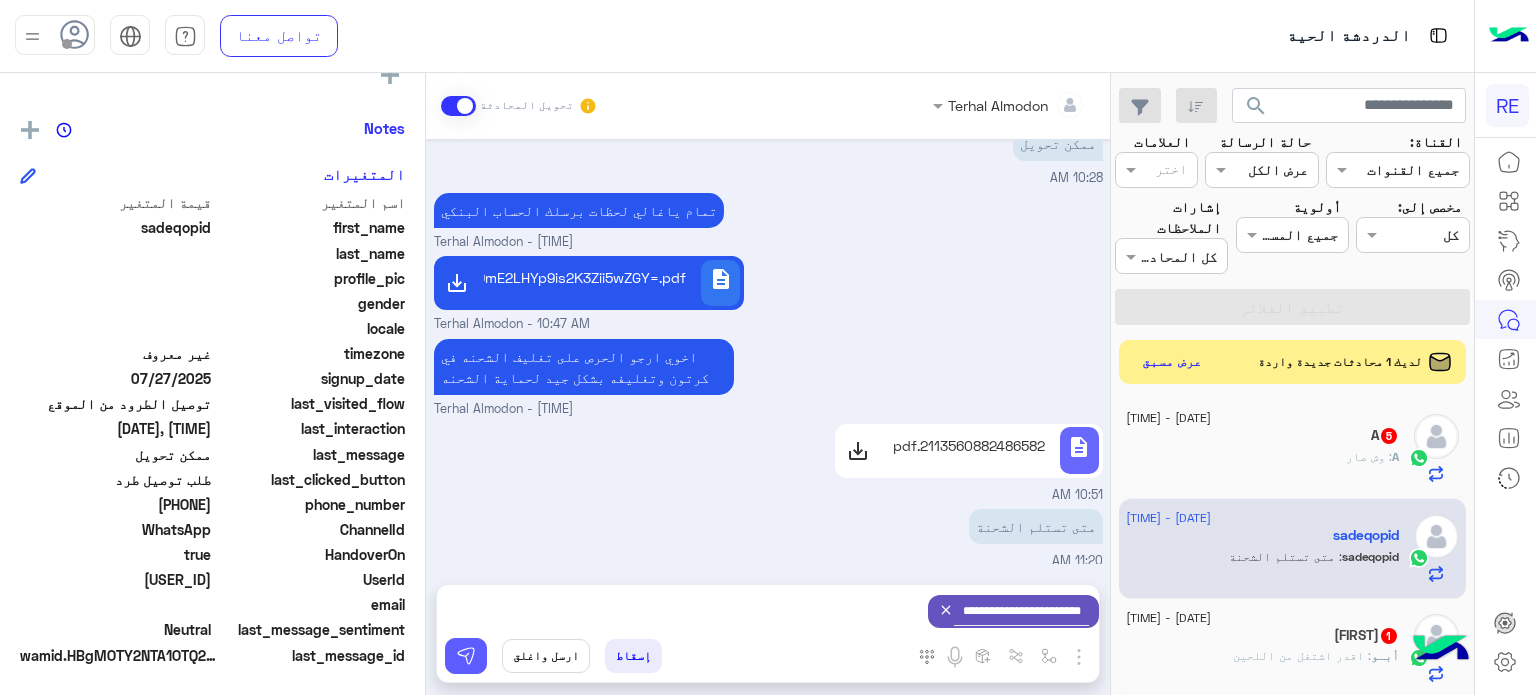 click at bounding box center (466, 656) 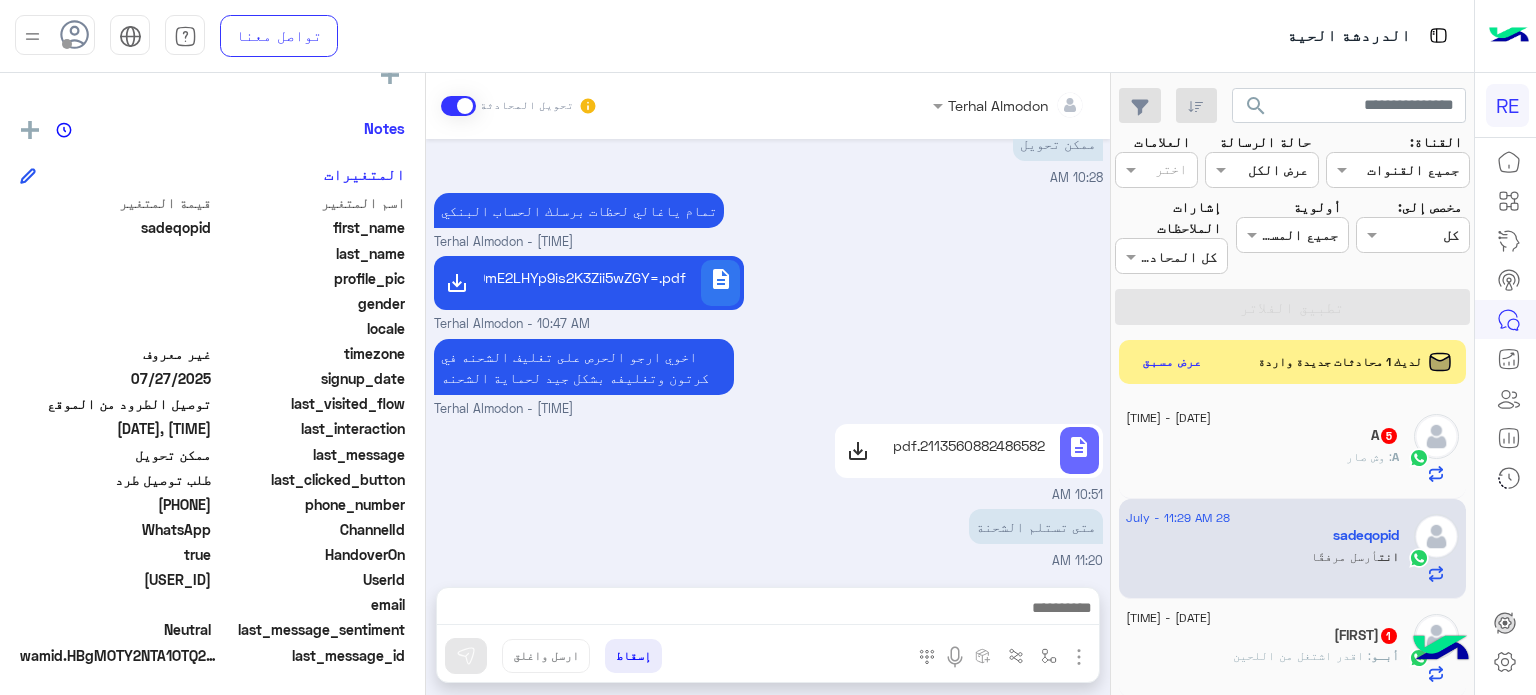 scroll, scrollTop: 1290, scrollLeft: 0, axis: vertical 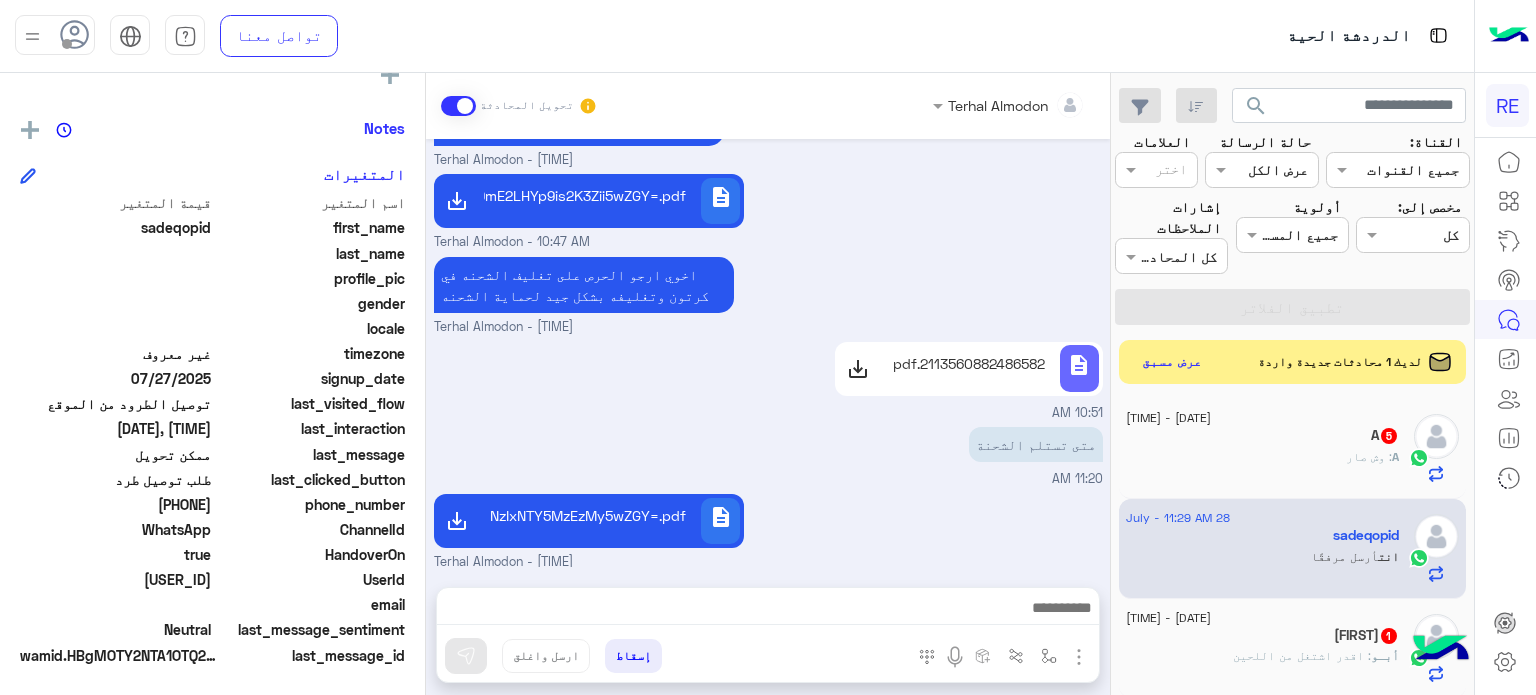 click at bounding box center [768, 613] 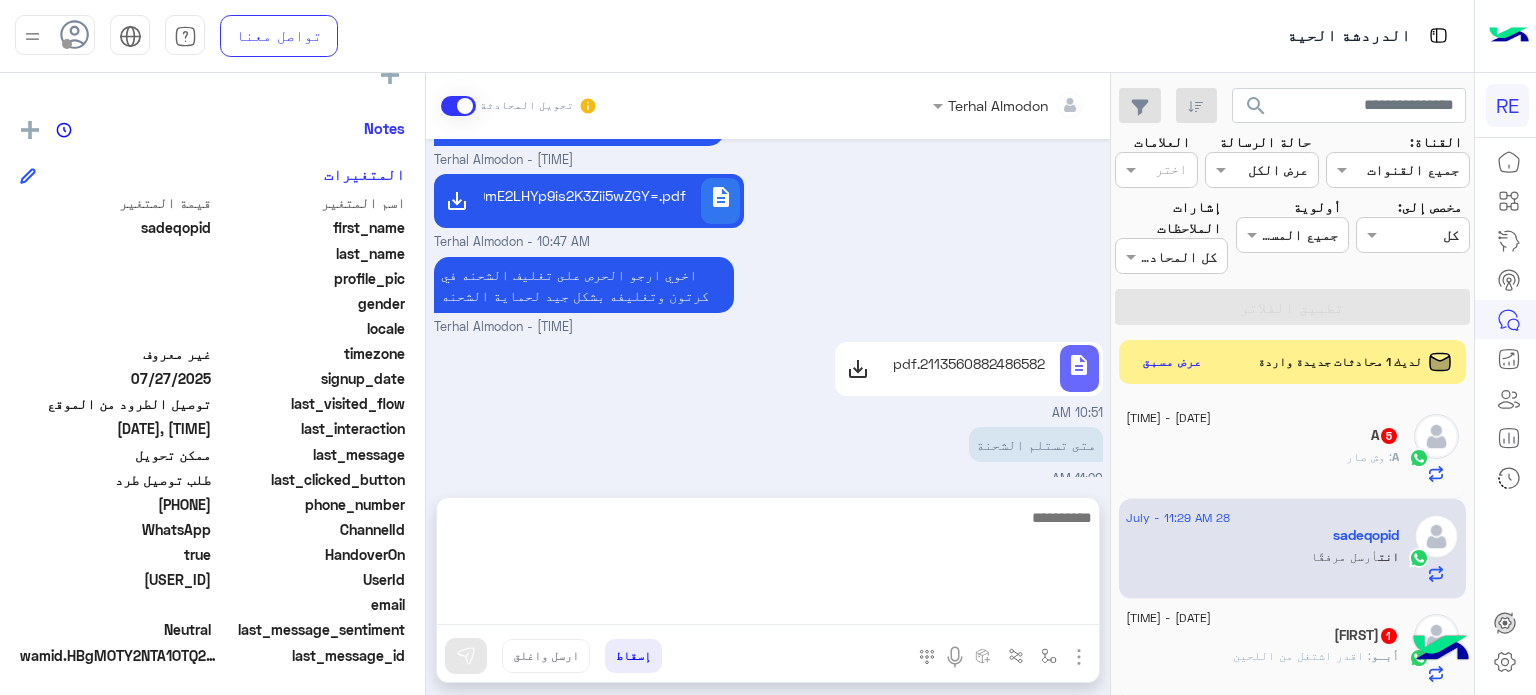 click at bounding box center [768, 565] 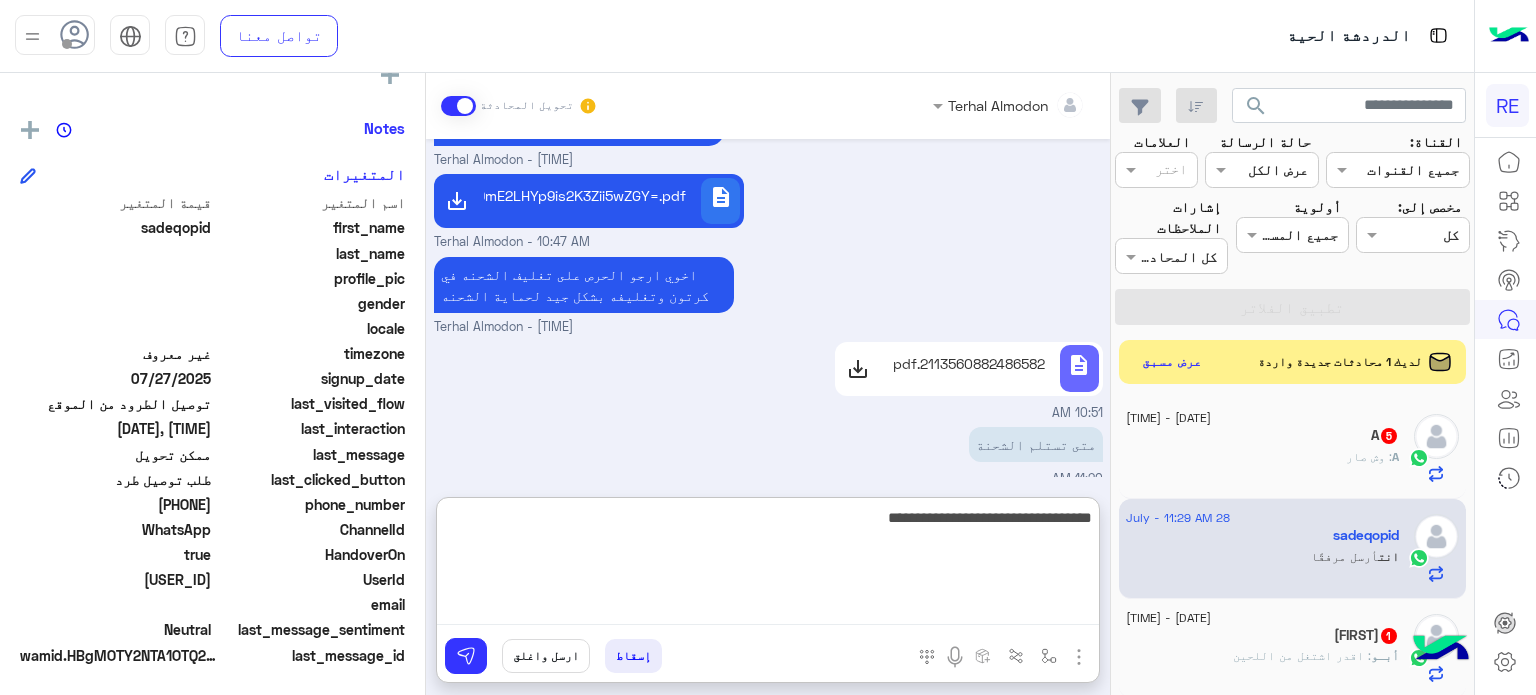 type on "**********" 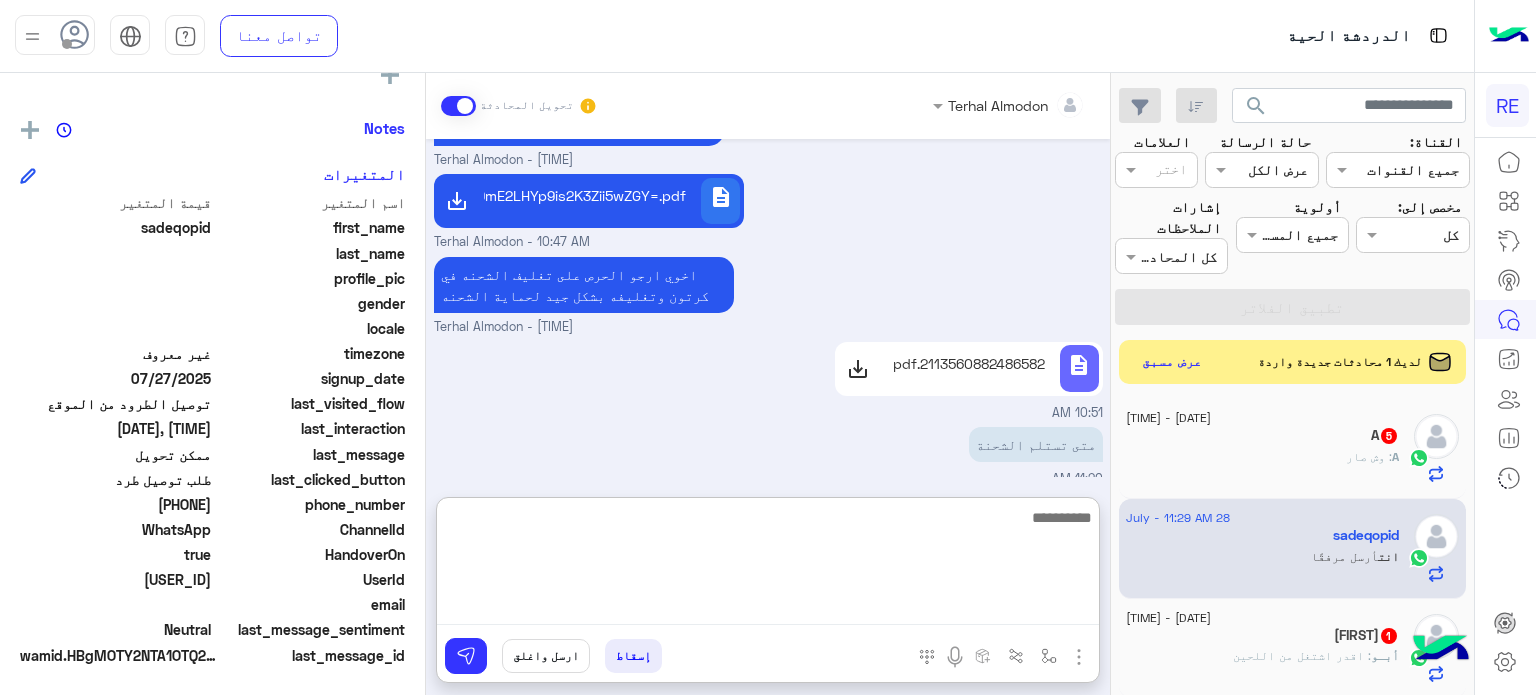 scroll, scrollTop: 1444, scrollLeft: 0, axis: vertical 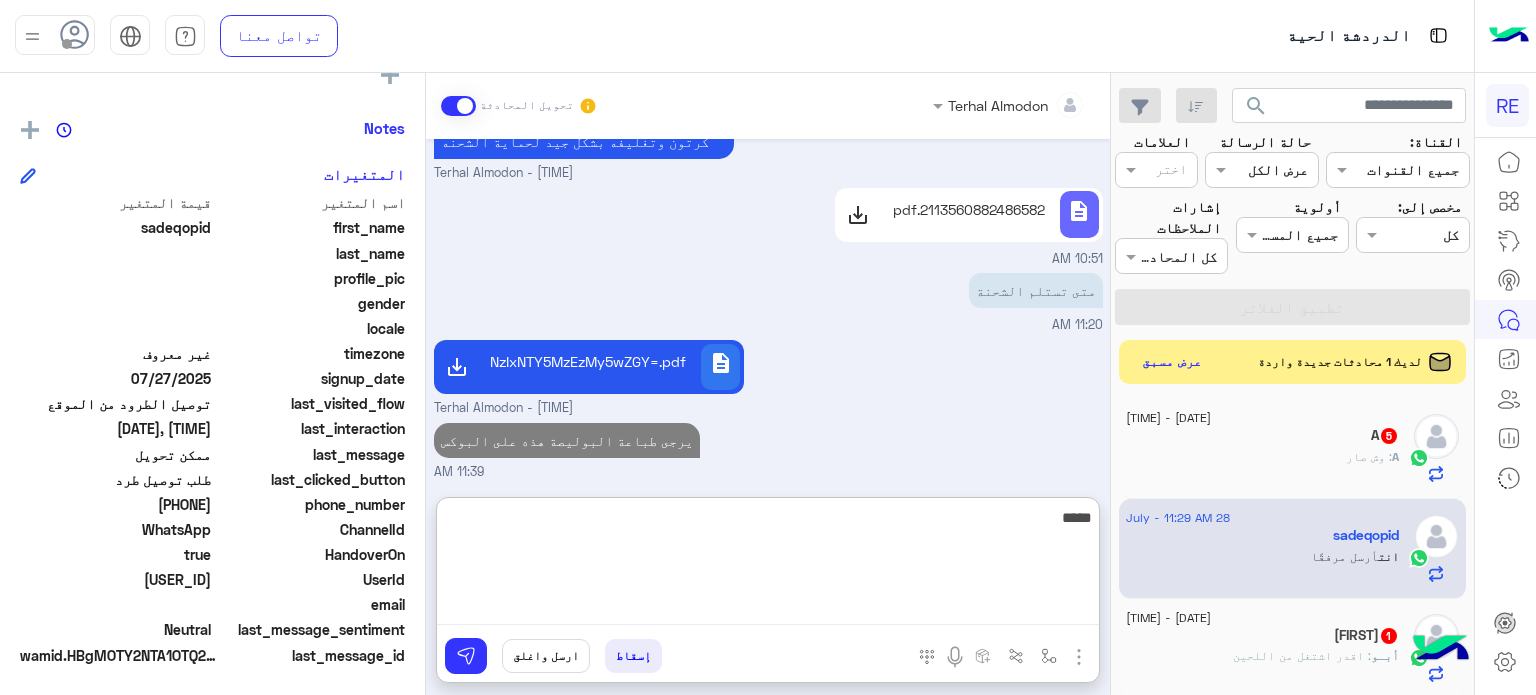 type on "*****" 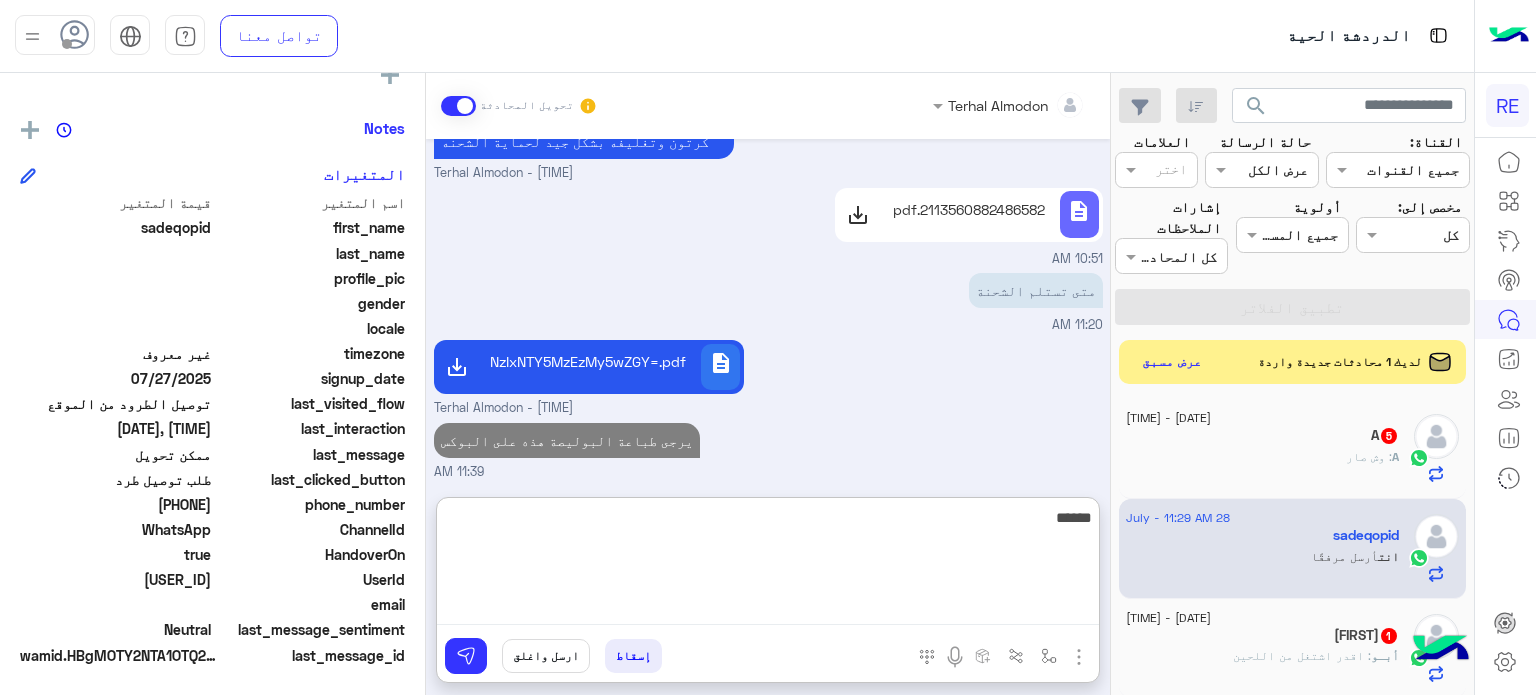 type 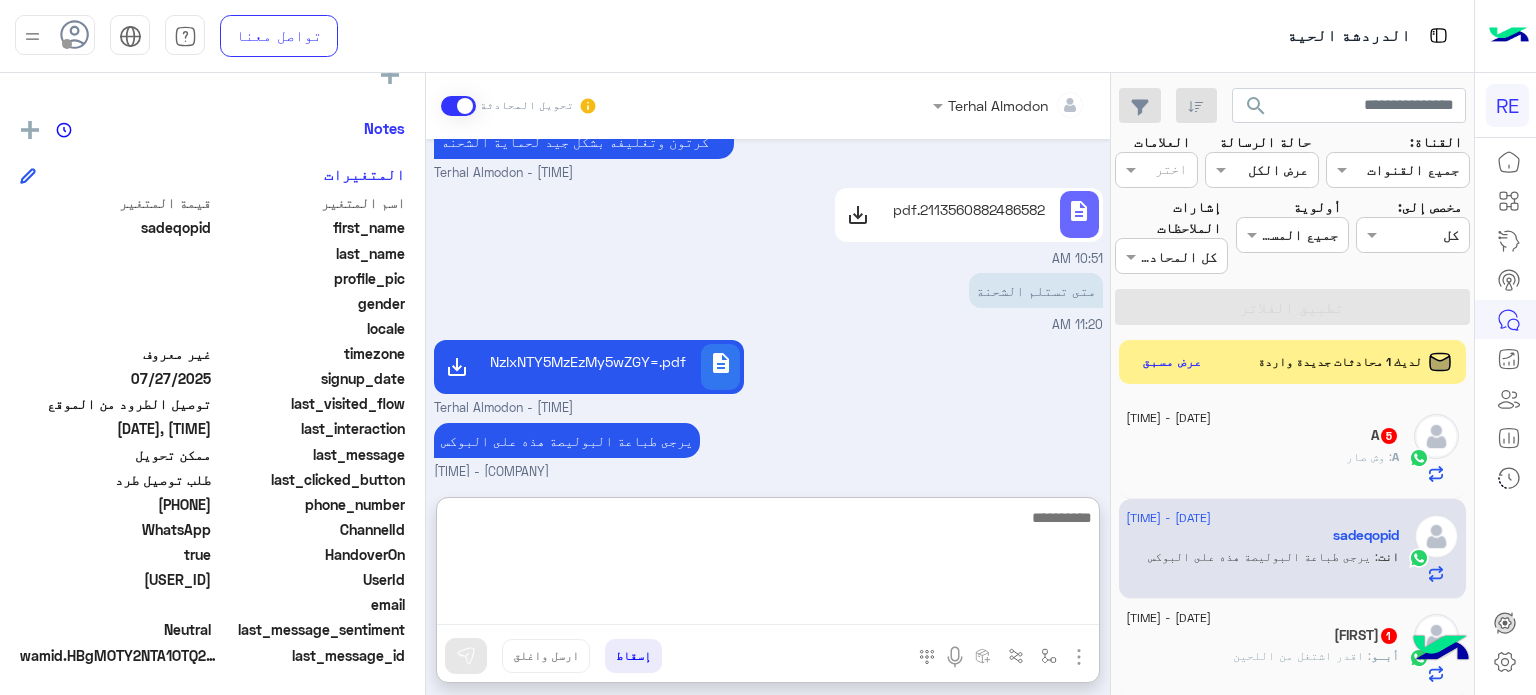 scroll, scrollTop: 1508, scrollLeft: 0, axis: vertical 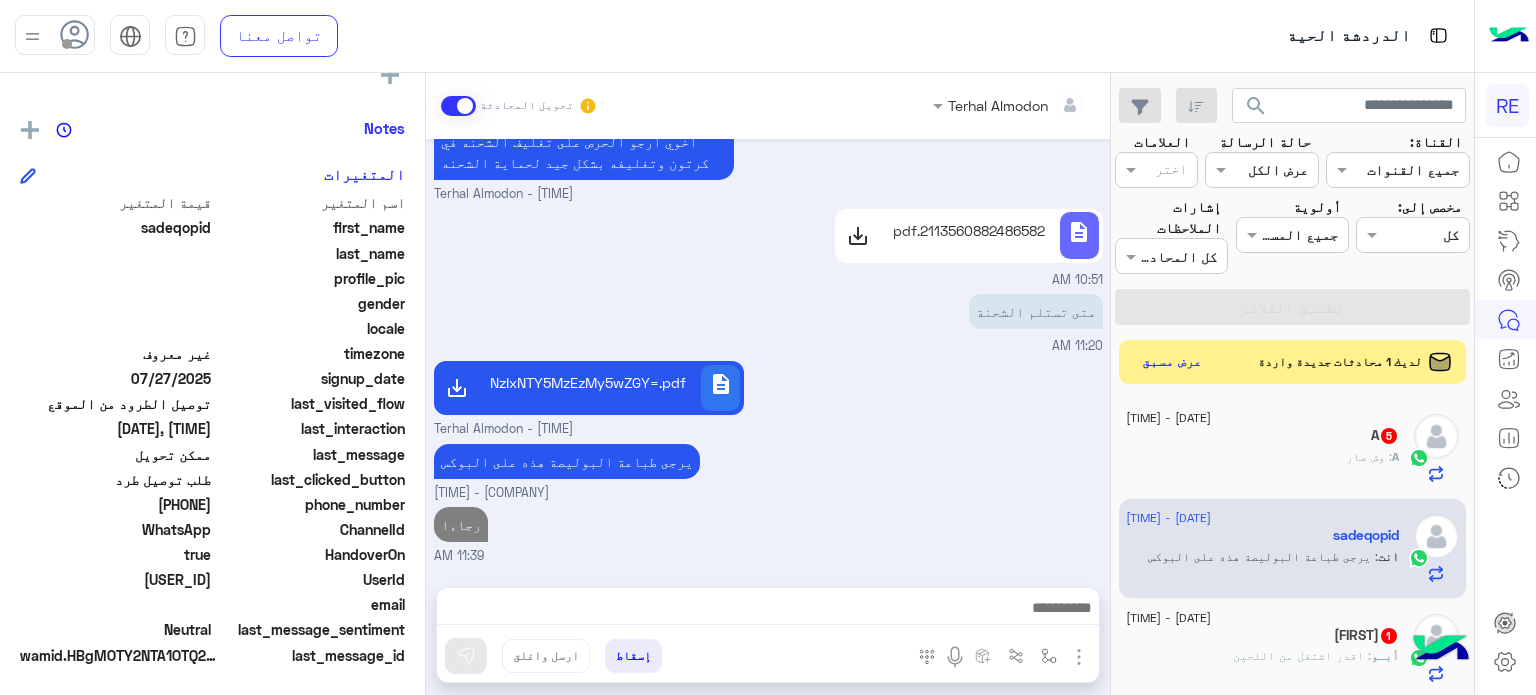 click on "[NAME] : وش صار" 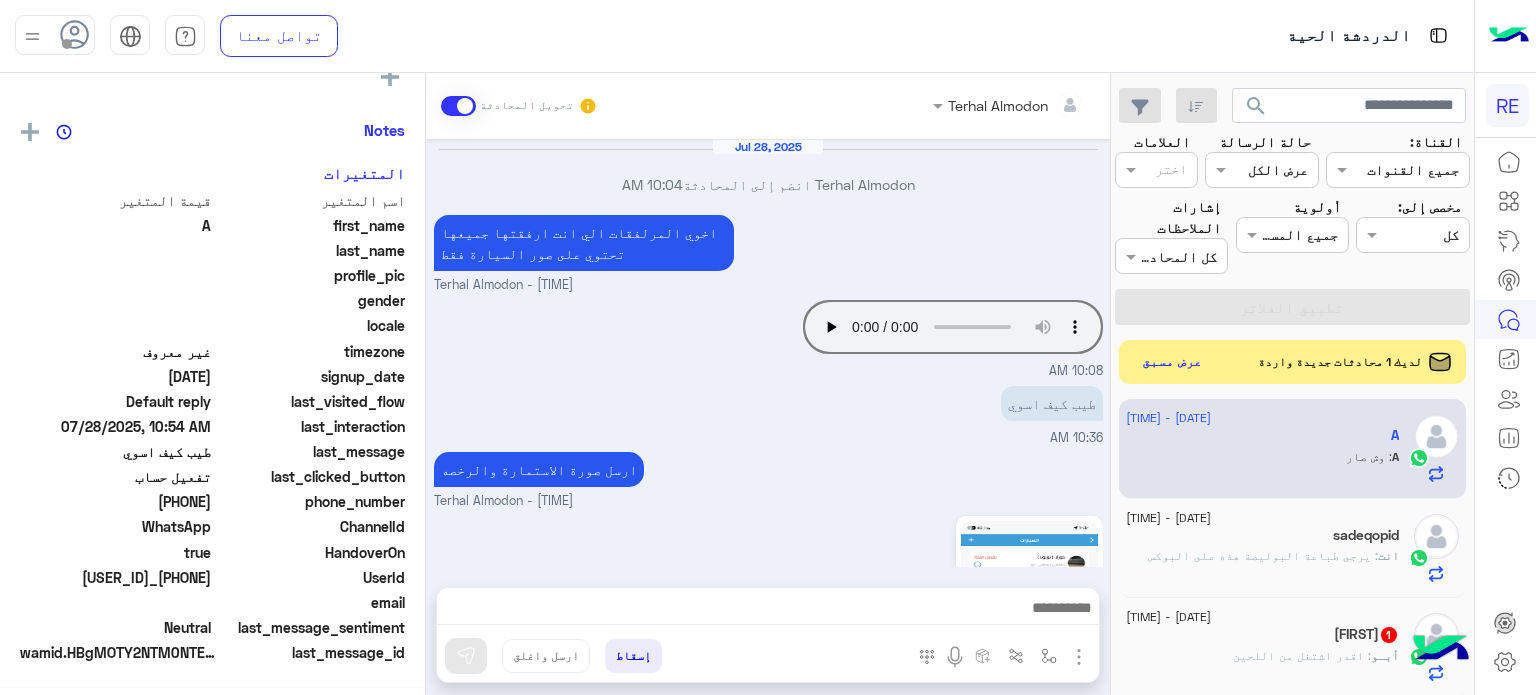 scroll, scrollTop: 376, scrollLeft: 0, axis: vertical 